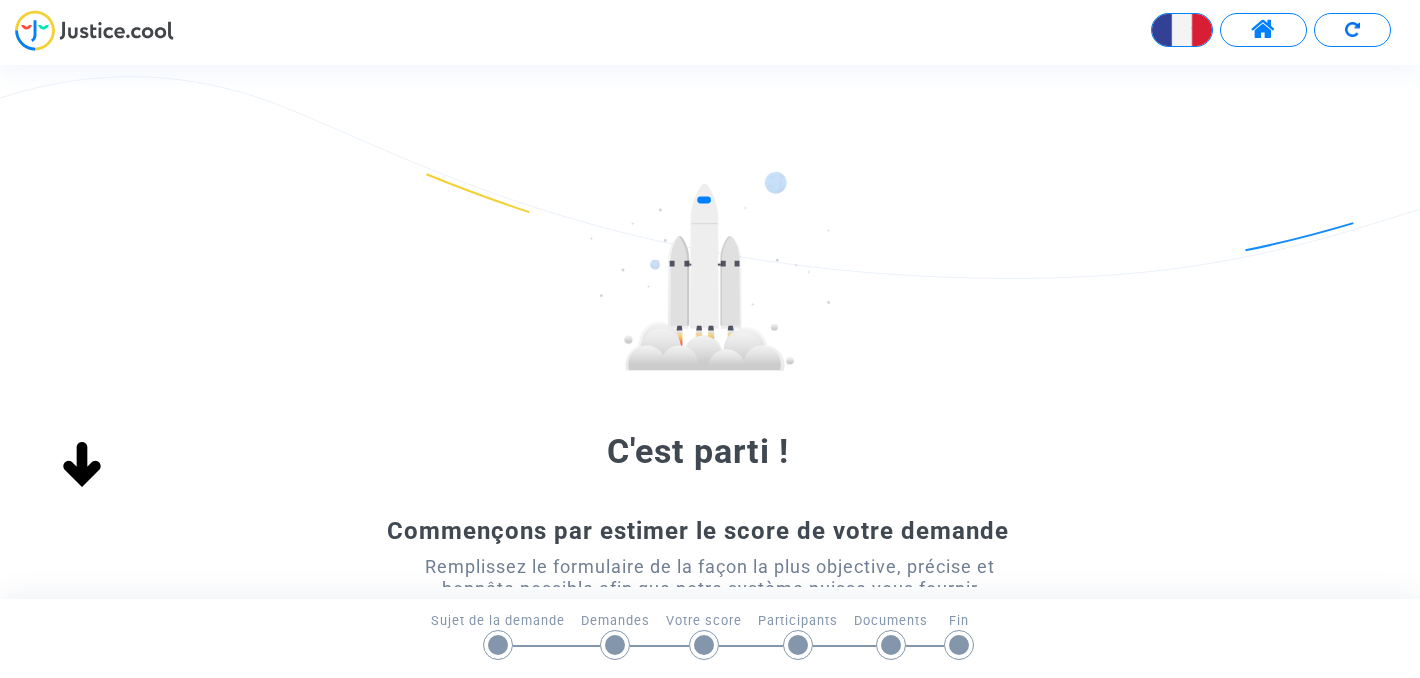 scroll, scrollTop: 0, scrollLeft: 0, axis: both 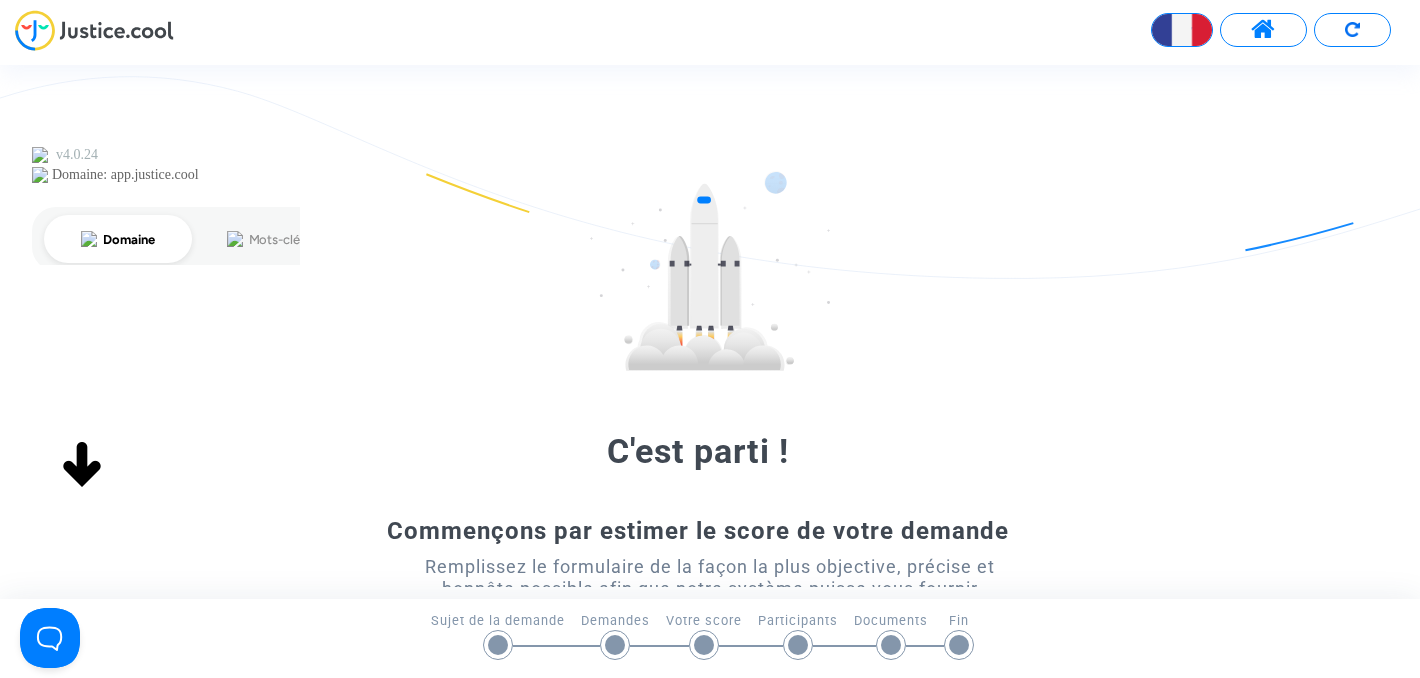 click at bounding box center [1263, 30] 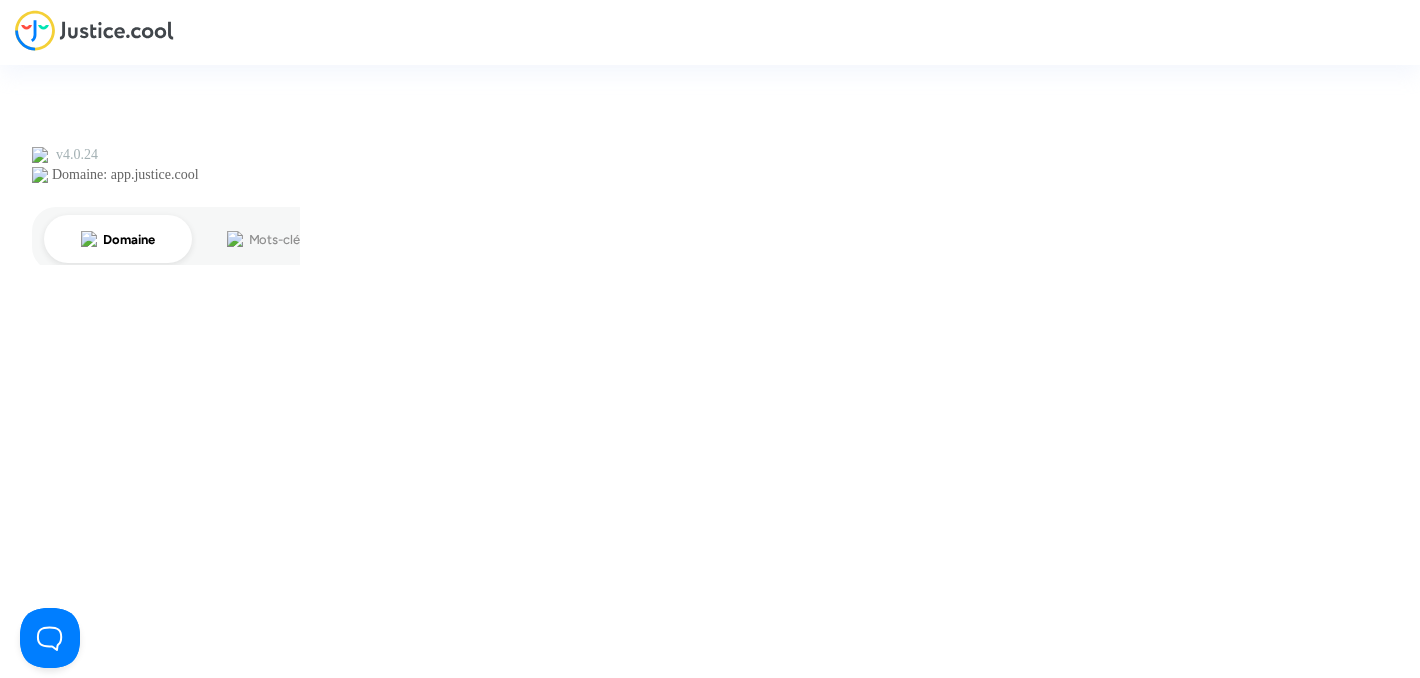 type on "[EMAIL]" 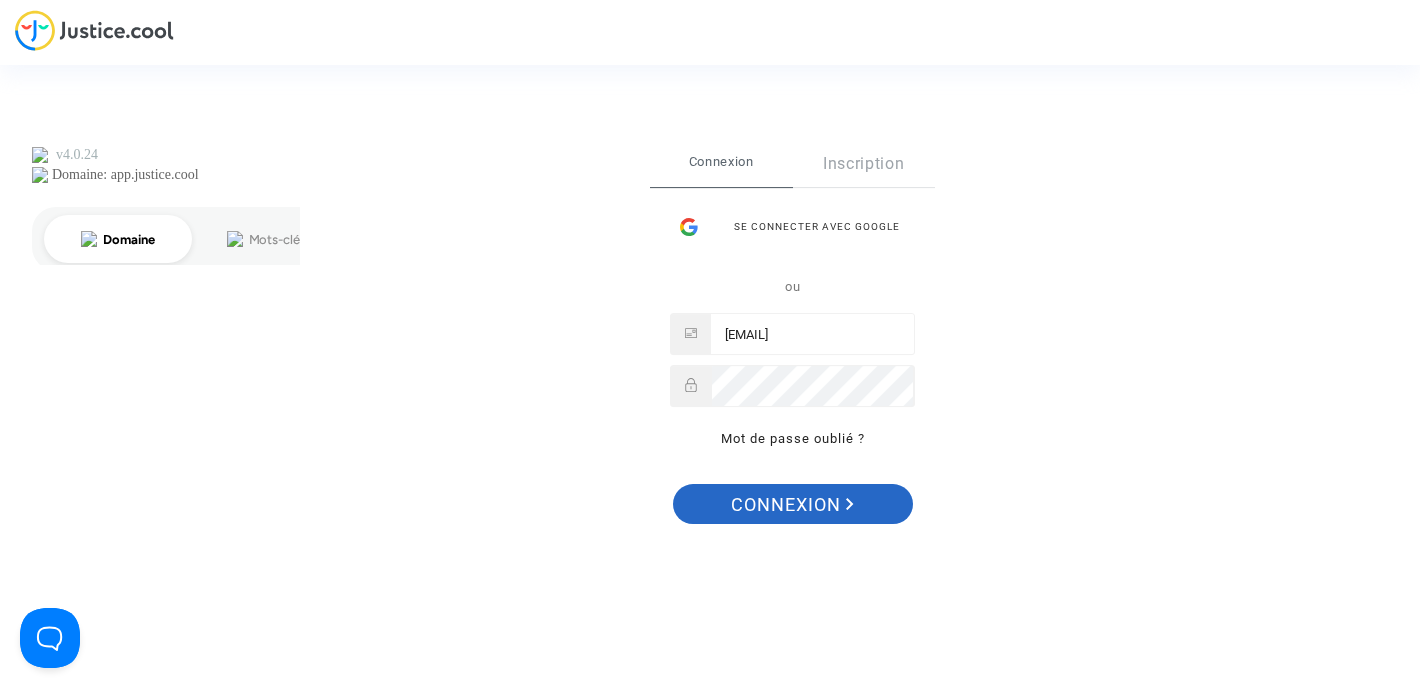 click on "Connexion" at bounding box center [792, 505] 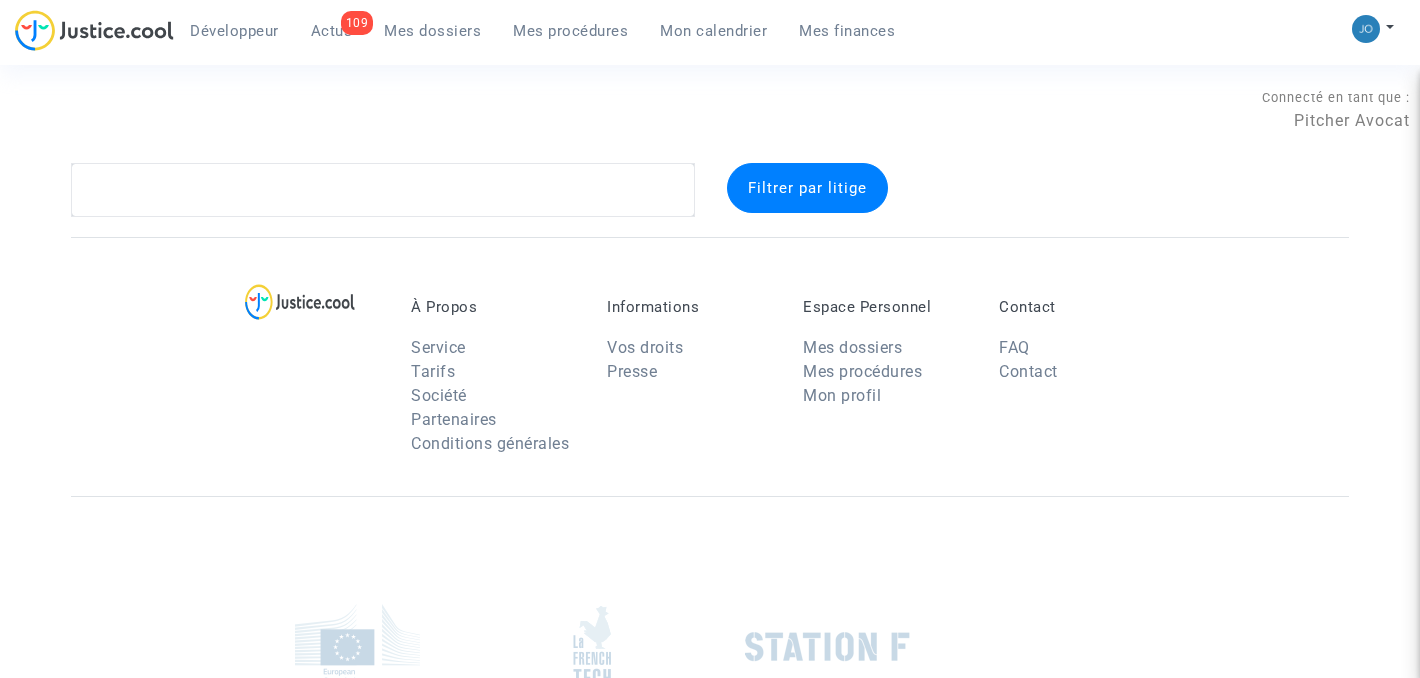scroll, scrollTop: 0, scrollLeft: 0, axis: both 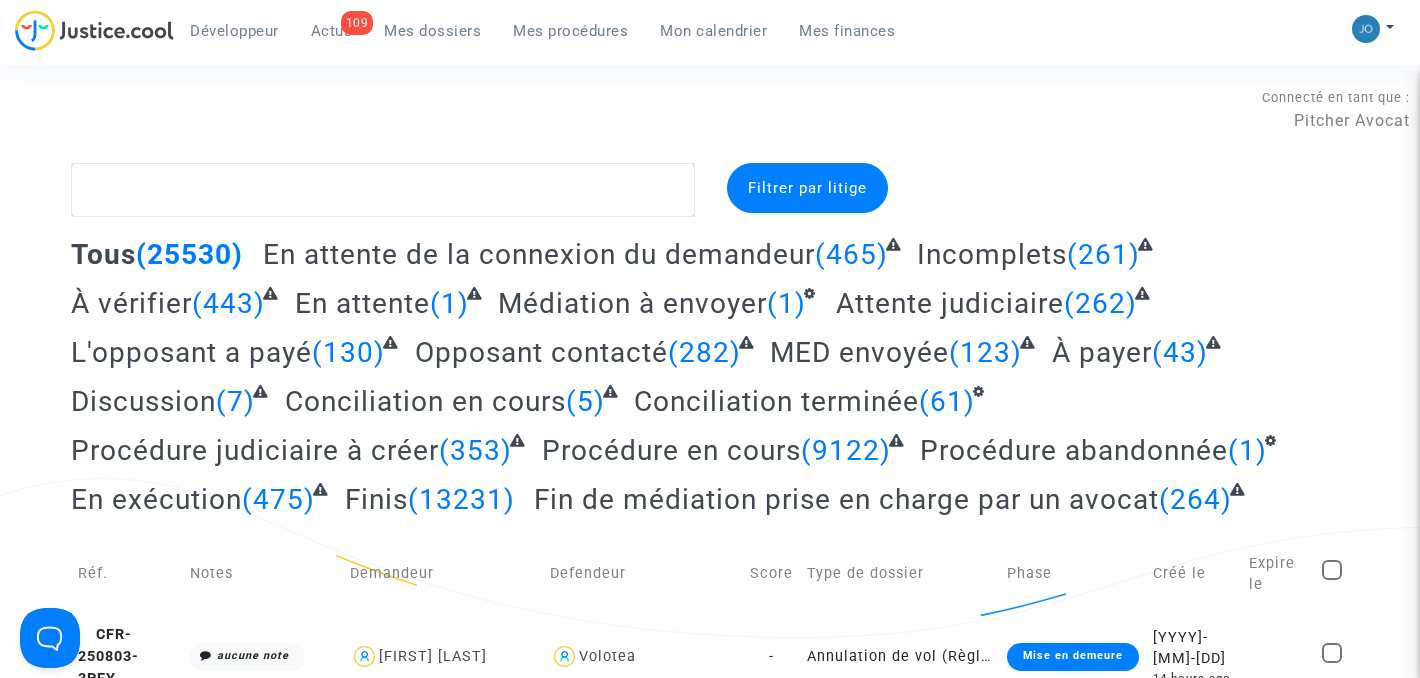 click on "Mon calendrier" at bounding box center [713, 31] 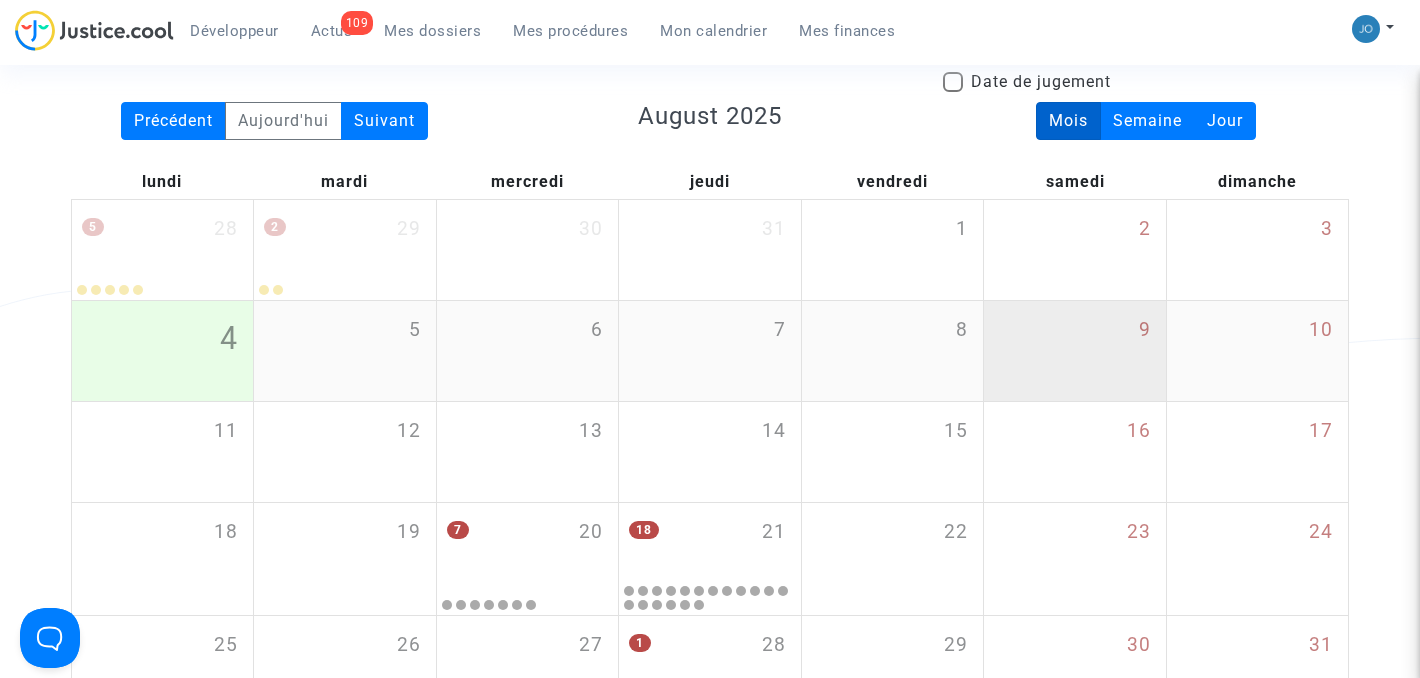 scroll, scrollTop: 77, scrollLeft: 0, axis: vertical 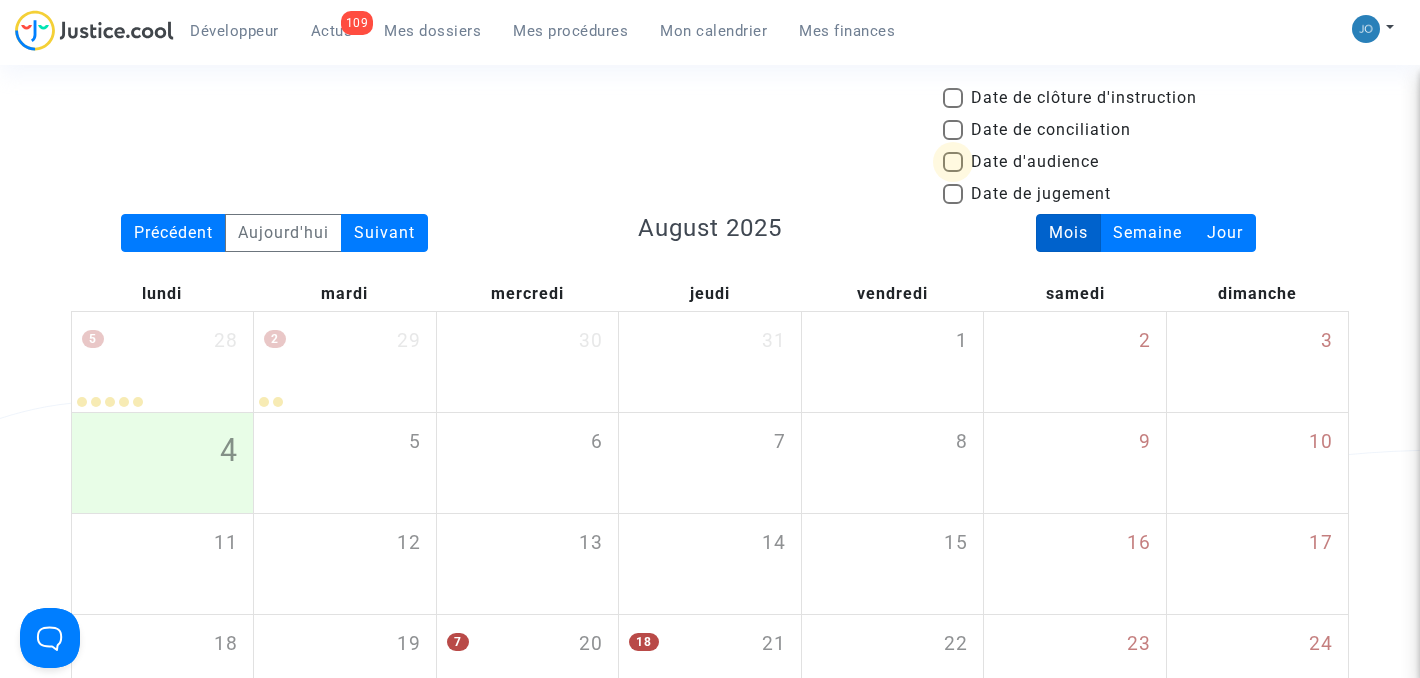 click at bounding box center [953, 162] 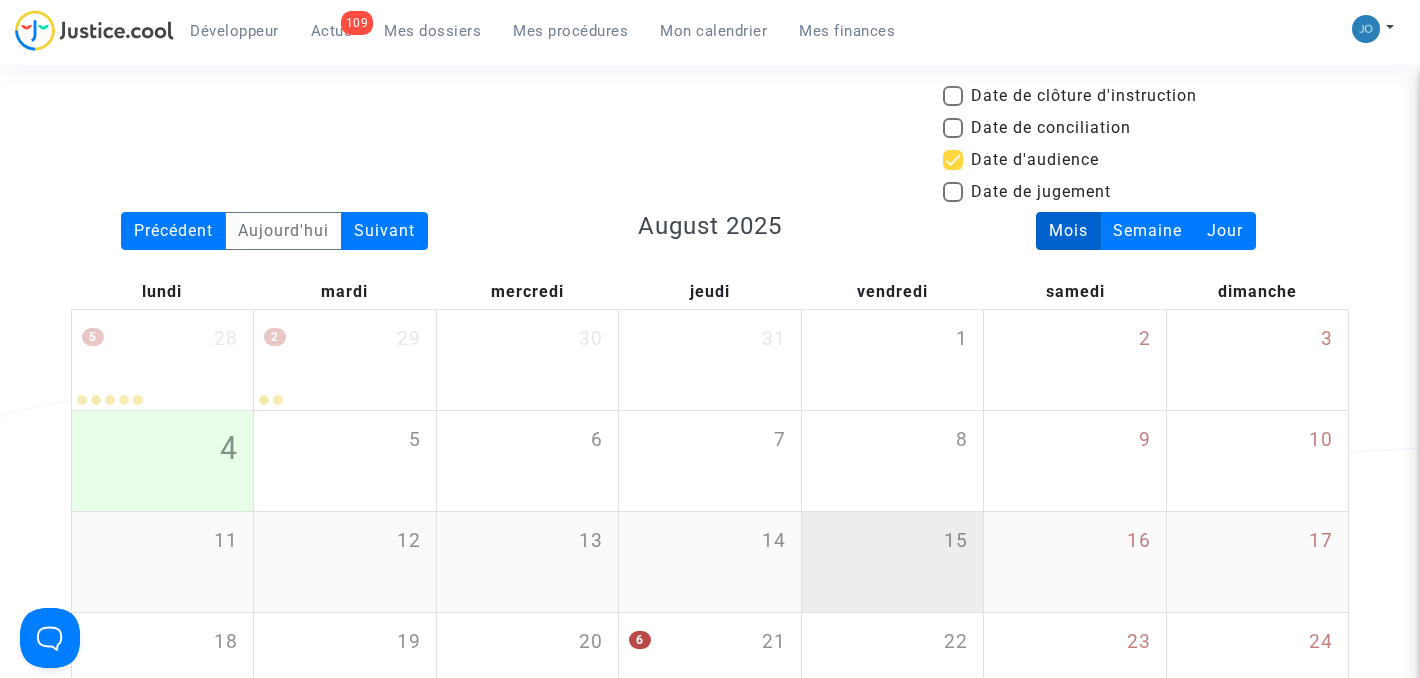 scroll, scrollTop: 0, scrollLeft: 0, axis: both 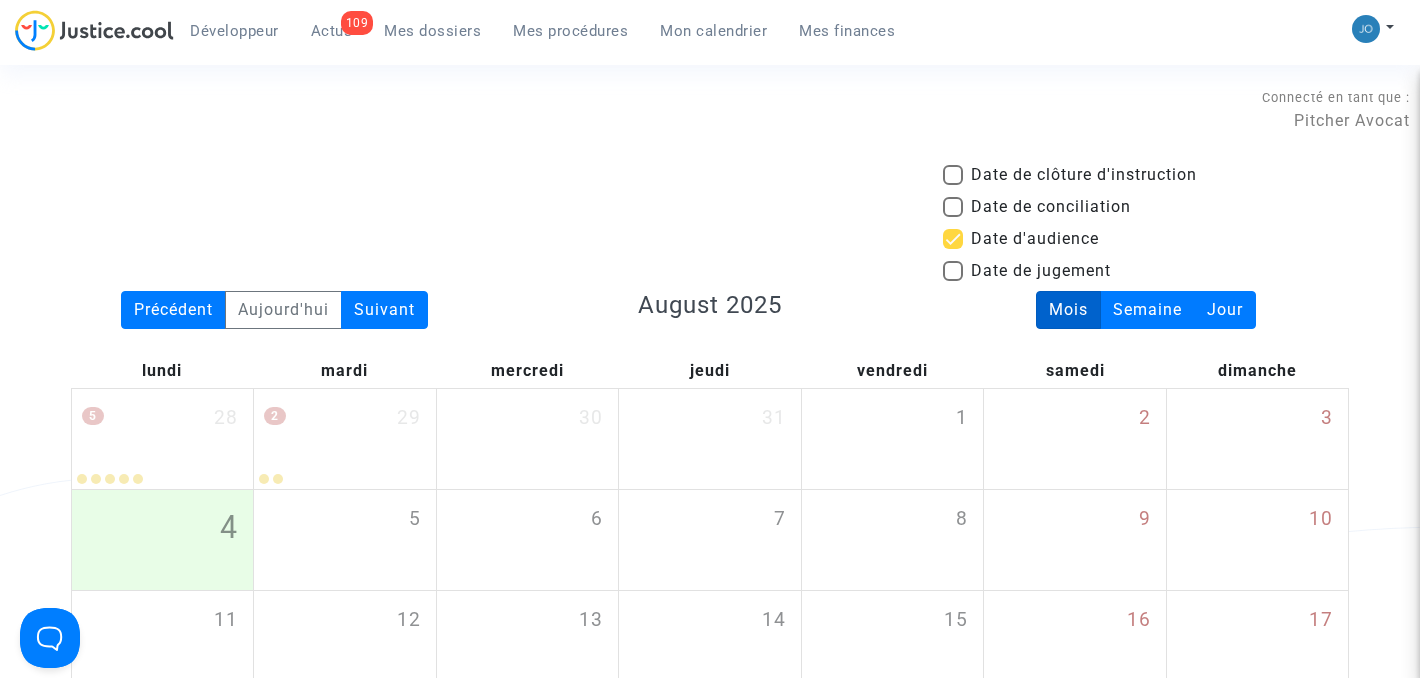 click at bounding box center [953, 239] 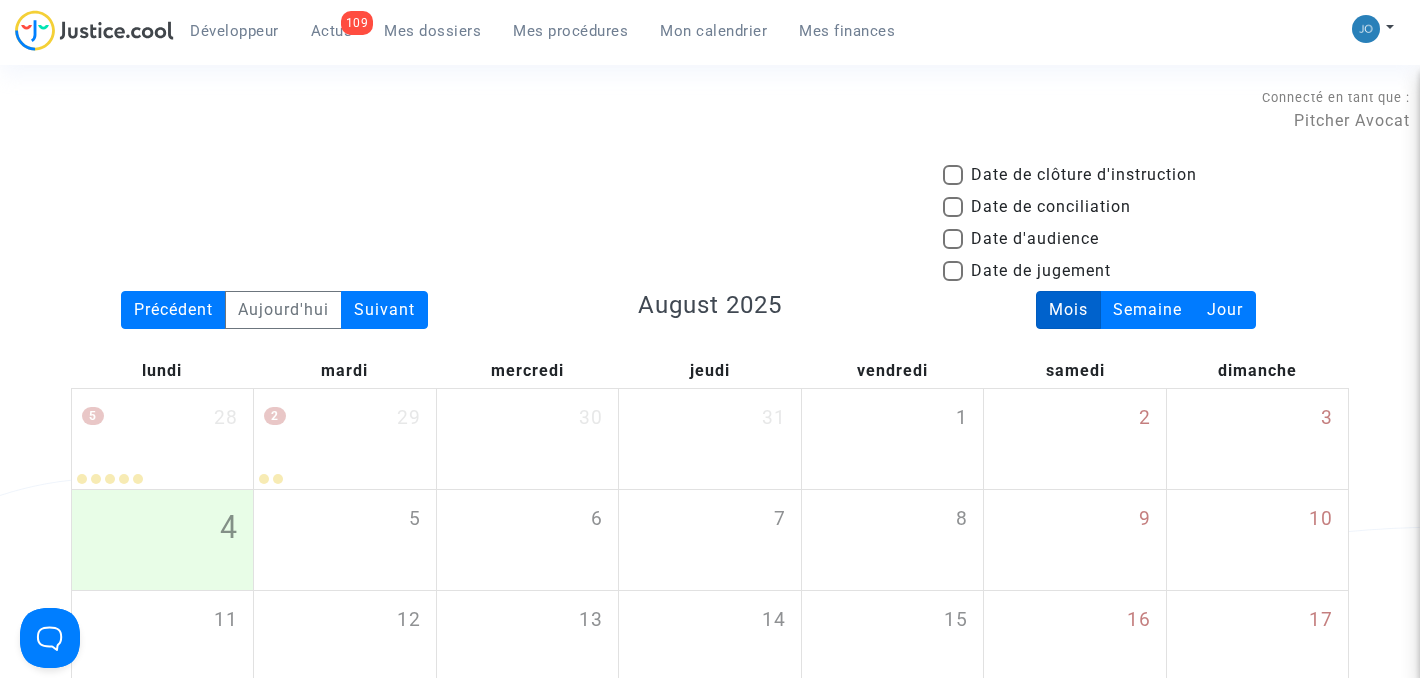 click at bounding box center (953, 239) 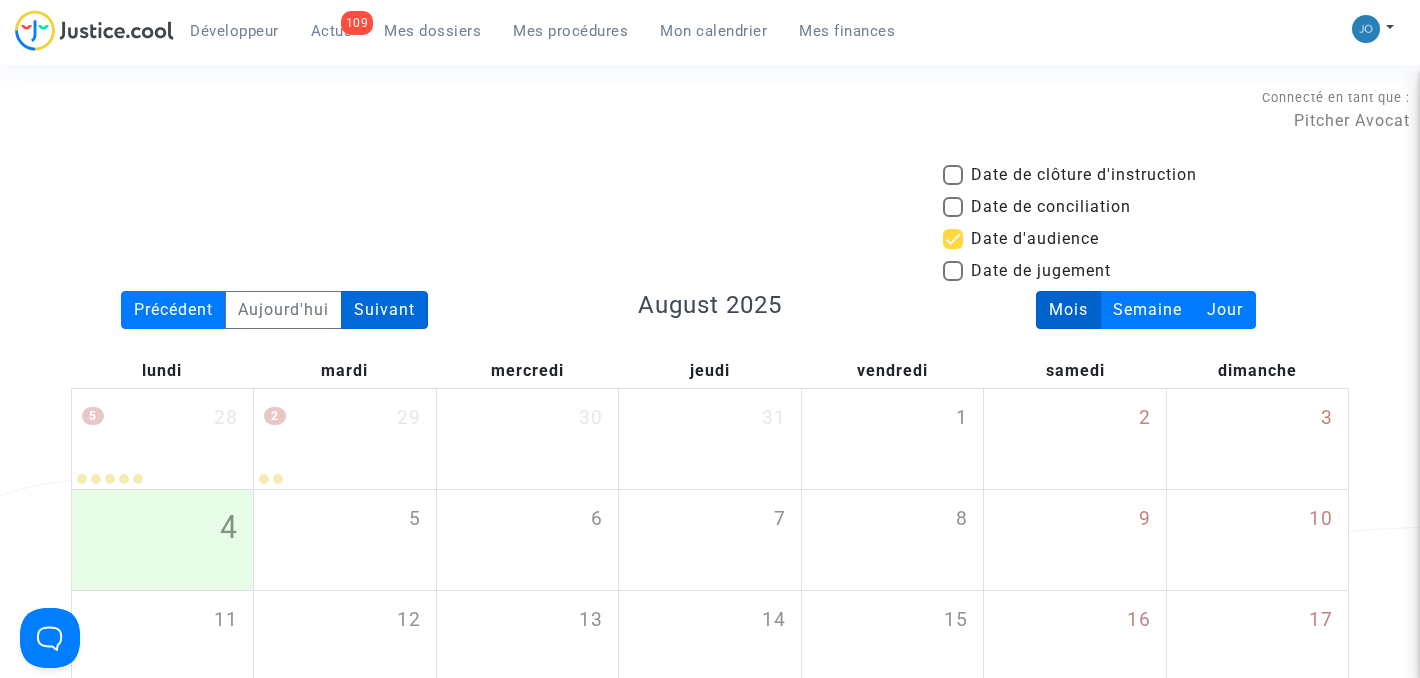 click on "Suivant" 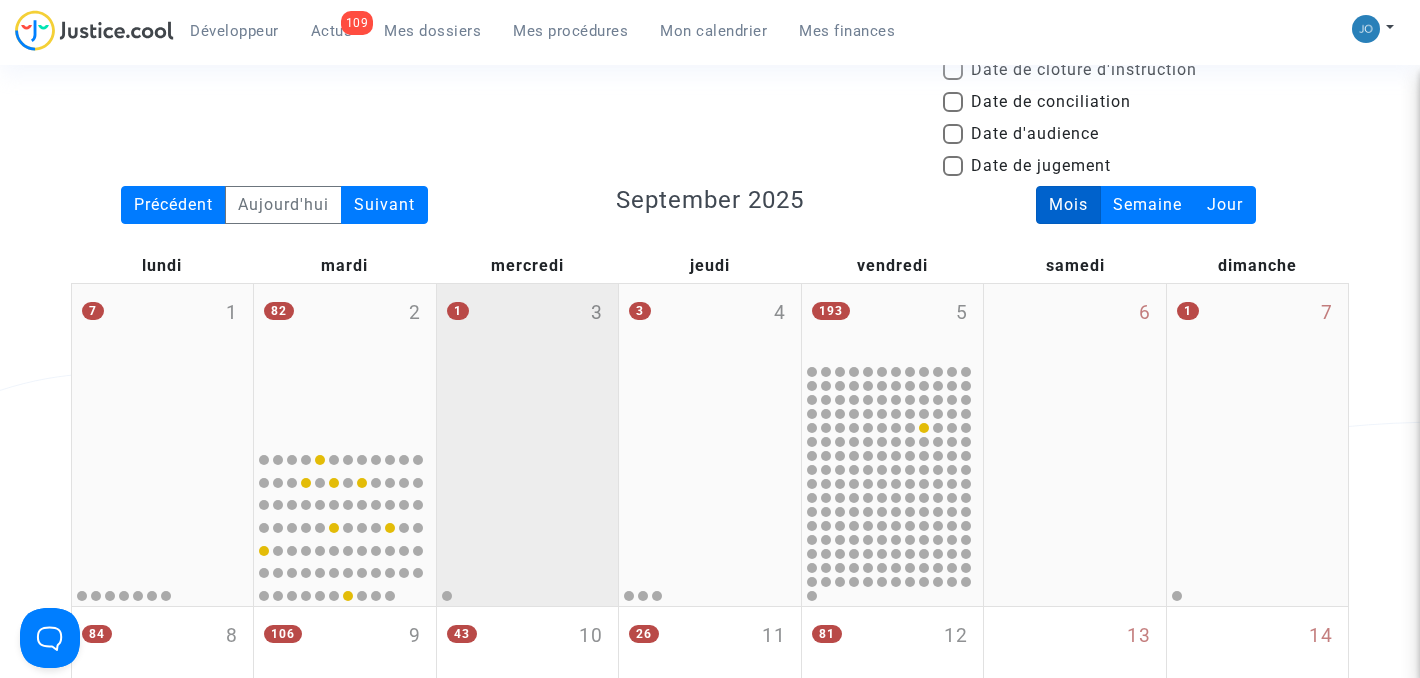 scroll, scrollTop: 84, scrollLeft: 0, axis: vertical 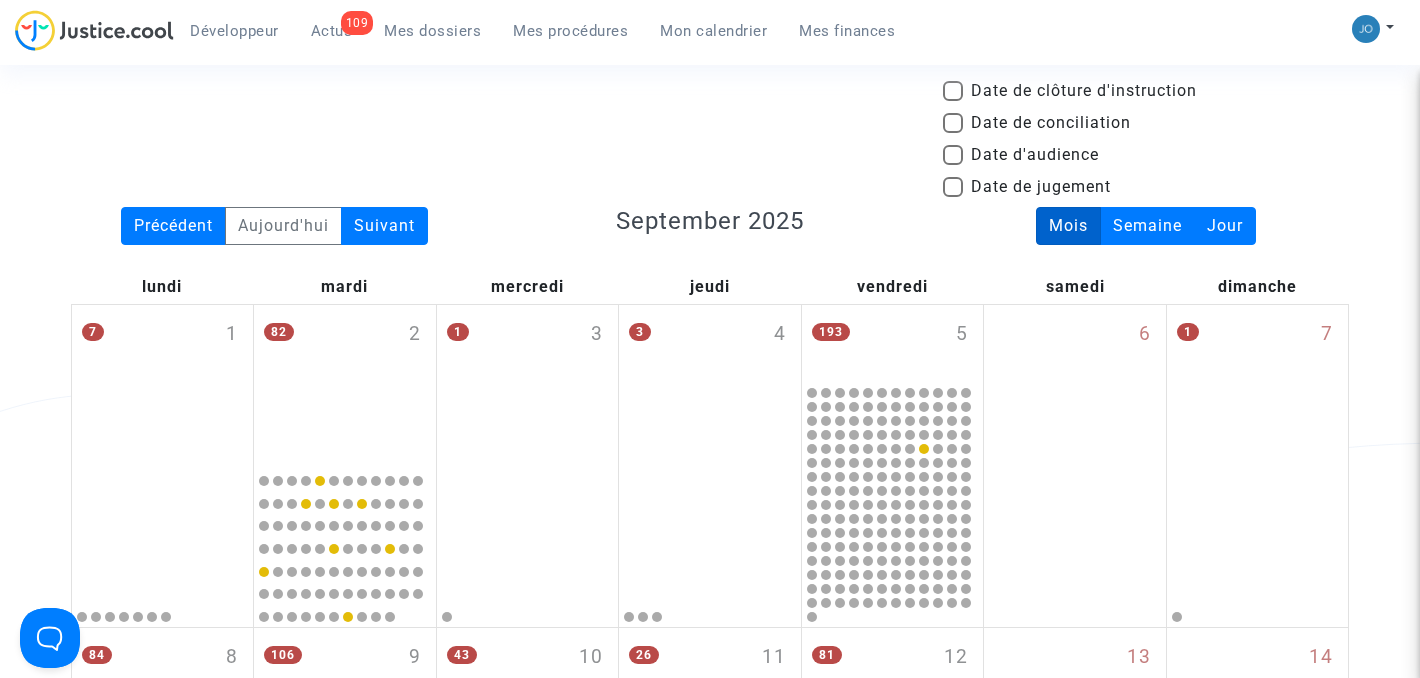 click at bounding box center (953, 155) 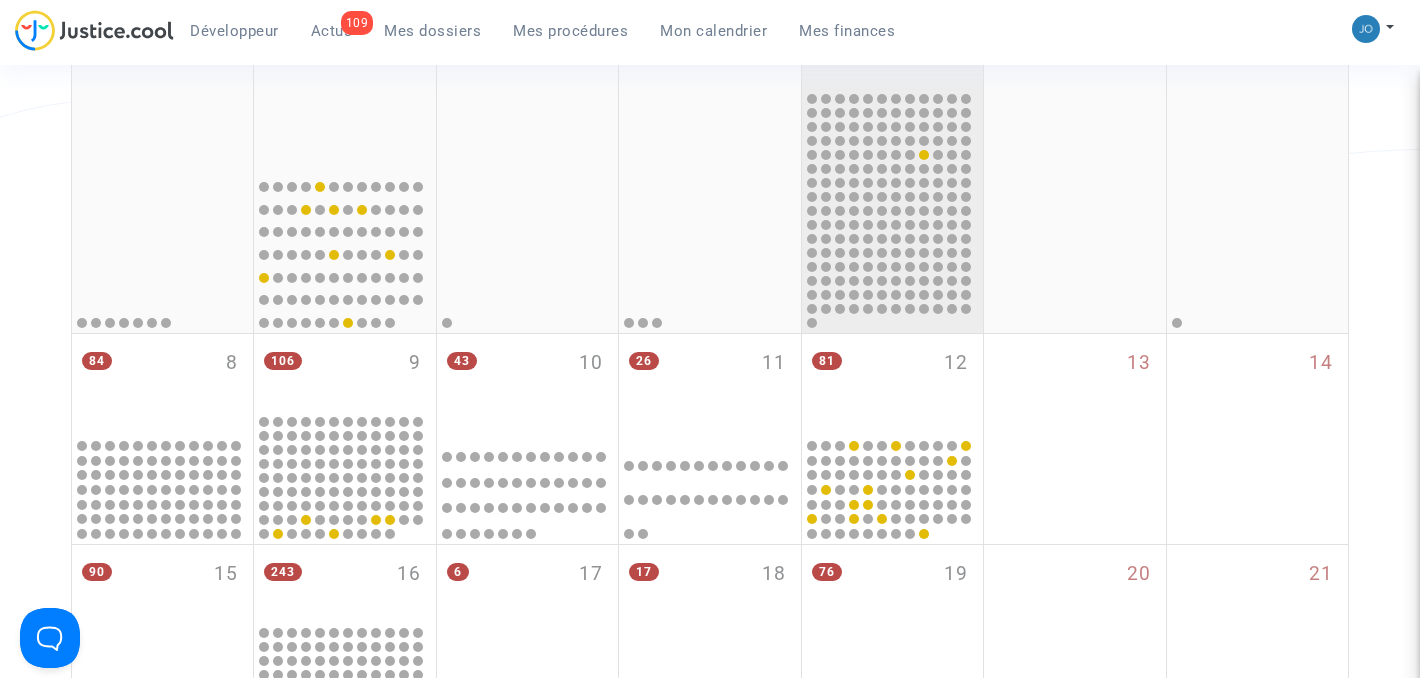 scroll, scrollTop: 458, scrollLeft: 0, axis: vertical 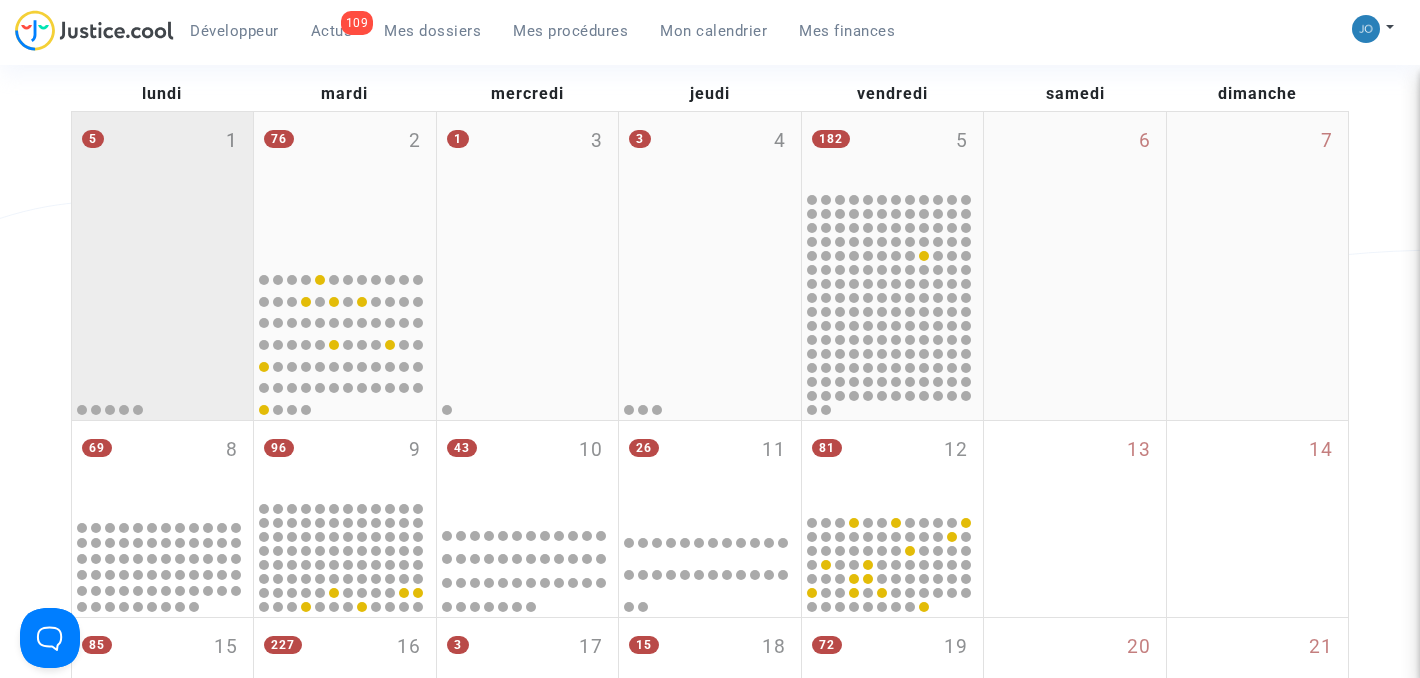 click 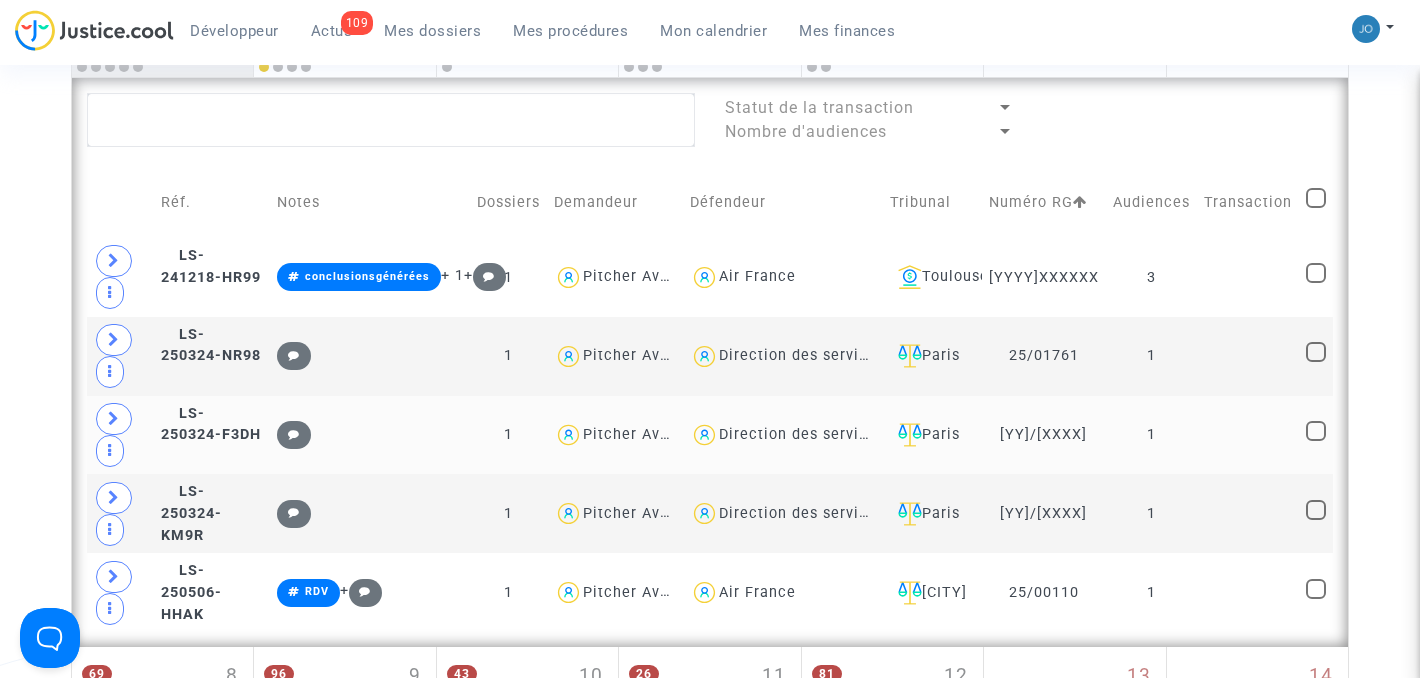 scroll, scrollTop: 619, scrollLeft: 0, axis: vertical 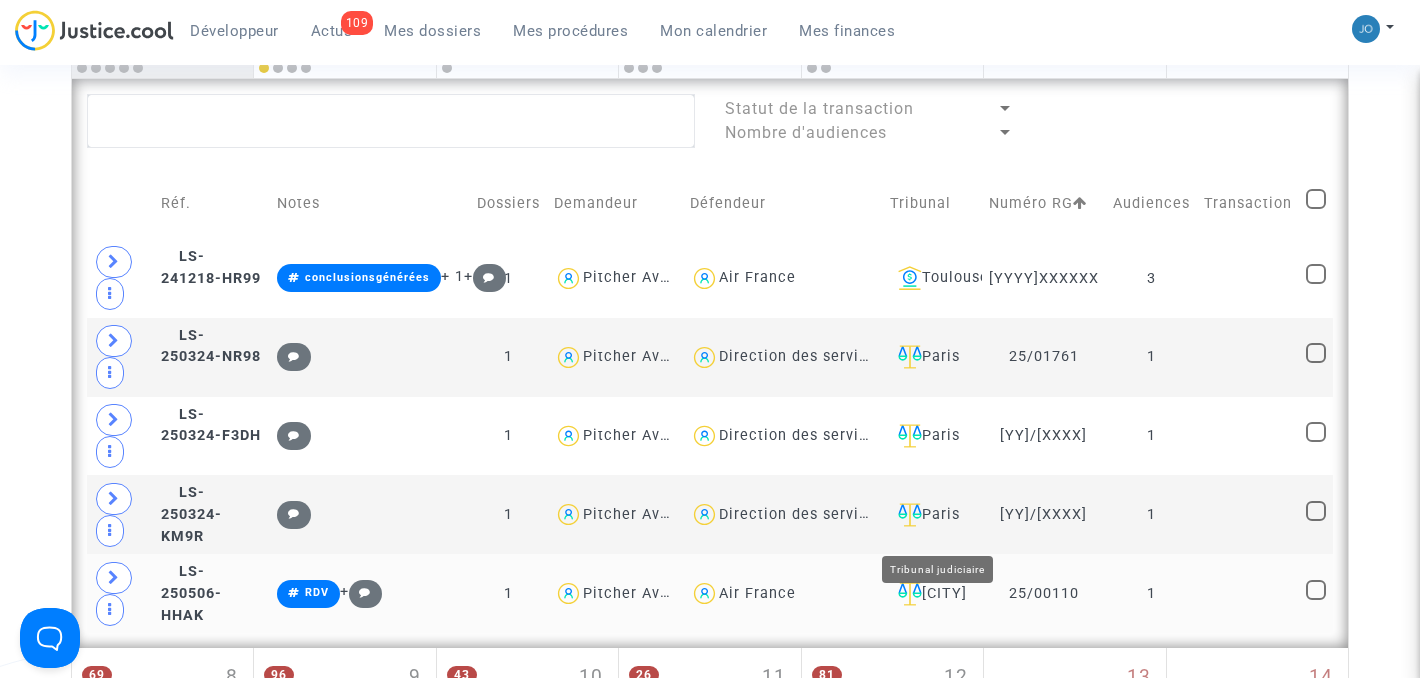 click on "[CITY]" 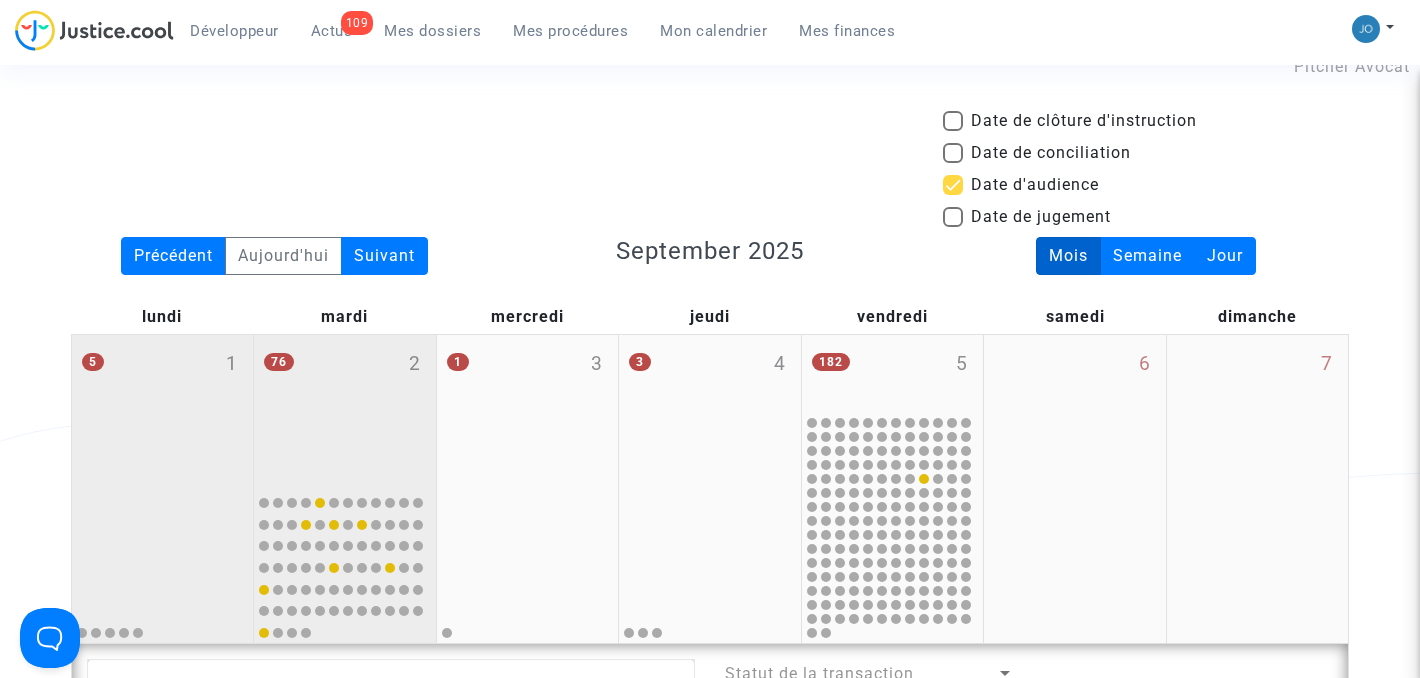 scroll, scrollTop: 249, scrollLeft: 0, axis: vertical 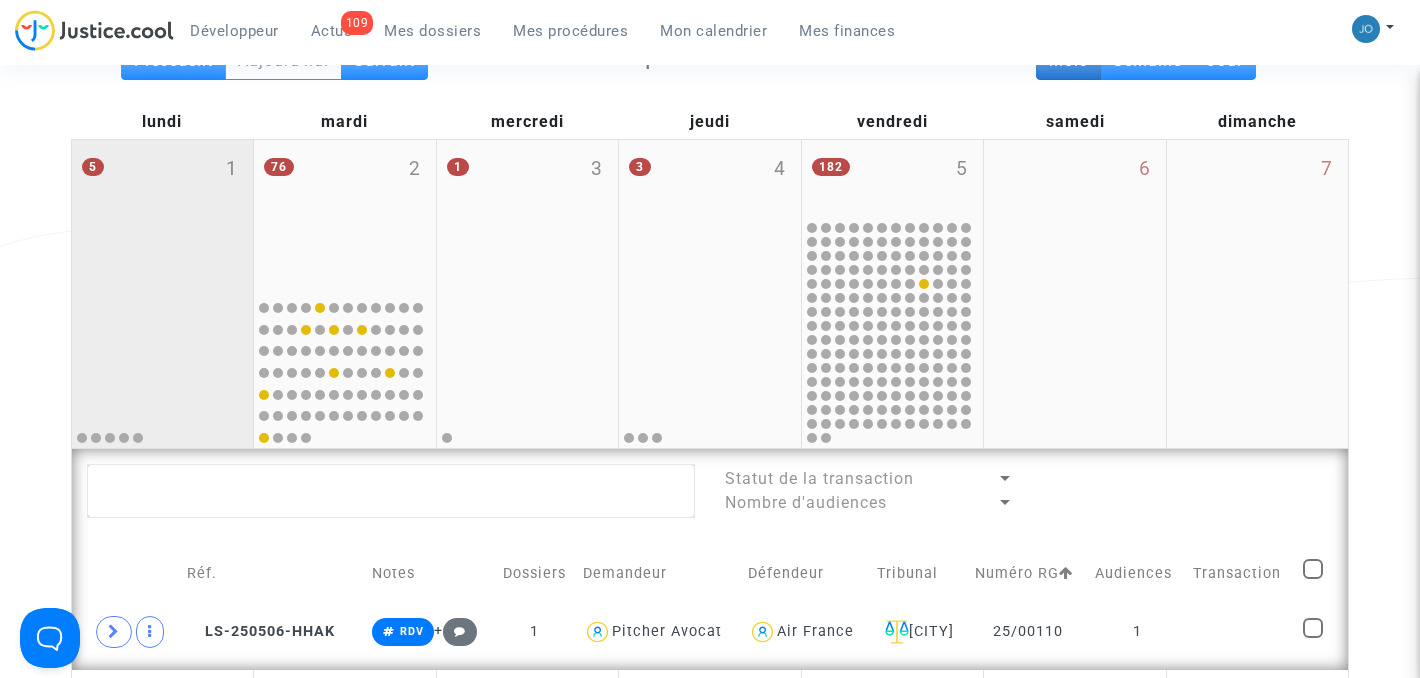 click 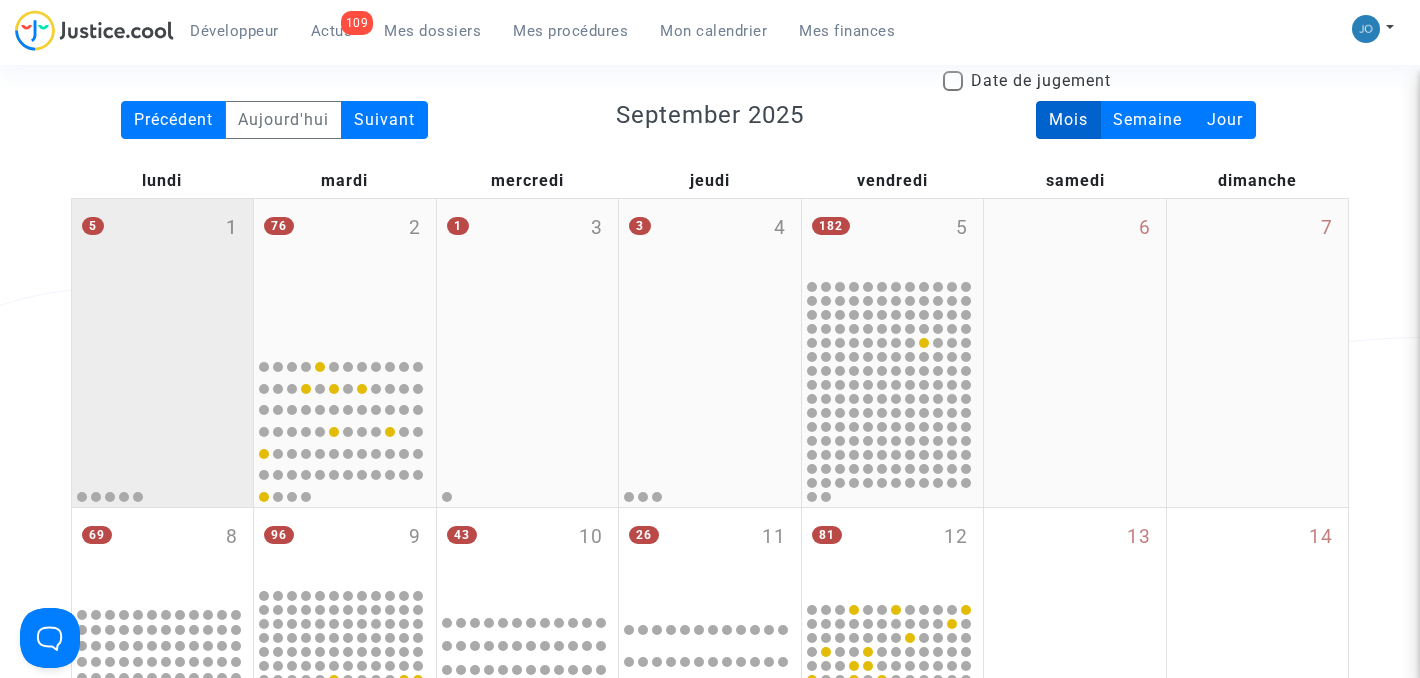 scroll, scrollTop: 141, scrollLeft: 0, axis: vertical 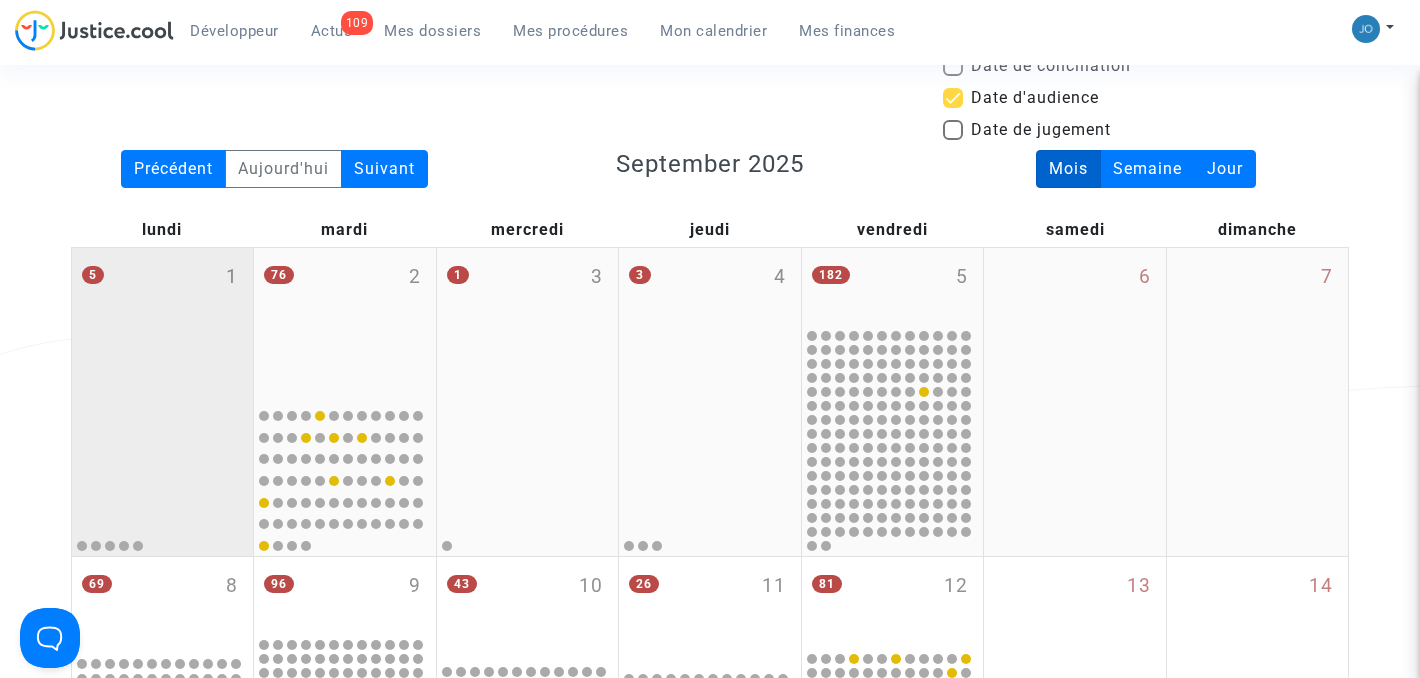 click on "5 1" 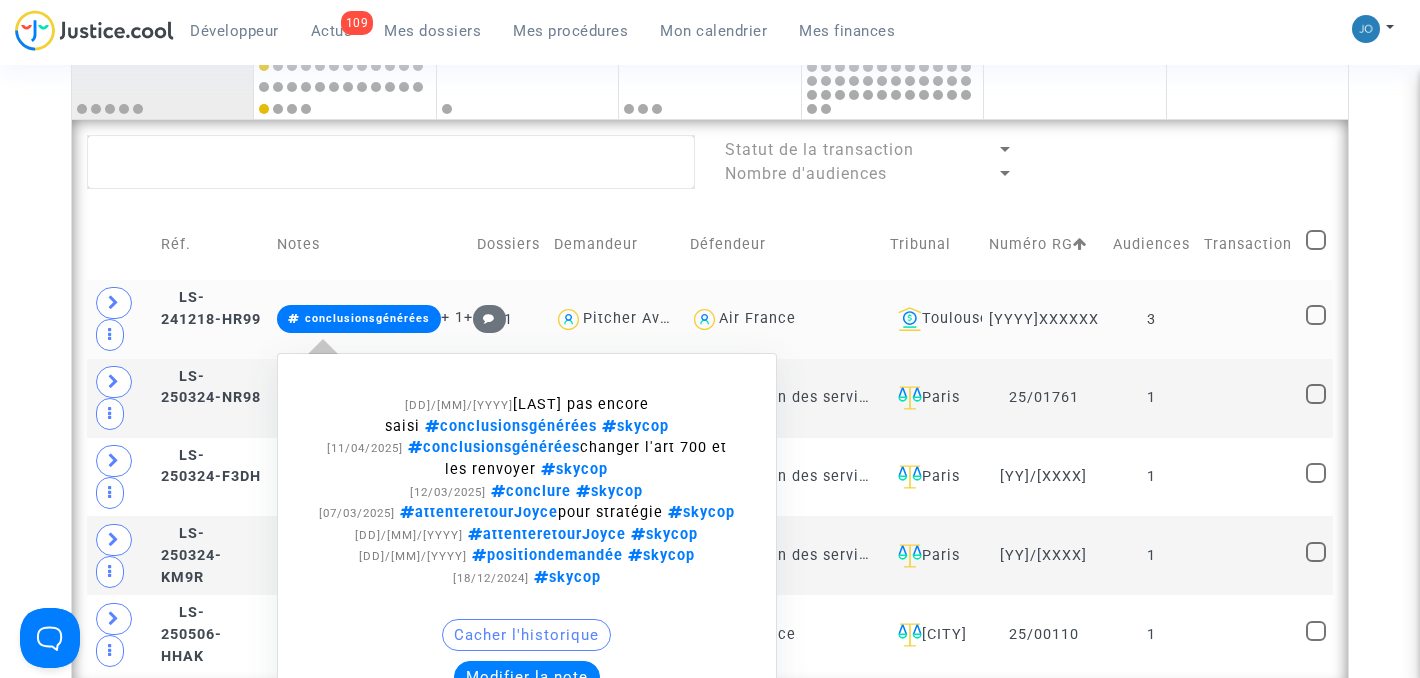 scroll, scrollTop: 672, scrollLeft: 0, axis: vertical 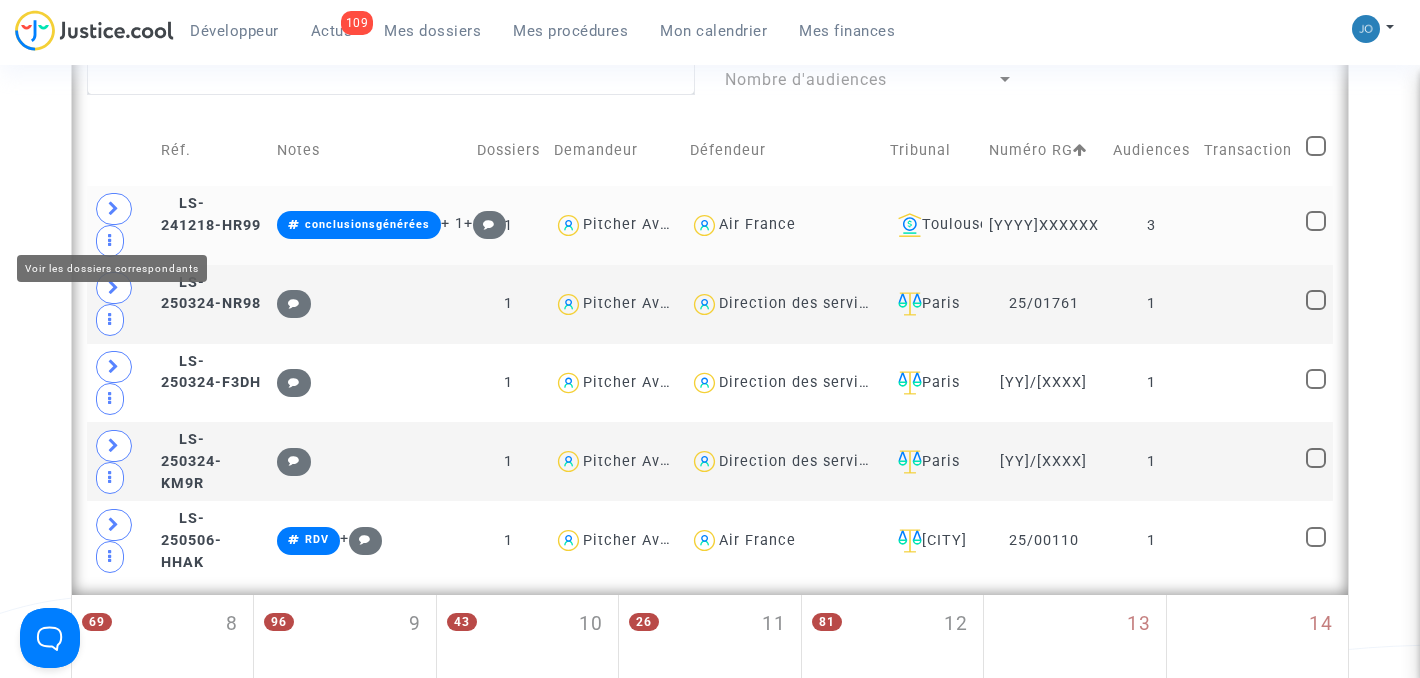 click 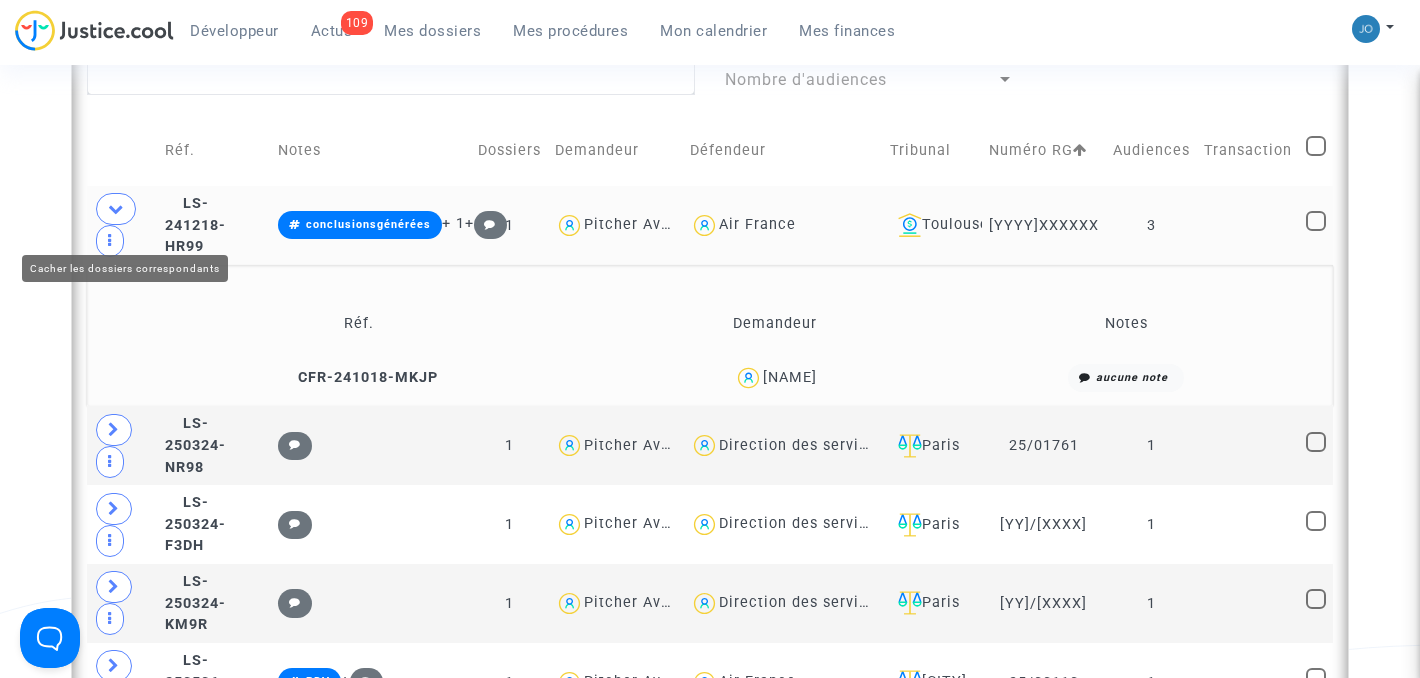 click 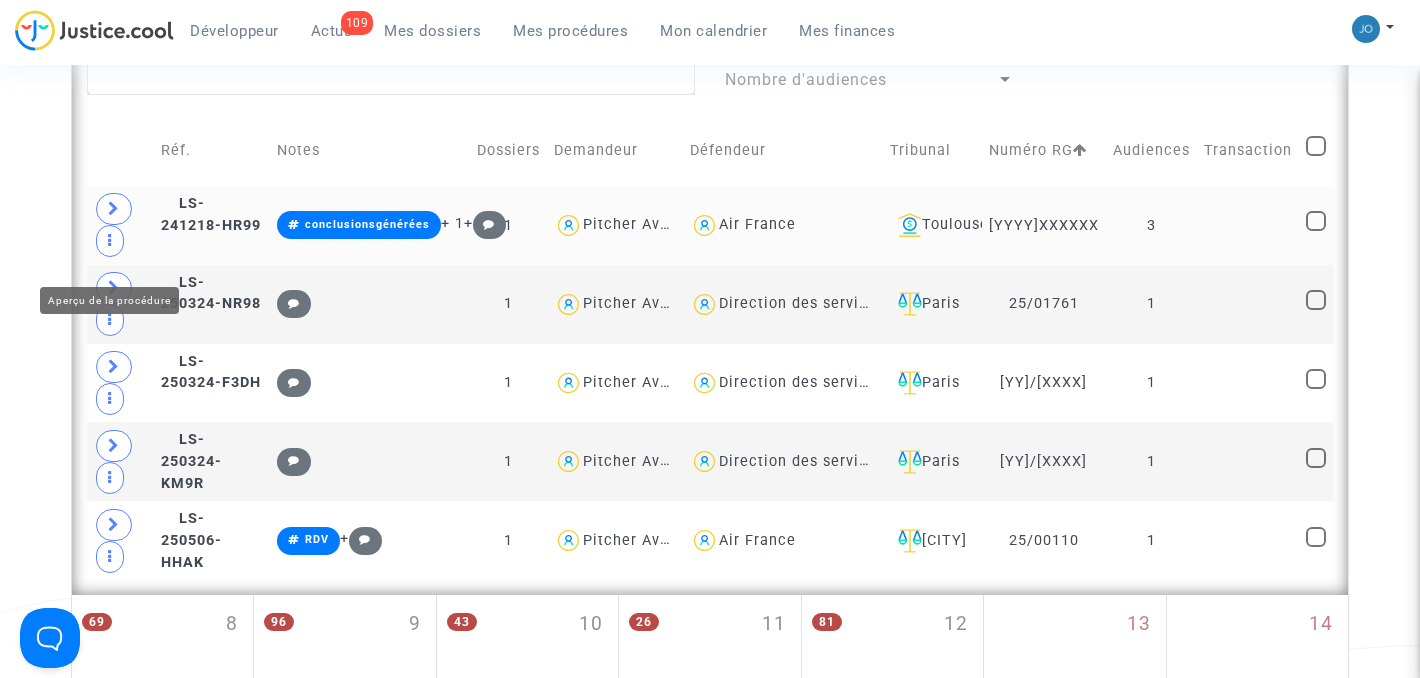 click 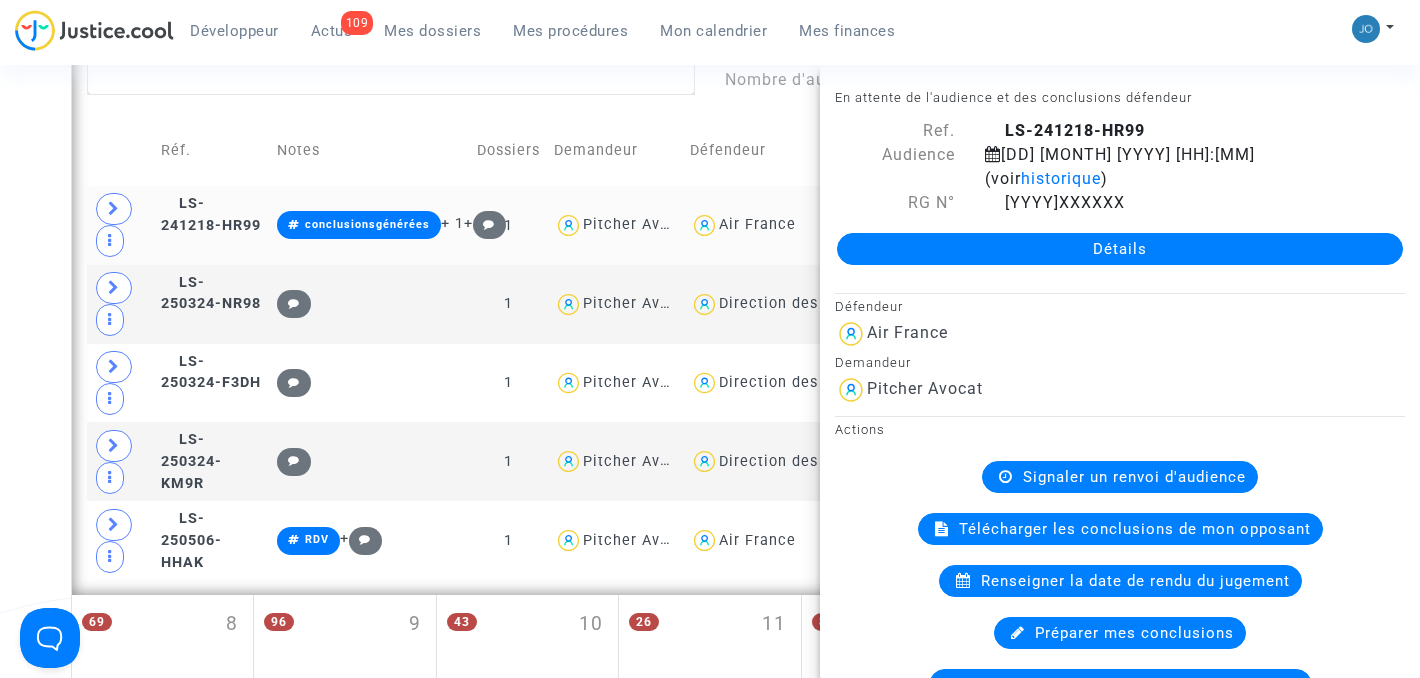click on "LS-241218-HR99" 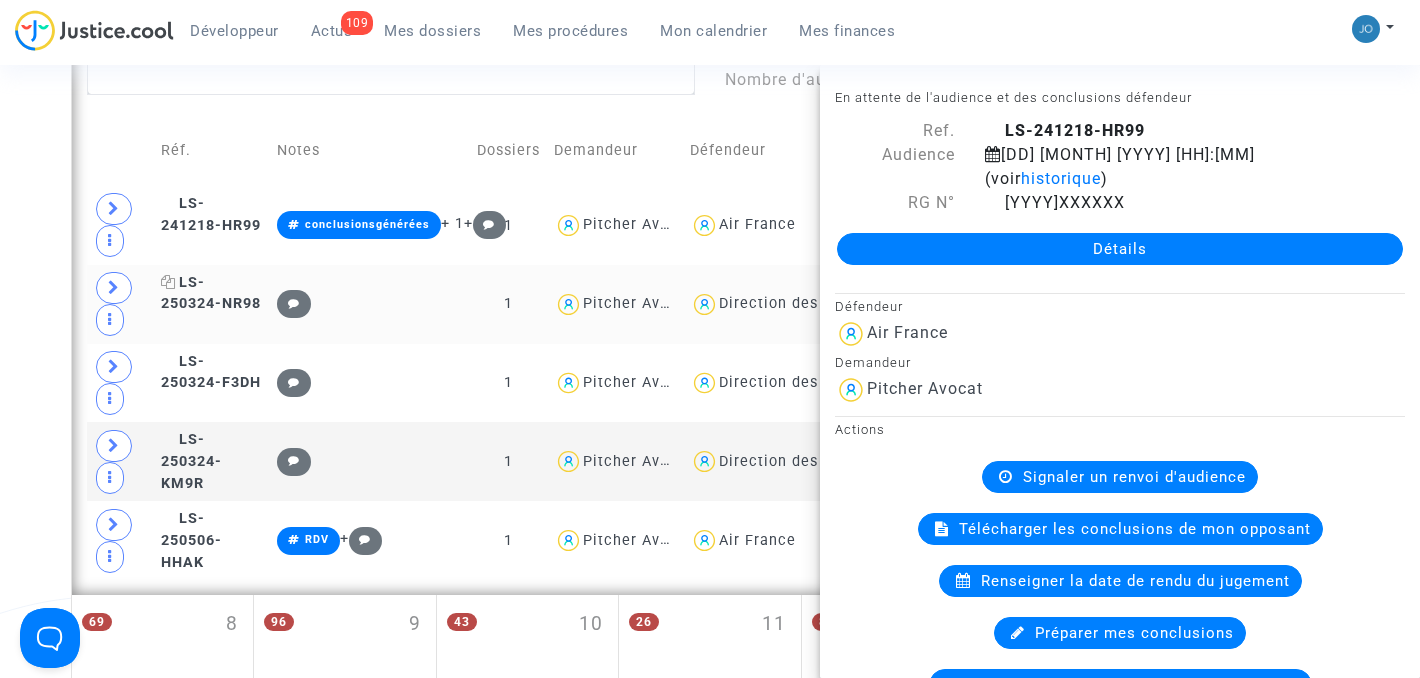 click on "LS-250324-NR98" 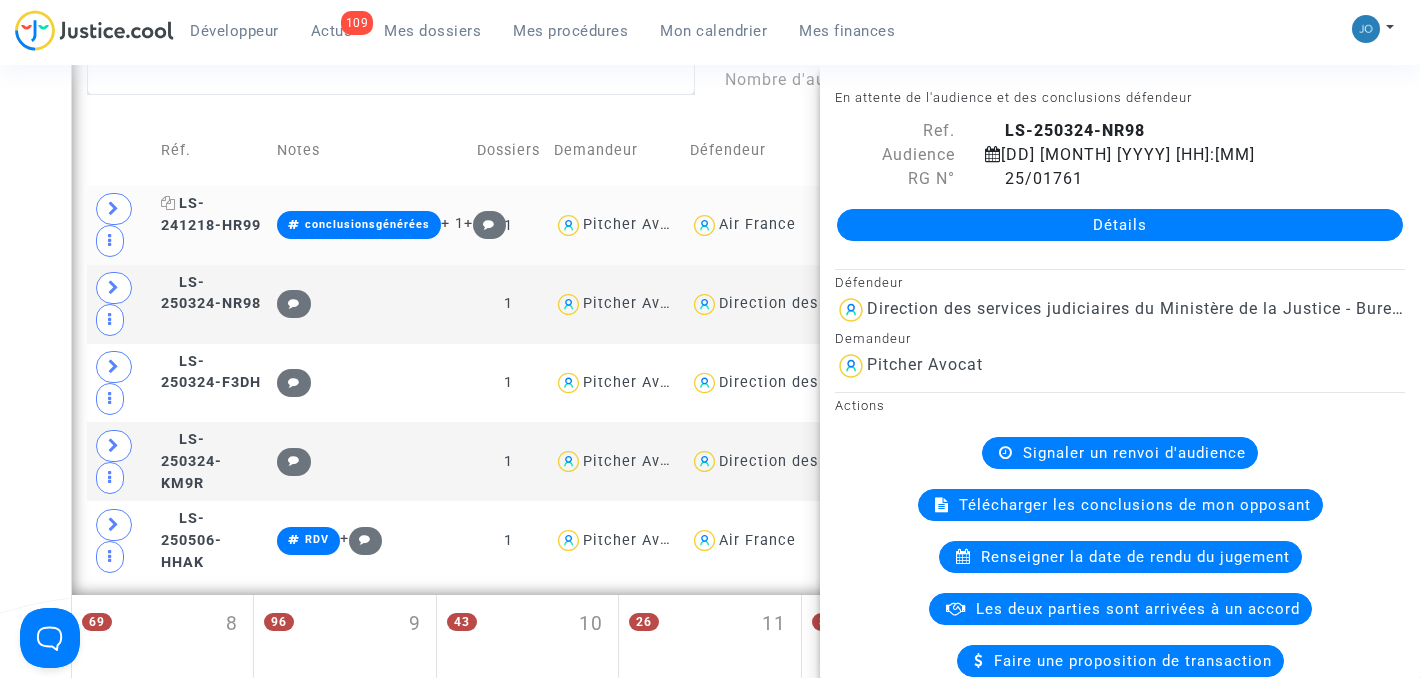 click on "LS-241218-HR99" 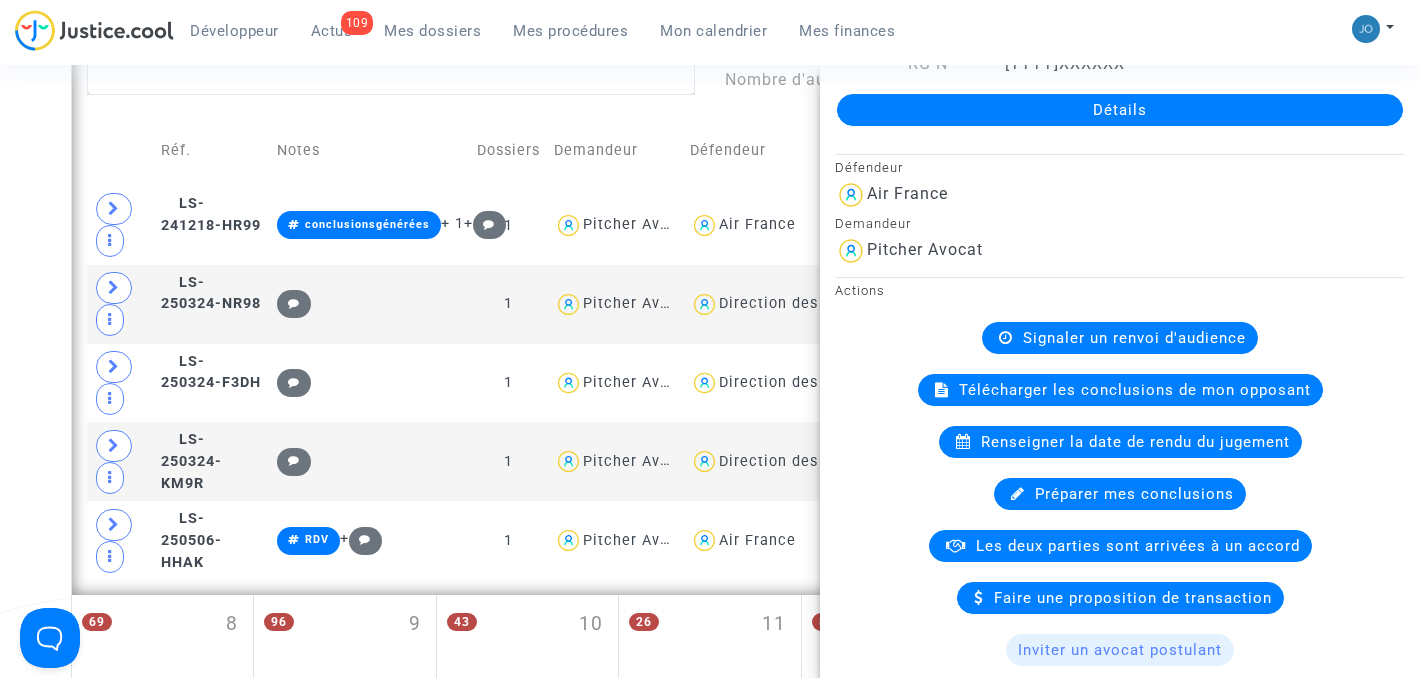 scroll, scrollTop: 0, scrollLeft: 0, axis: both 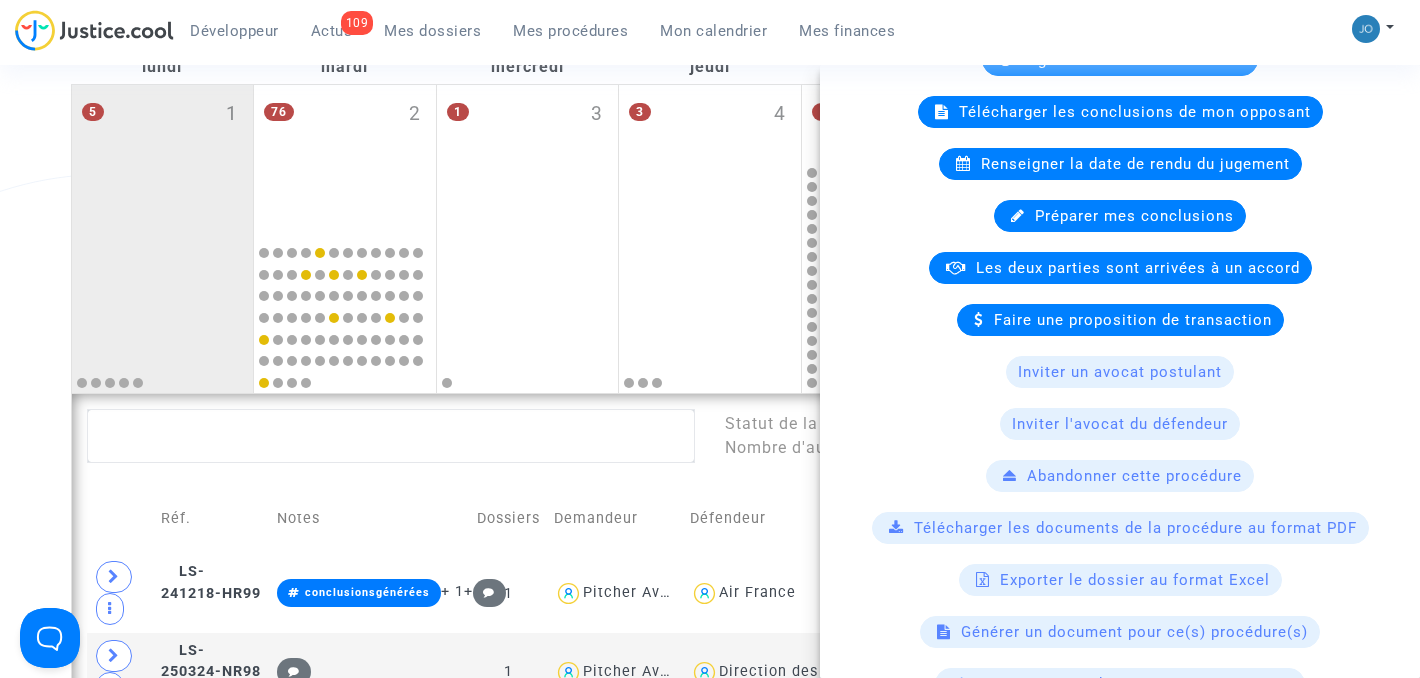 click 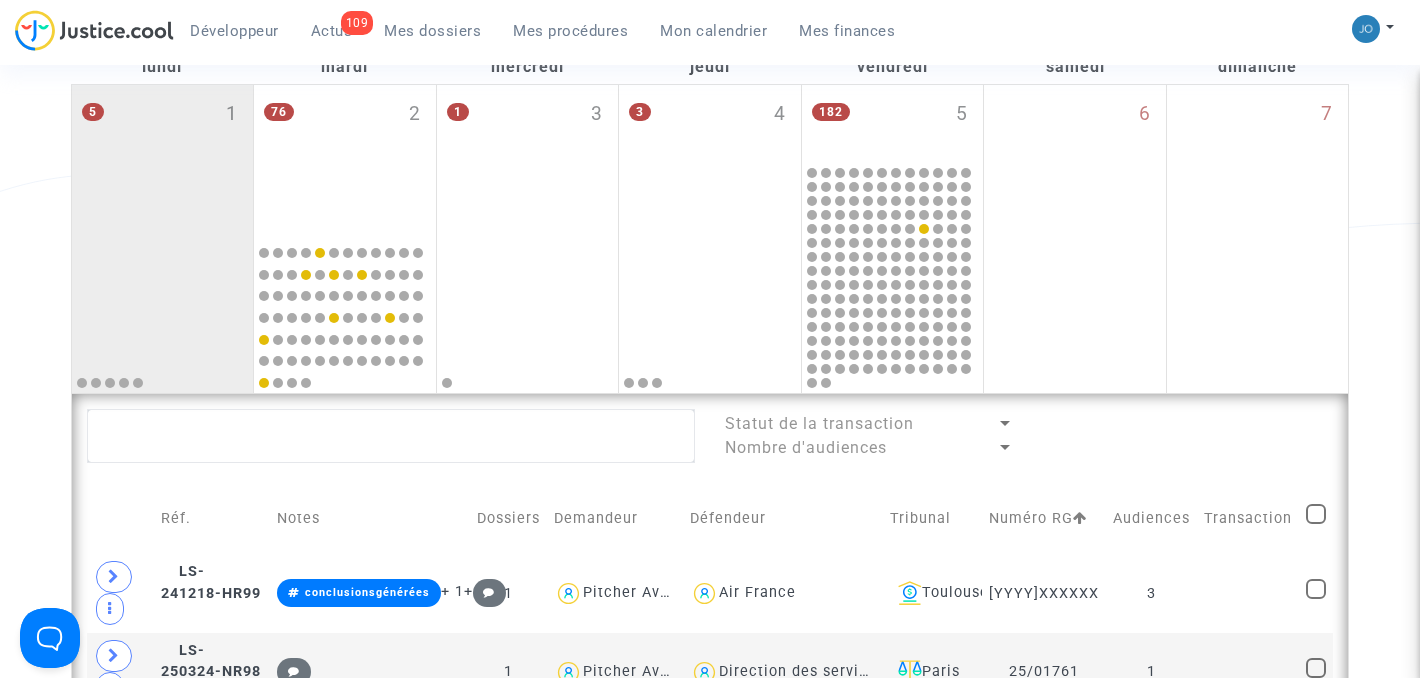 scroll, scrollTop: 0, scrollLeft: 0, axis: both 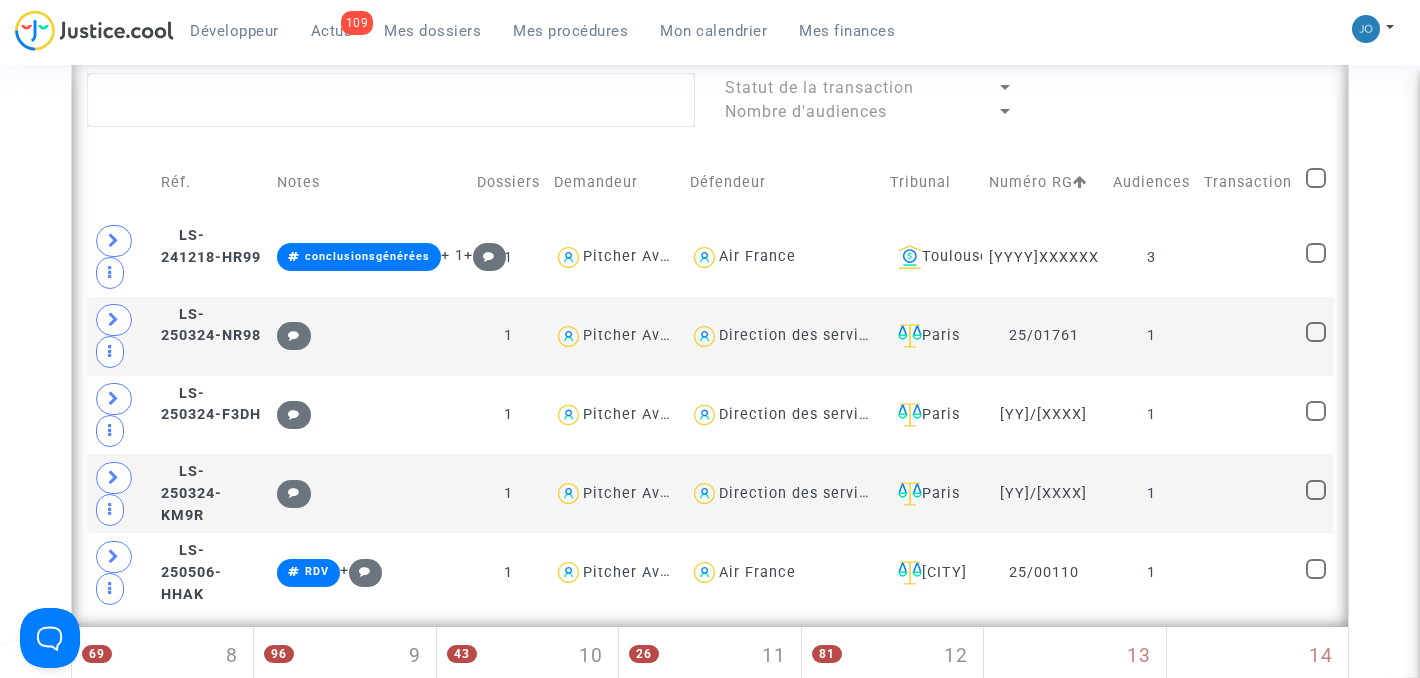 click on "Mes procédures" at bounding box center (570, 31) 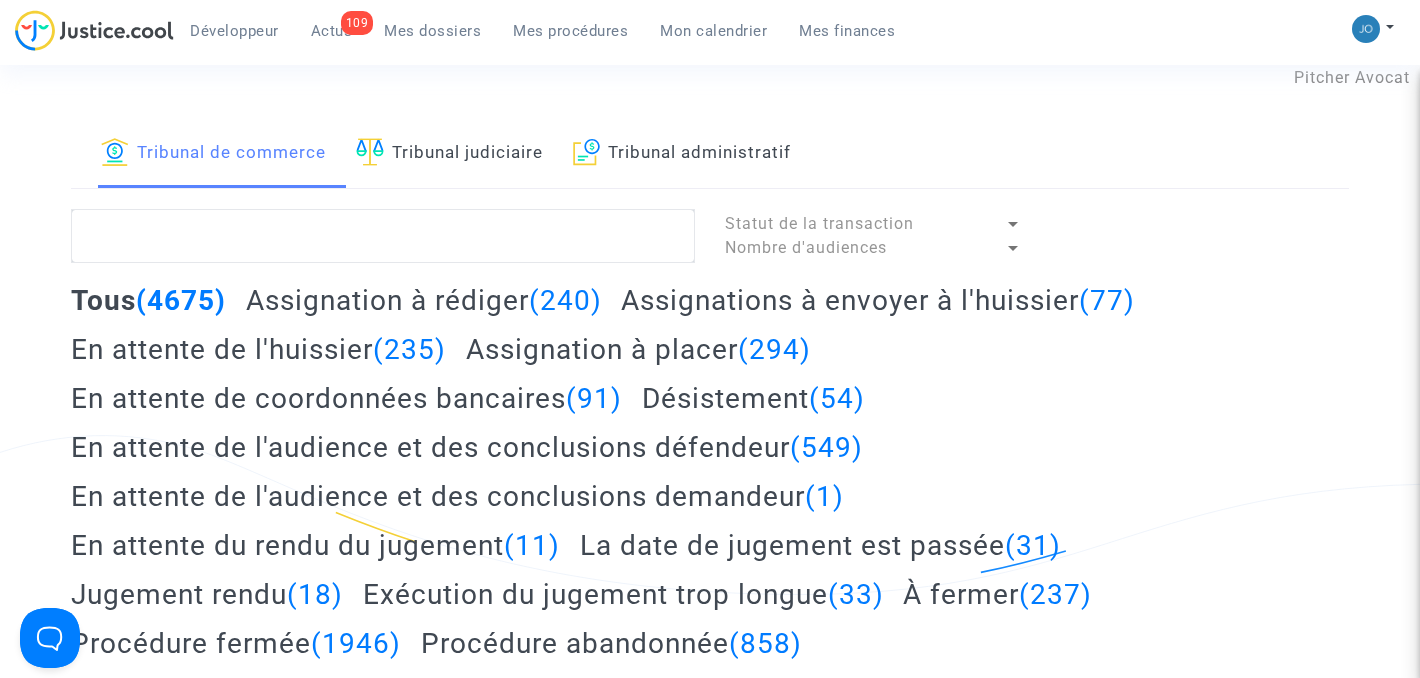 scroll, scrollTop: 52, scrollLeft: 0, axis: vertical 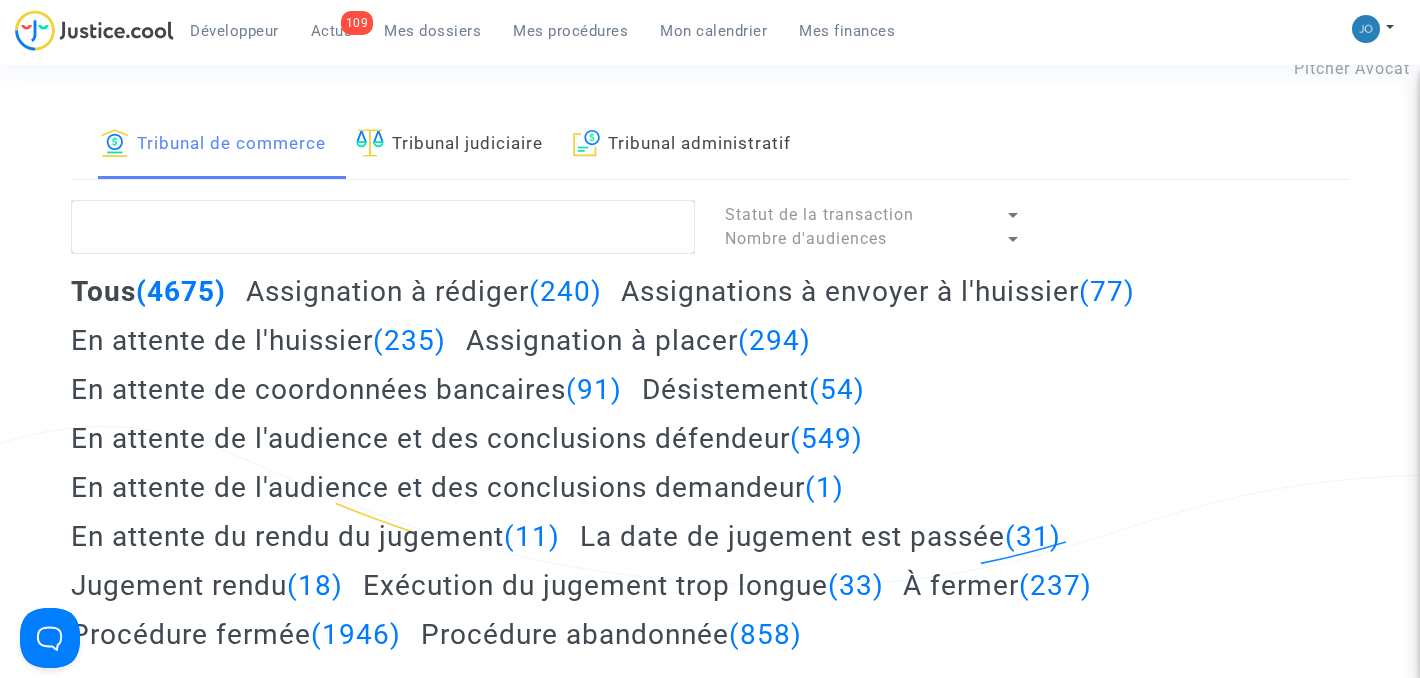 click on "Assignation à rédiger  (240)" 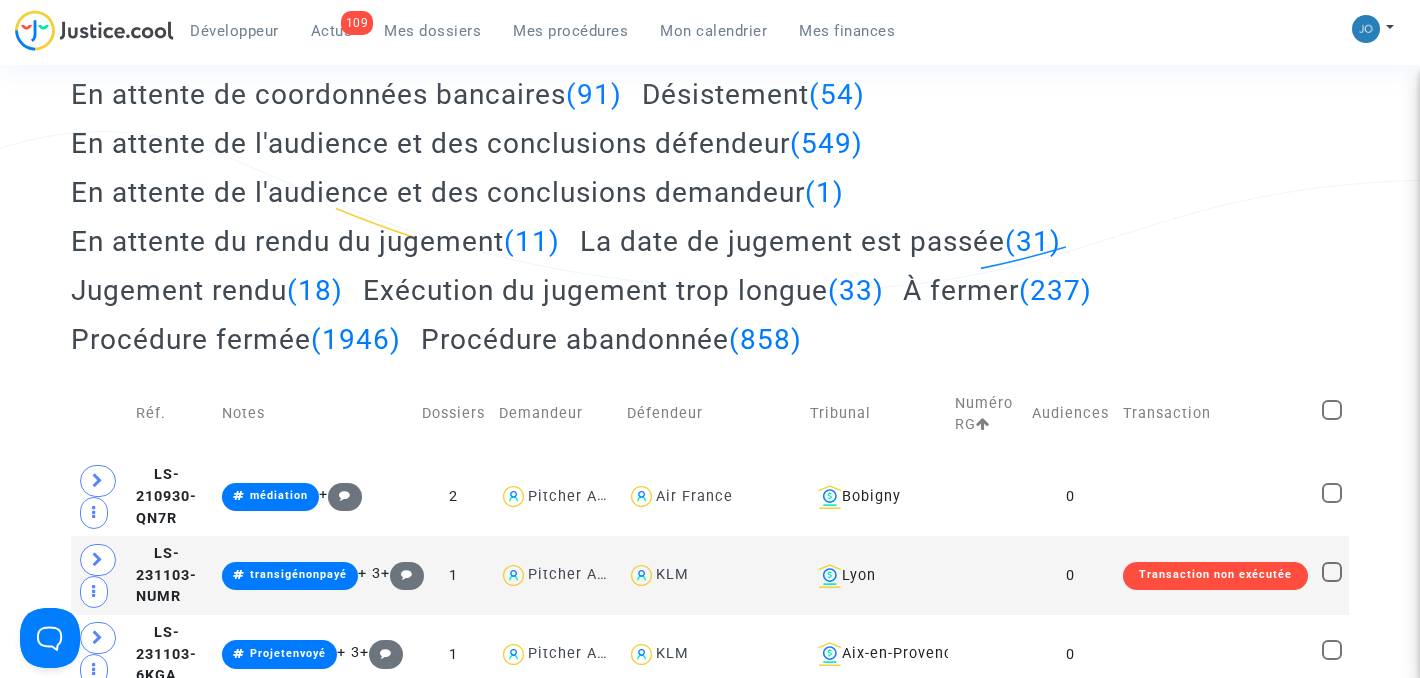 scroll, scrollTop: 351, scrollLeft: 0, axis: vertical 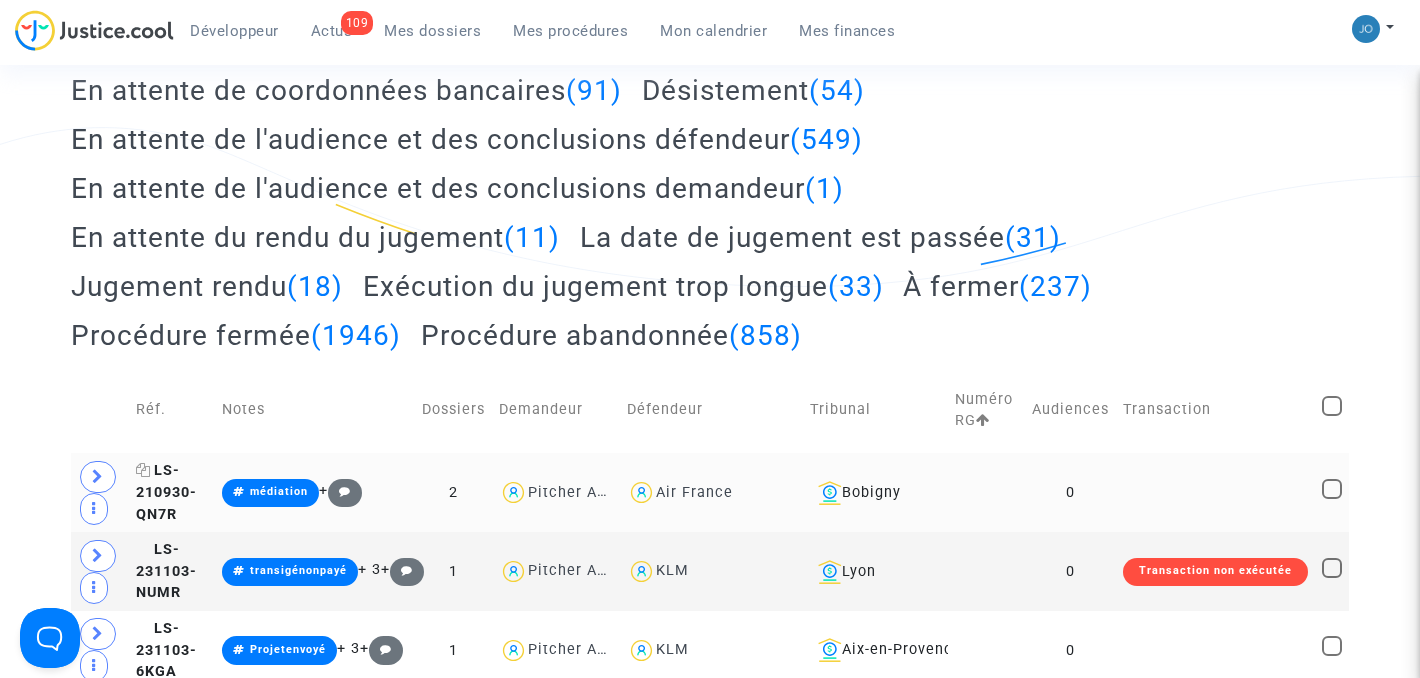 click 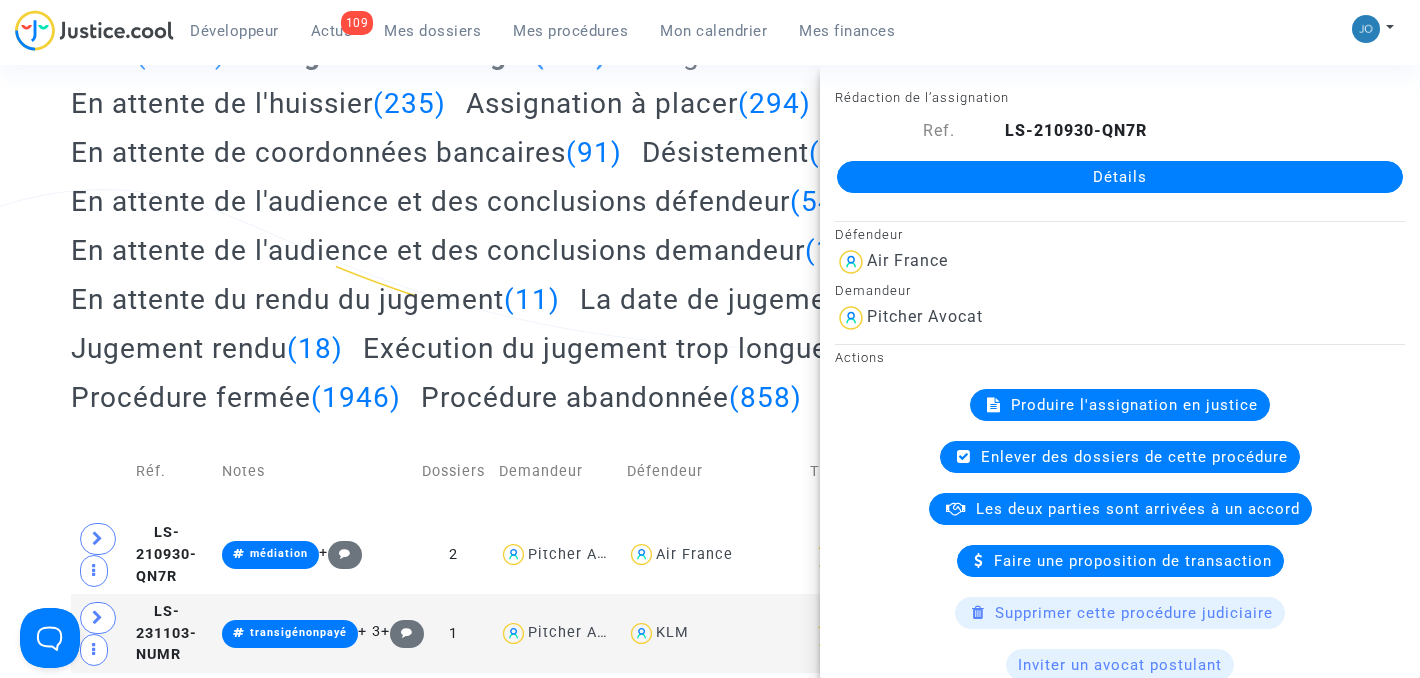 scroll, scrollTop: 288, scrollLeft: 0, axis: vertical 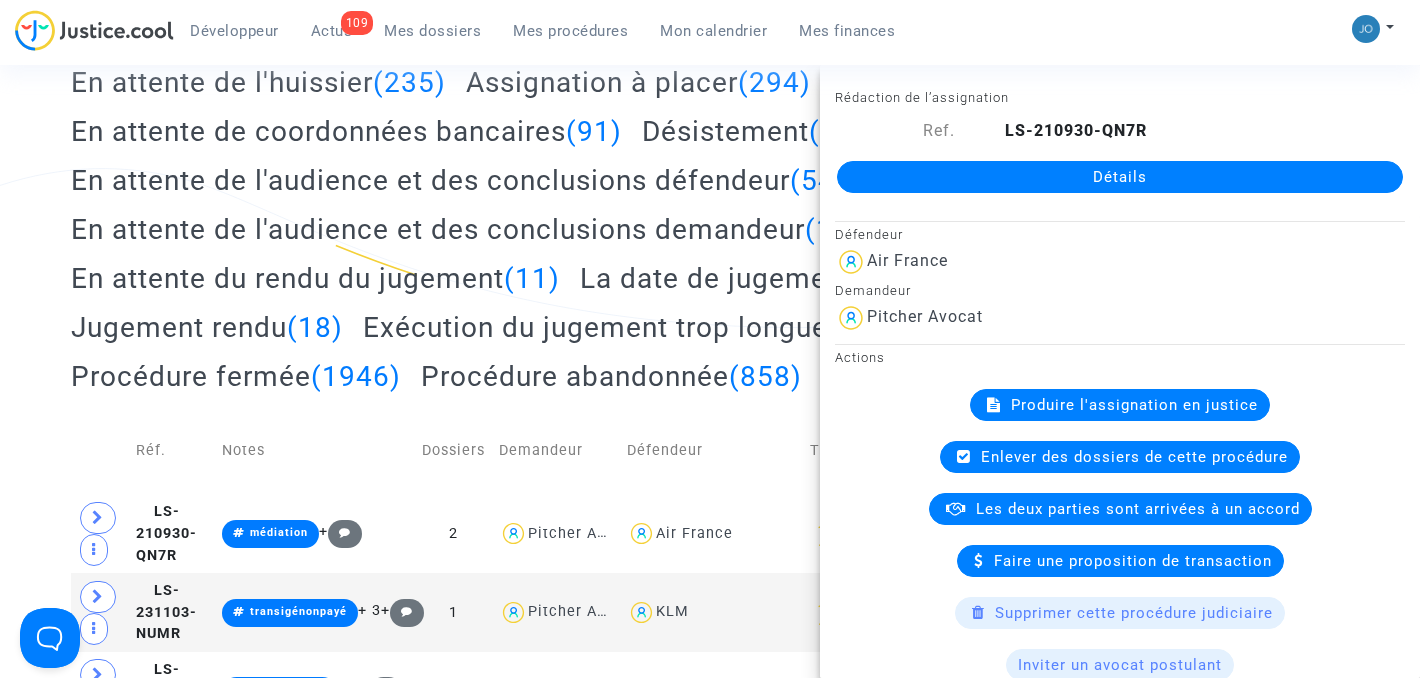click on "Tribunal de commerce Tribunal judiciaire Tribunal administratif Statut de la transaction Nombre d'audiences Tous (4675) Assignation à rédiger (240) Assignations à envoyer à l'huissier (77) En attente de l'huissier (235) Assignation à placer (294) En attente de coordonnées bancaires (91) Désistement (54) En attente de l'audience et des conclusions défendeur (549) En attente de l'audience et des conclusions demandeur (1) En attente du rendu du jugement (11) La date de jugement est passée (31) Jugement rendu (18) Exécution du jugement trop longue (33) À fermer (237) Procédure fermée (1946) Procédure abandonnée (858) Réf. Notes Dossiers Demandeur Défendeur Tribunal Numéro RG Audiences Transaction LS-210930-QN7R médiation + 2 Pitcher Avocat Air France Bobigny 0 LS-231103-NUMR transigénonpayé + 3 + 1 Pitcher Avocat KLM Lyon 0 Transaction non exécutée LS-231103-6KGA Projetenvoyé + 3 1" at bounding box center (710, 2179) 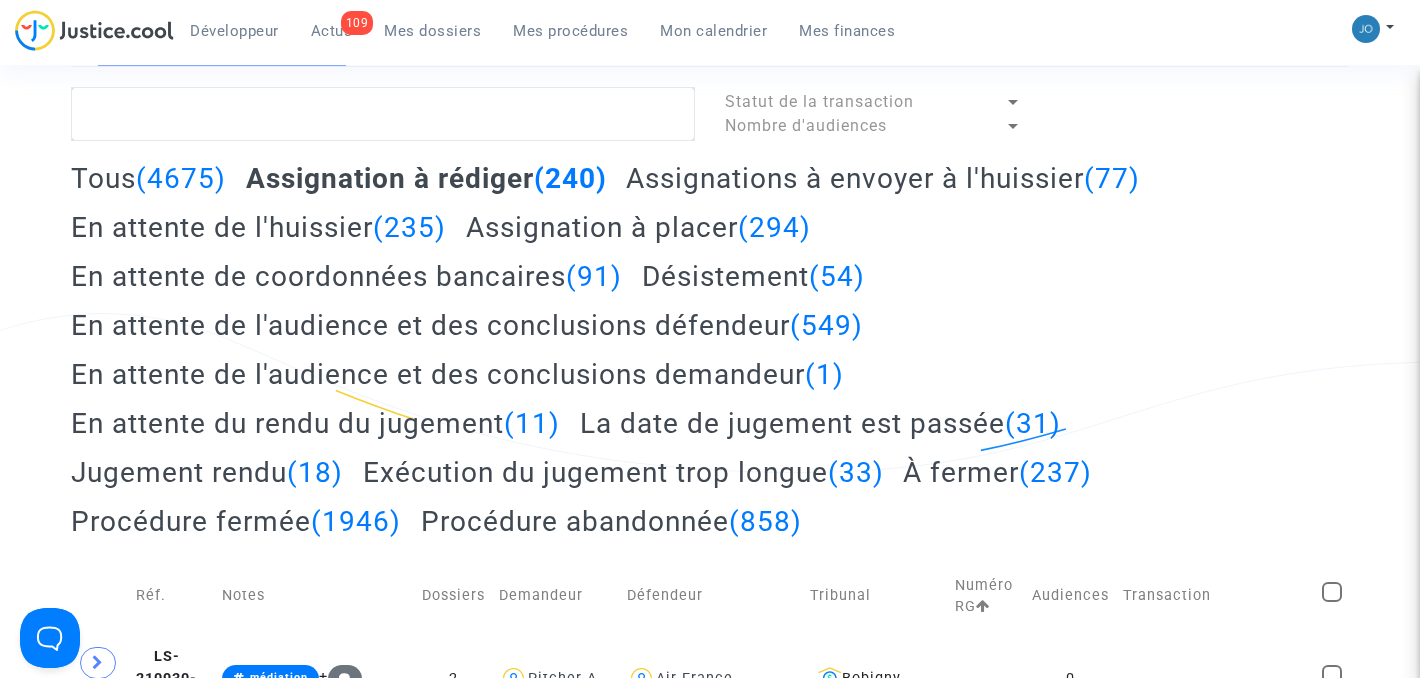 scroll, scrollTop: 0, scrollLeft: 0, axis: both 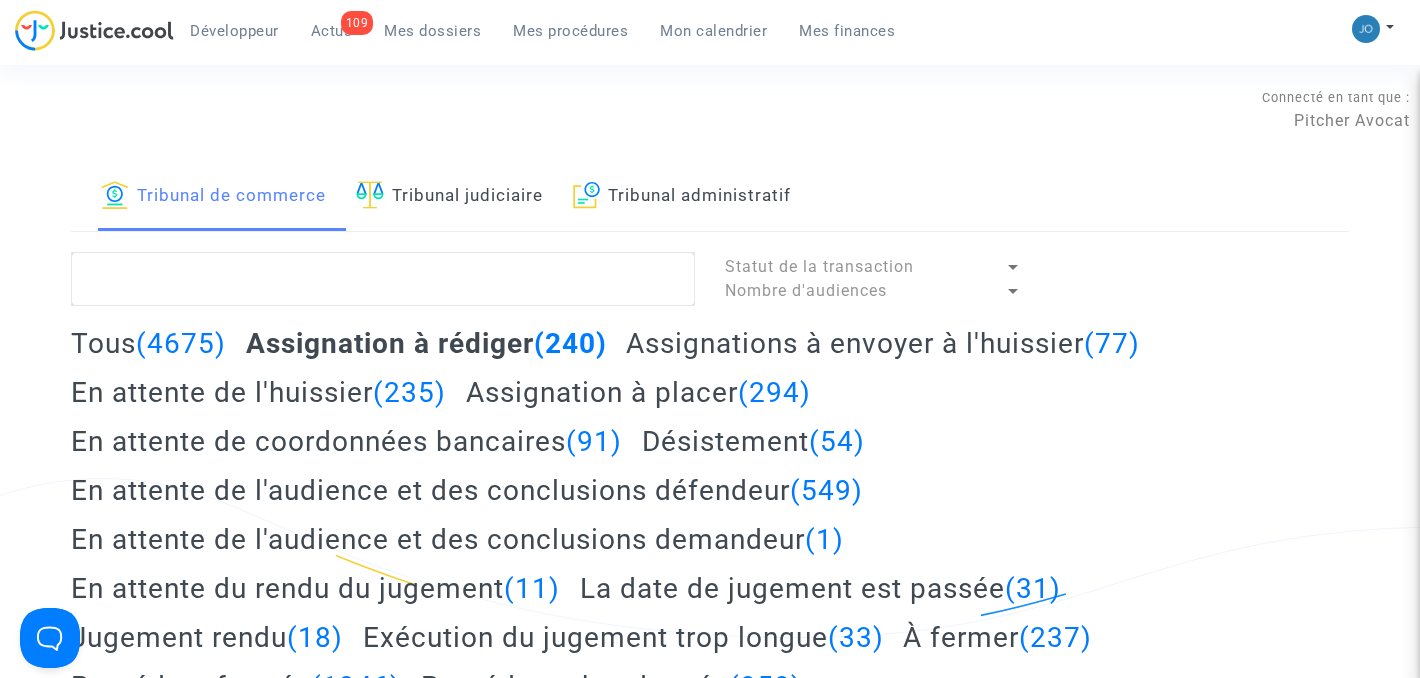 click on "Tribunal judiciaire" 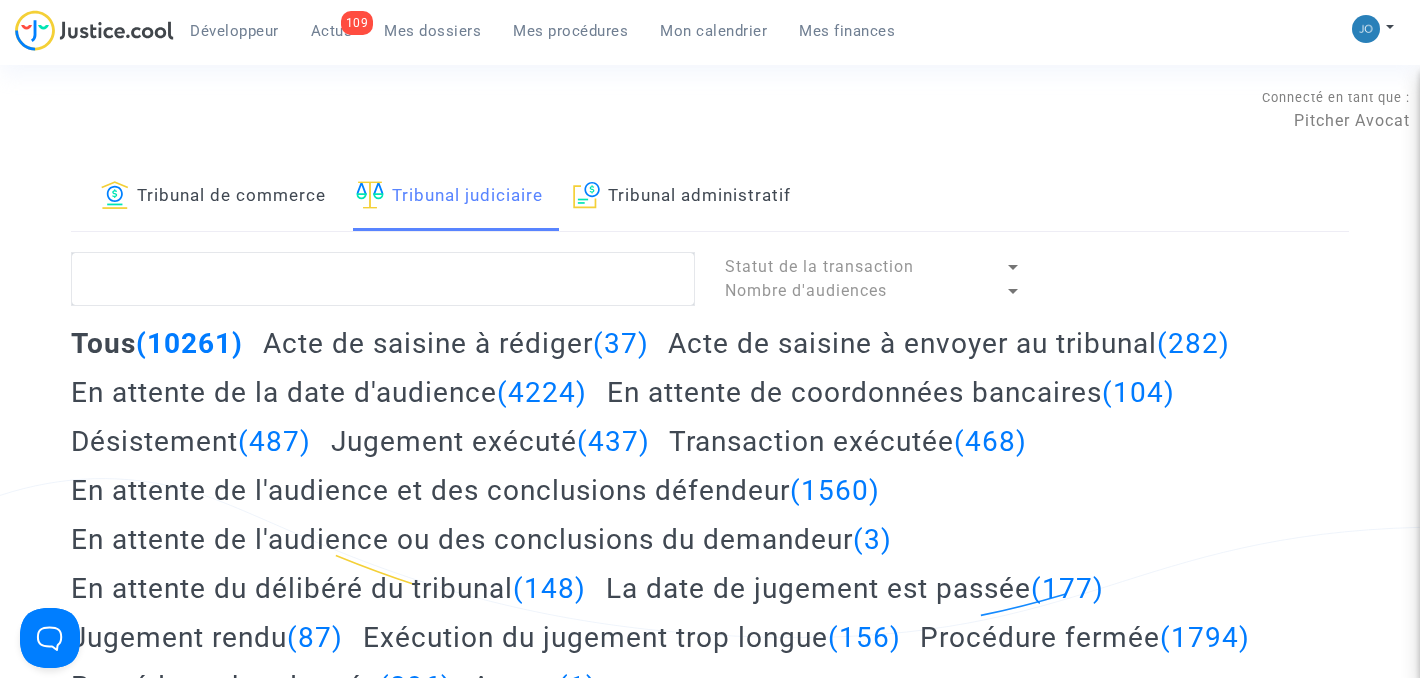 click on "Tribunal de commerce" 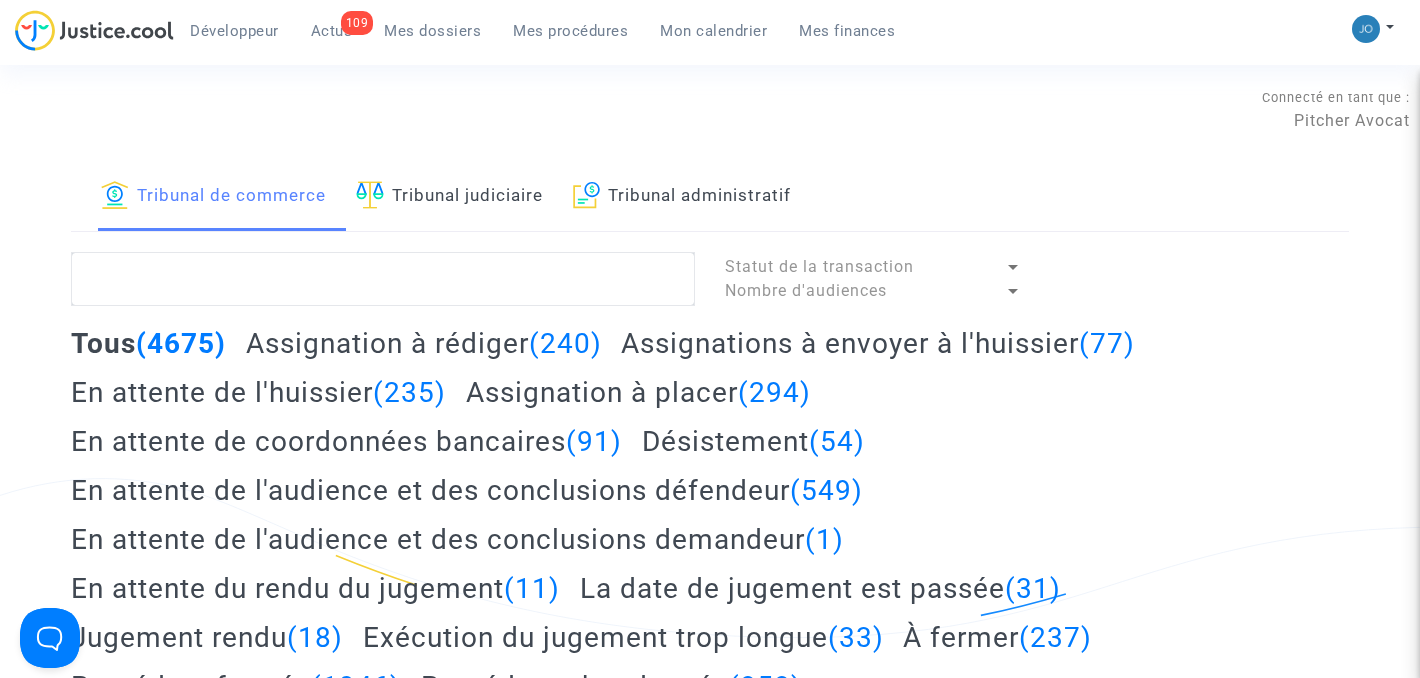 click on "Tribunal judiciaire" 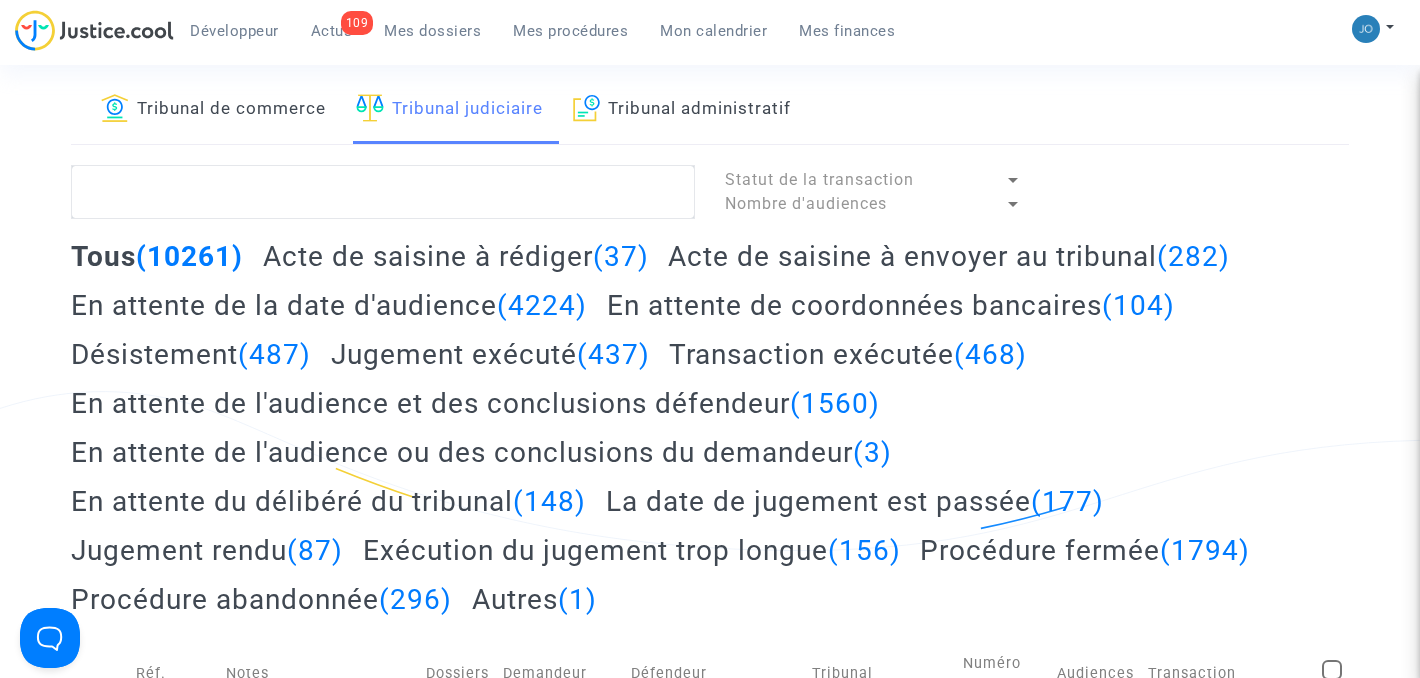 scroll, scrollTop: 76, scrollLeft: 0, axis: vertical 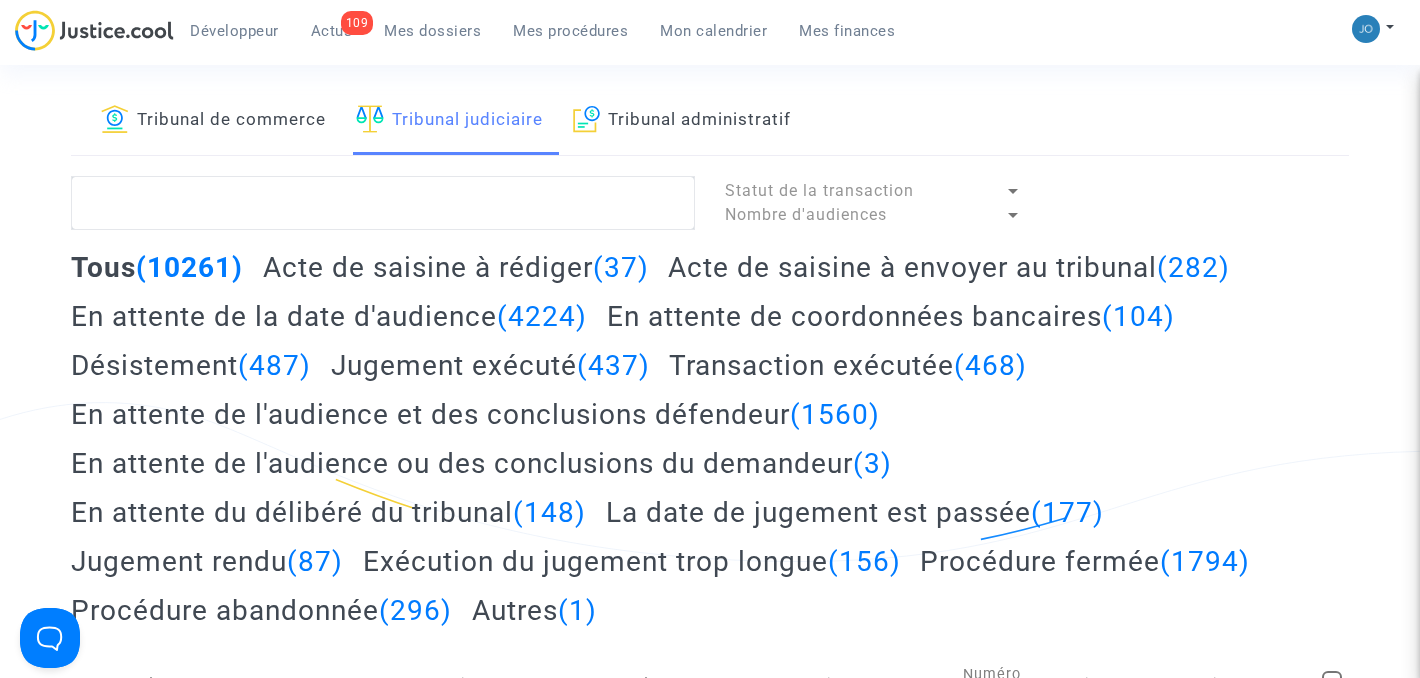 click on "Acte de saisine à rédiger  (37)" 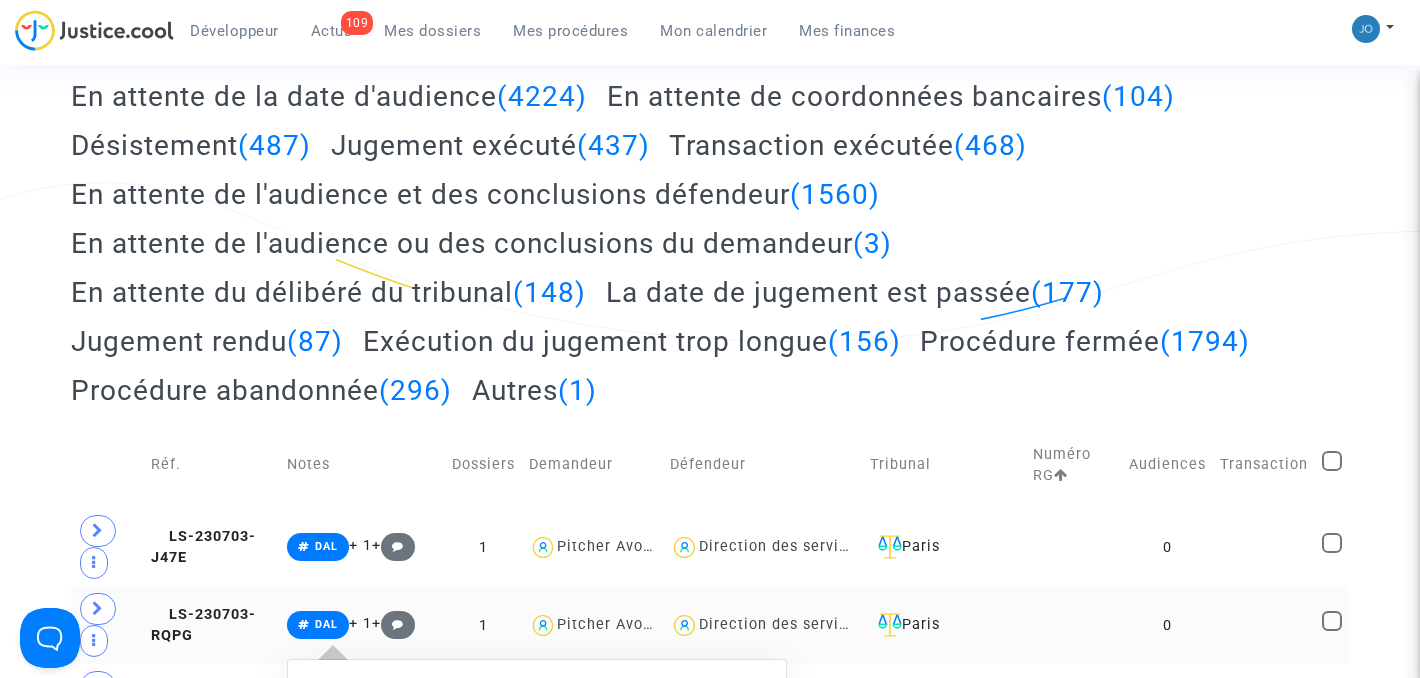scroll, scrollTop: 0, scrollLeft: 0, axis: both 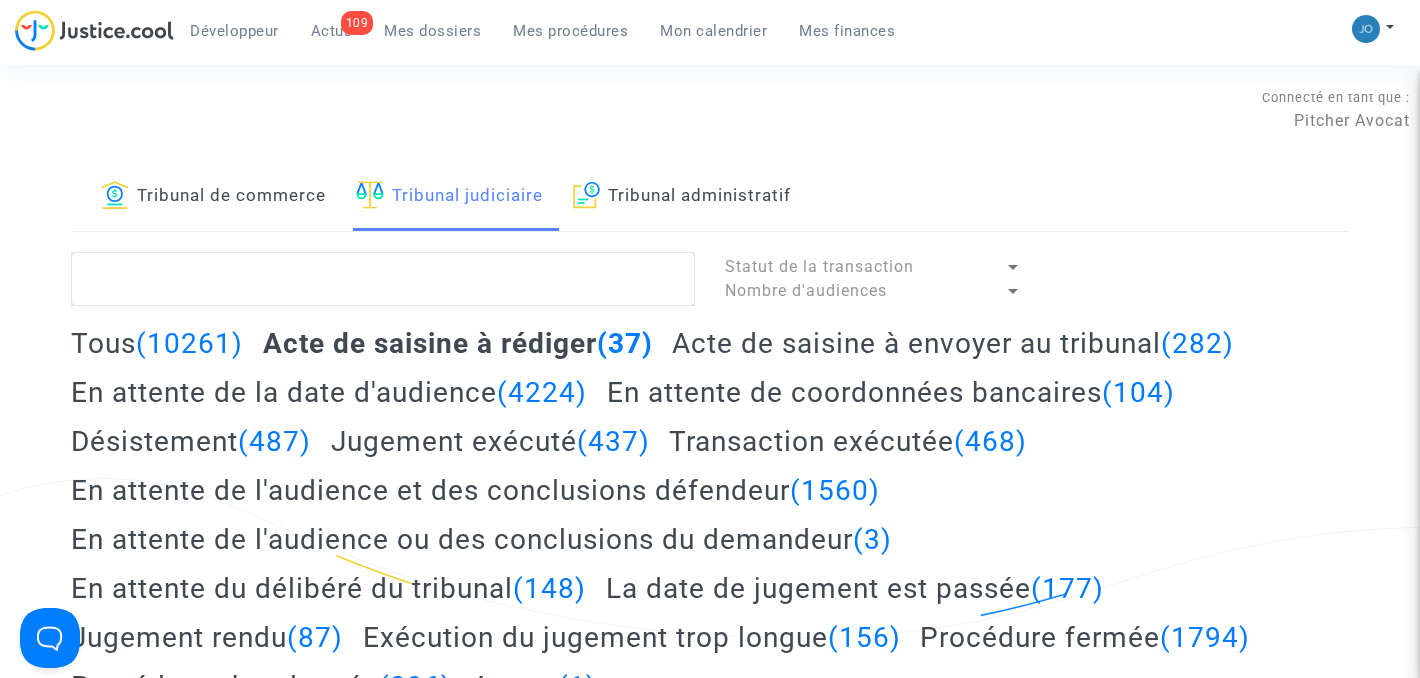 click on "Tribunal de commerce" 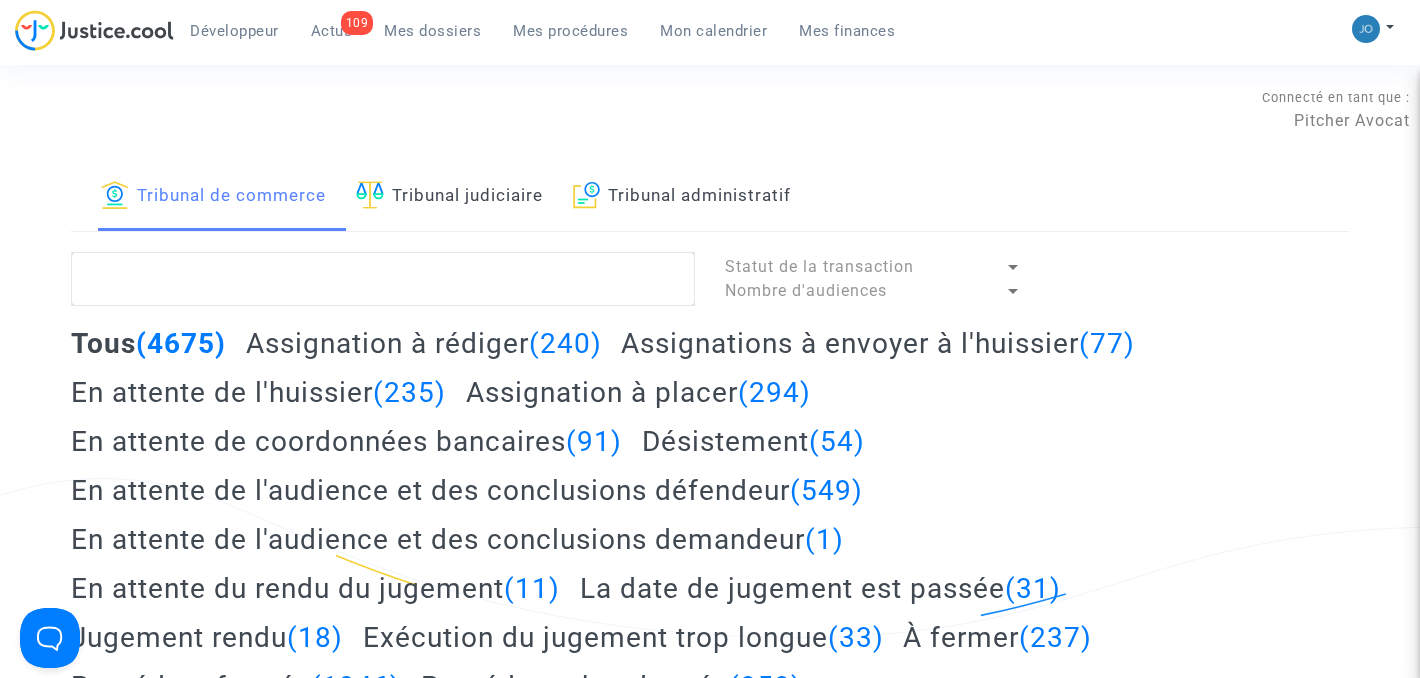 click on "Mes dossiers" at bounding box center (432, 31) 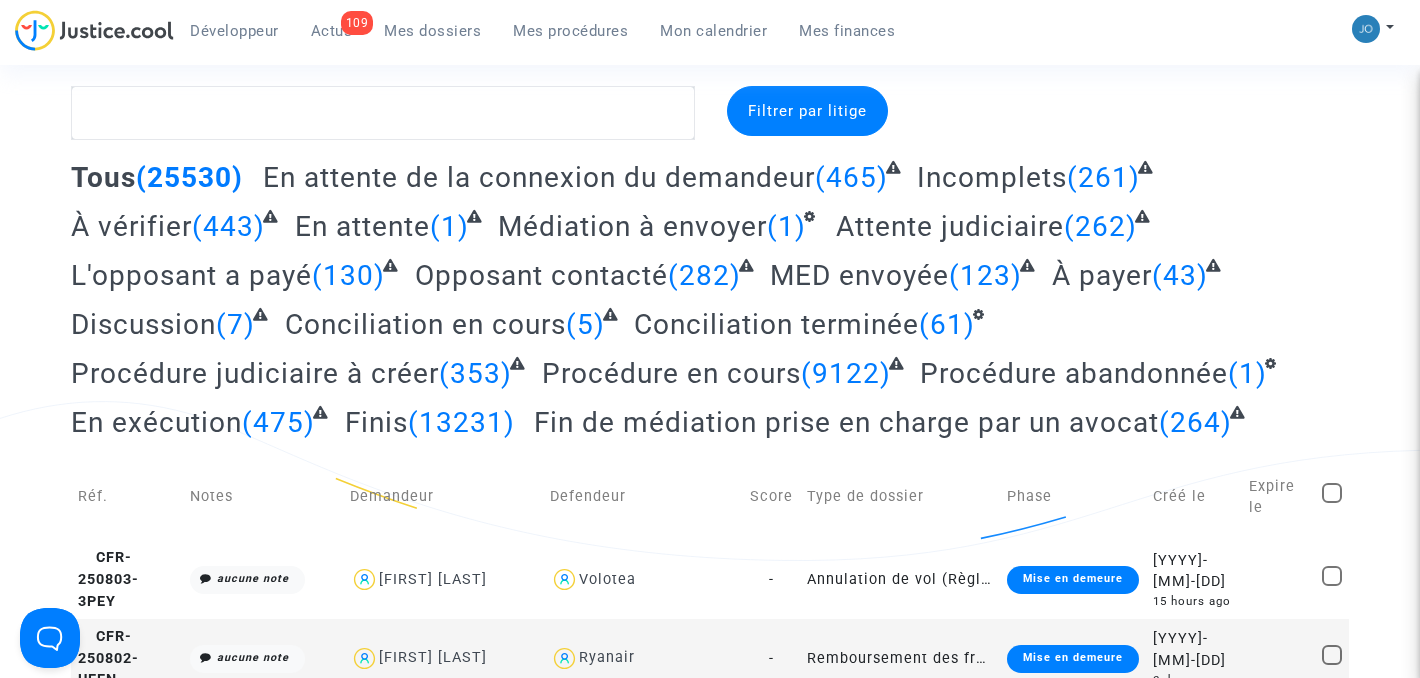 scroll, scrollTop: 0, scrollLeft: 0, axis: both 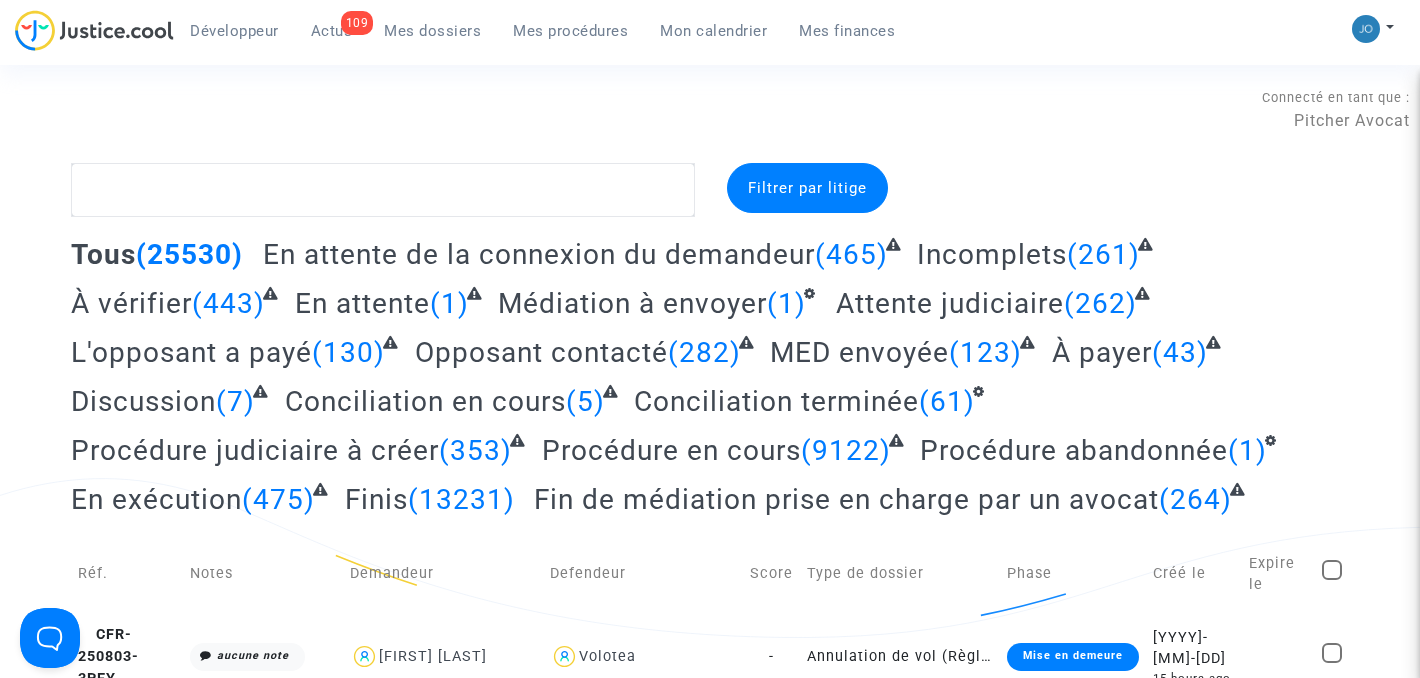 click on "Mes dossiers" at bounding box center [432, 31] 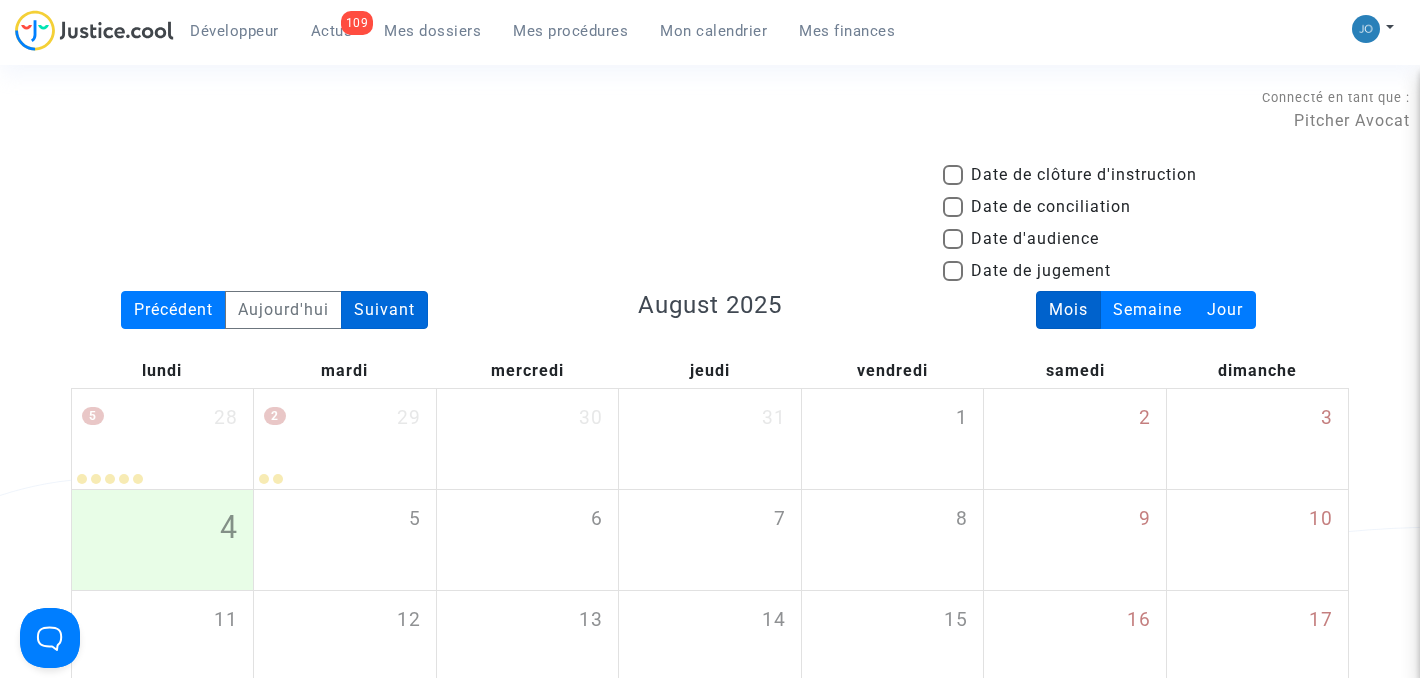 click on "Suivant" 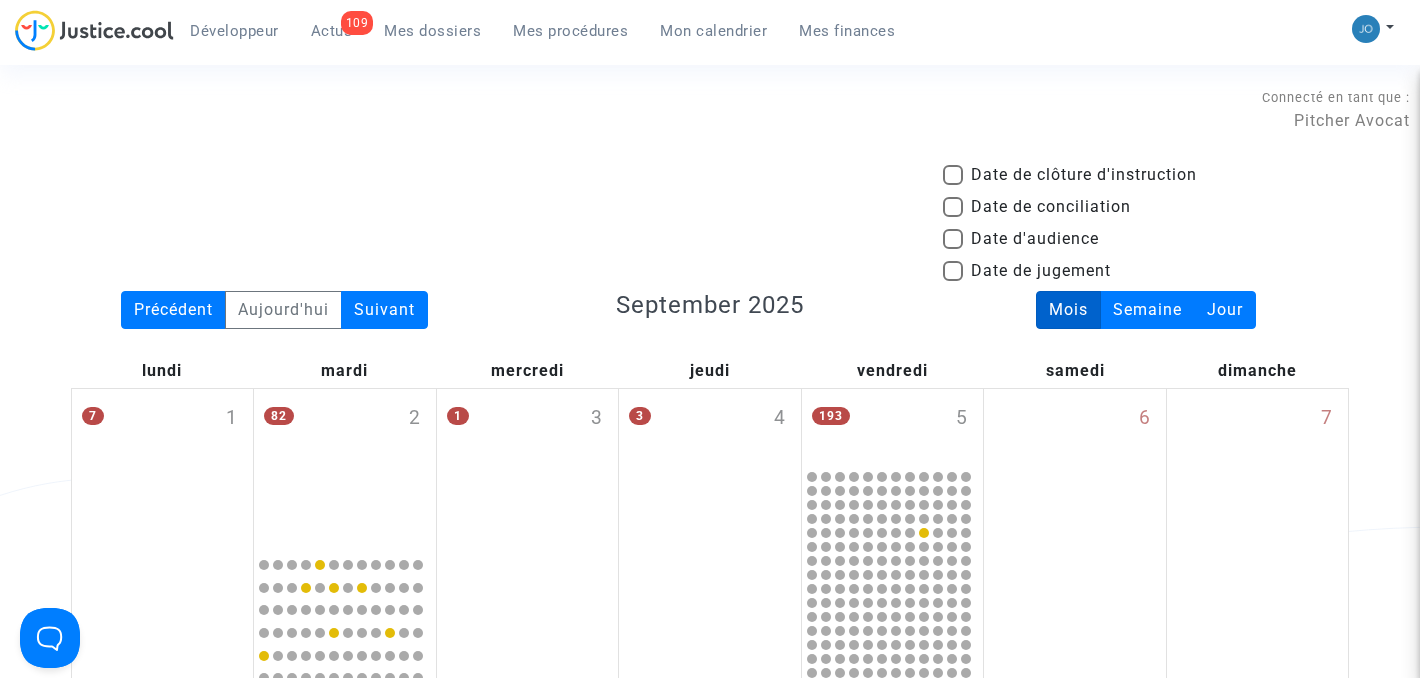 click at bounding box center (953, 239) 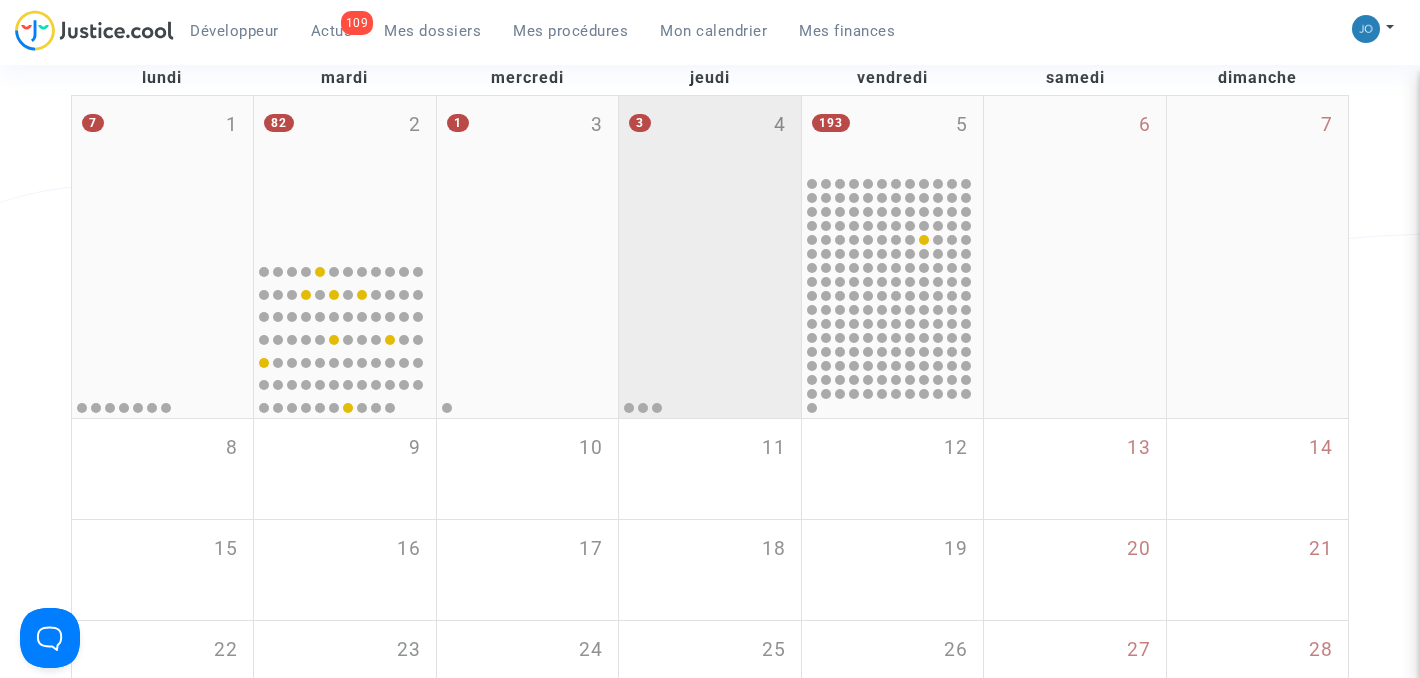 scroll, scrollTop: 292, scrollLeft: 0, axis: vertical 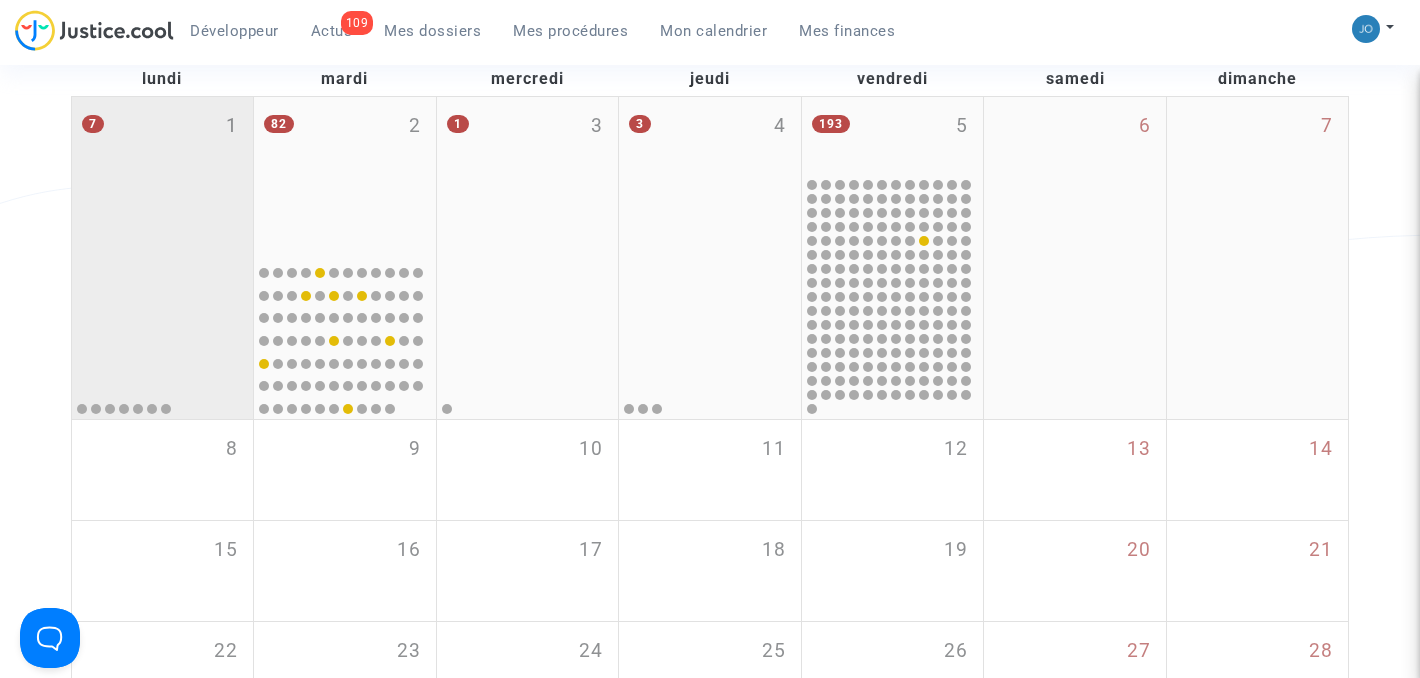 click 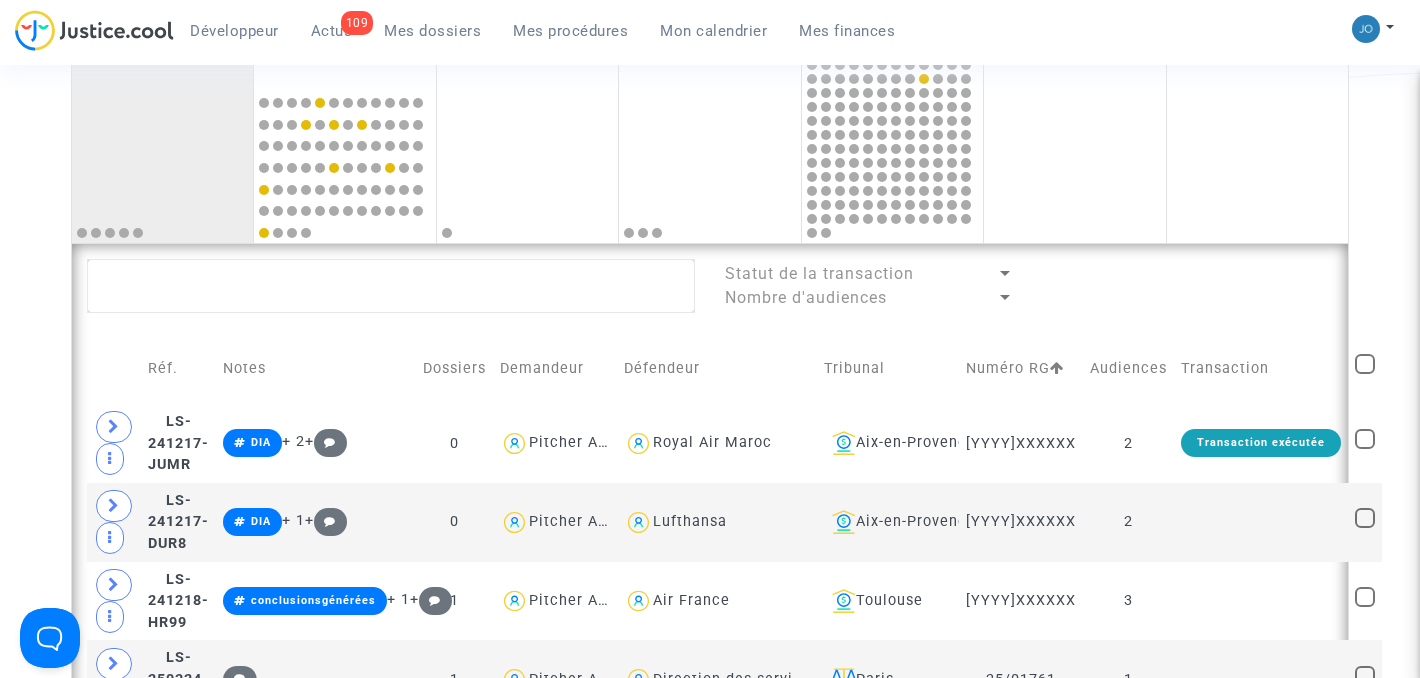 scroll, scrollTop: 617, scrollLeft: 0, axis: vertical 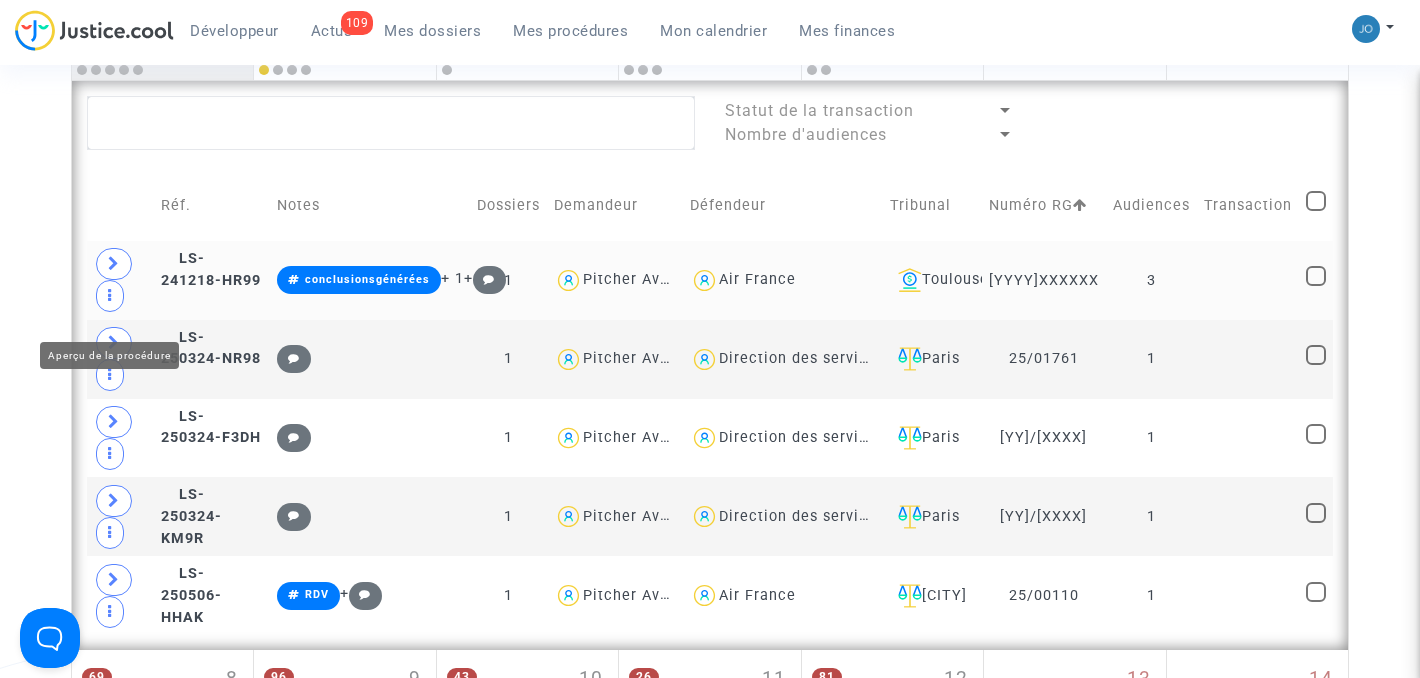 click 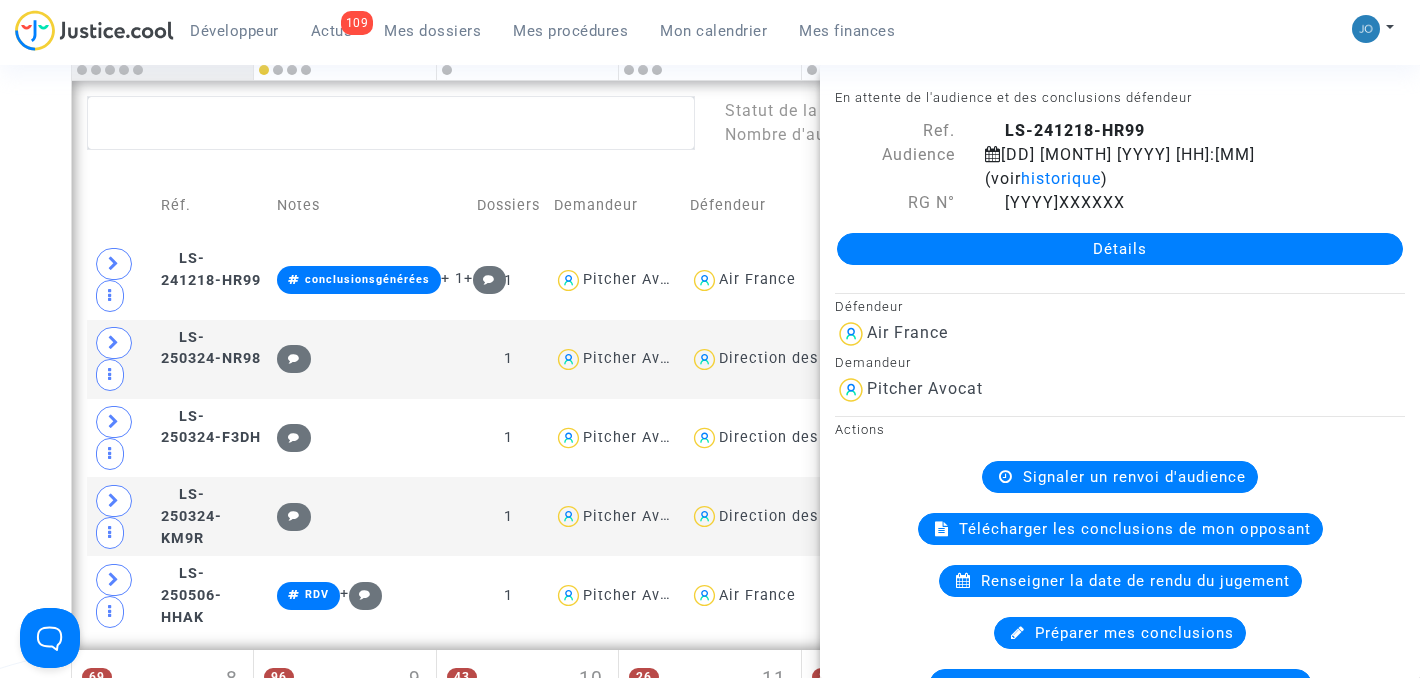 click on "Détails" 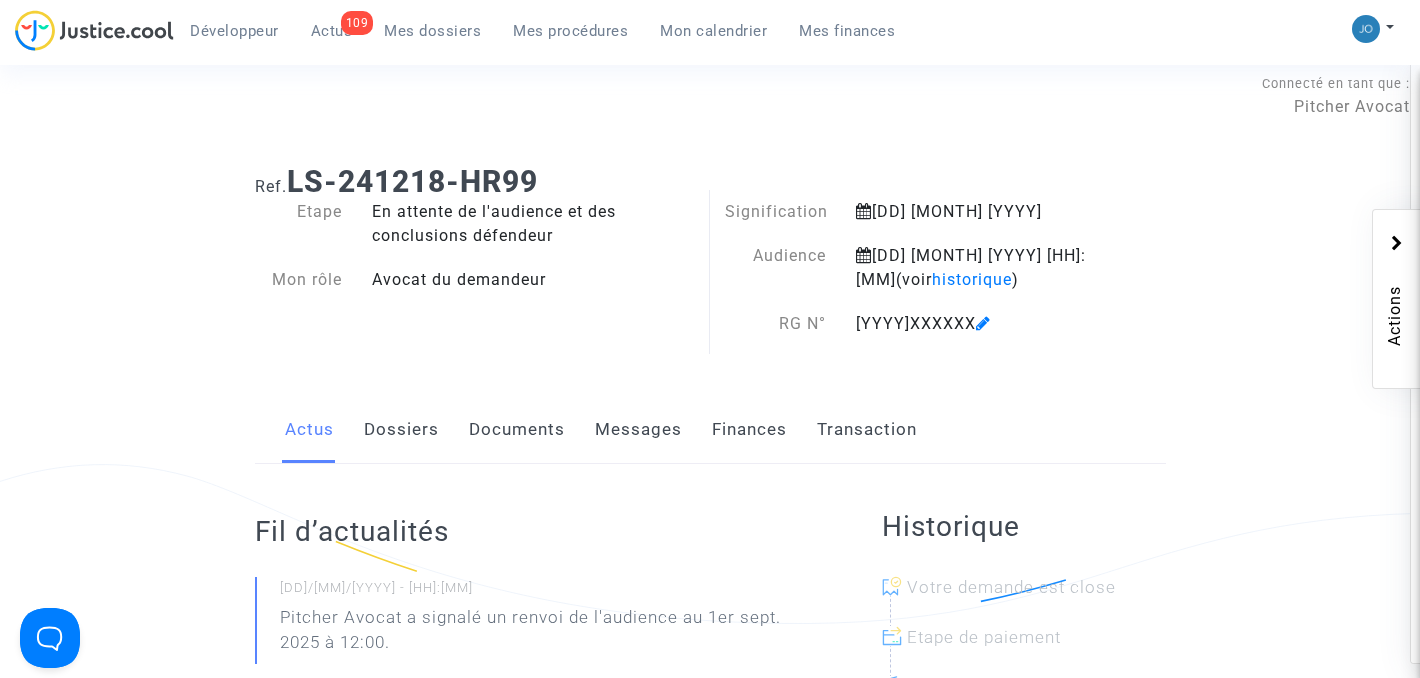 scroll, scrollTop: 6, scrollLeft: 0, axis: vertical 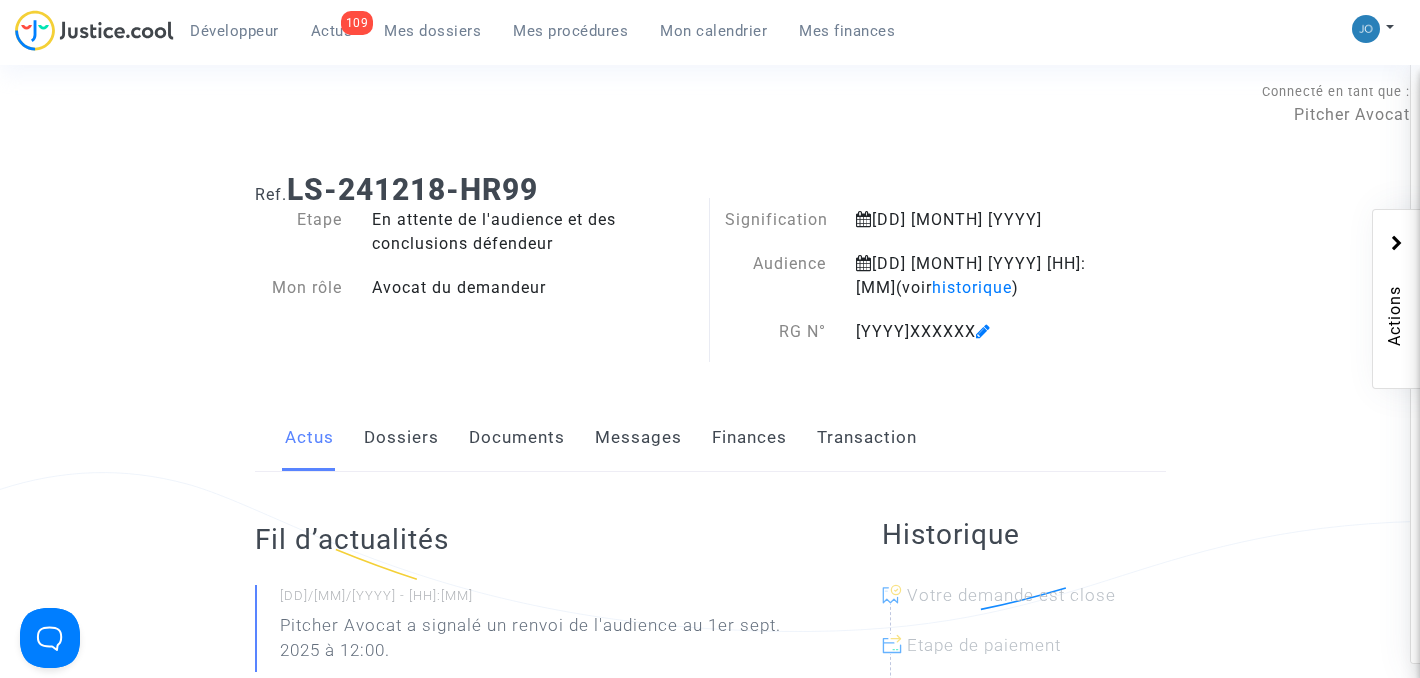 click on "Dossiers" 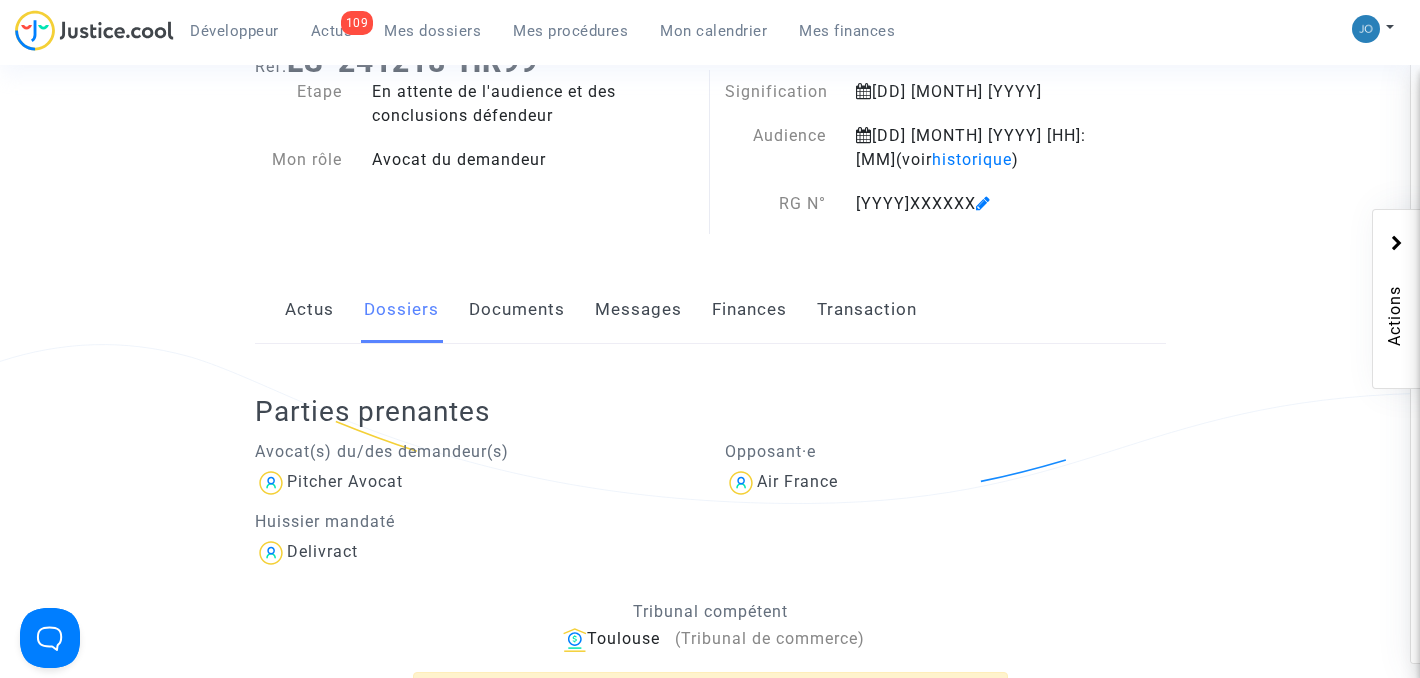scroll, scrollTop: 127, scrollLeft: 0, axis: vertical 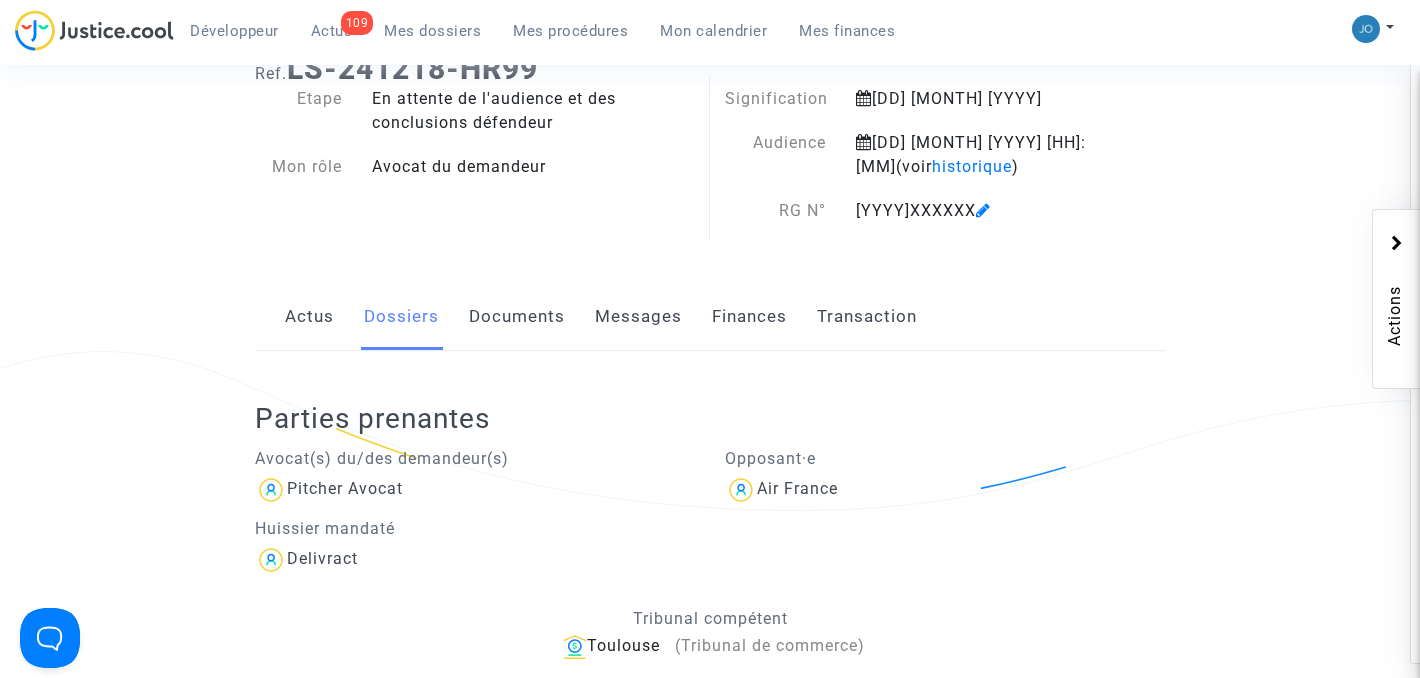 click on "Documents" 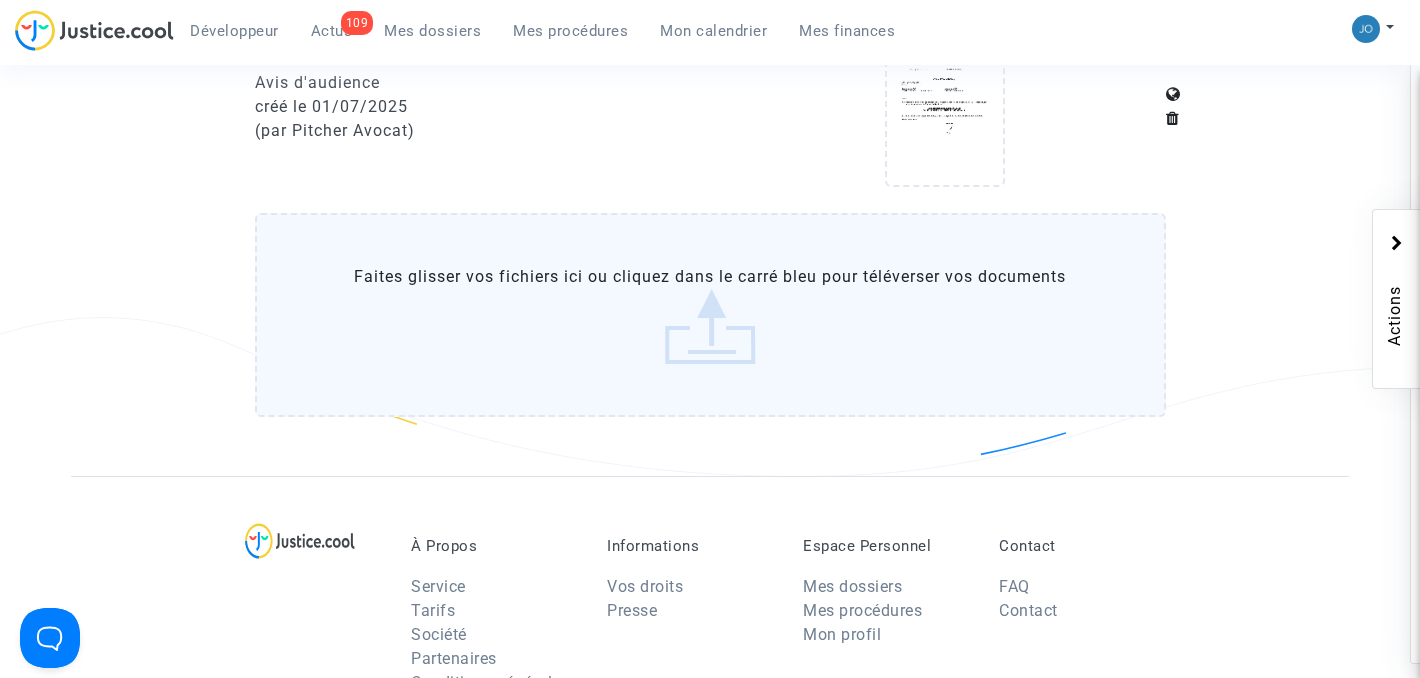 scroll, scrollTop: 2502, scrollLeft: 0, axis: vertical 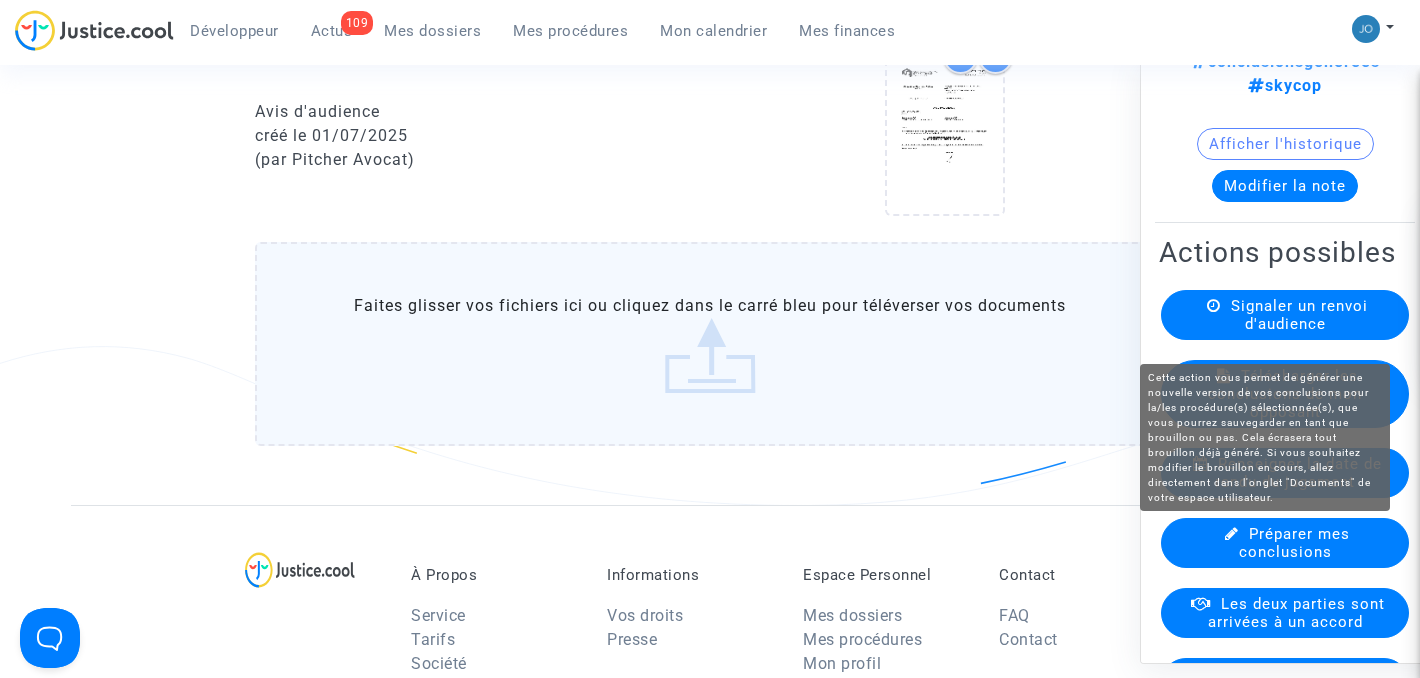 click on "Préparer mes conclusions" 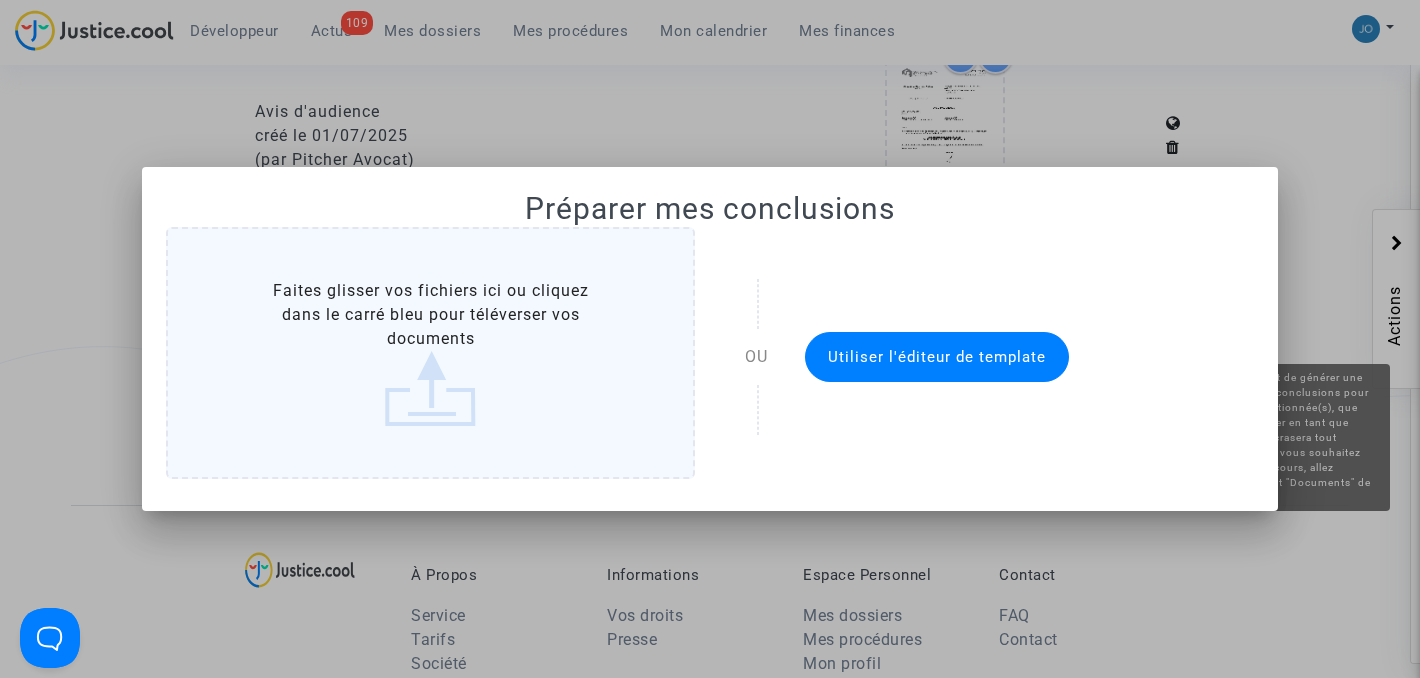 scroll, scrollTop: 0, scrollLeft: 0, axis: both 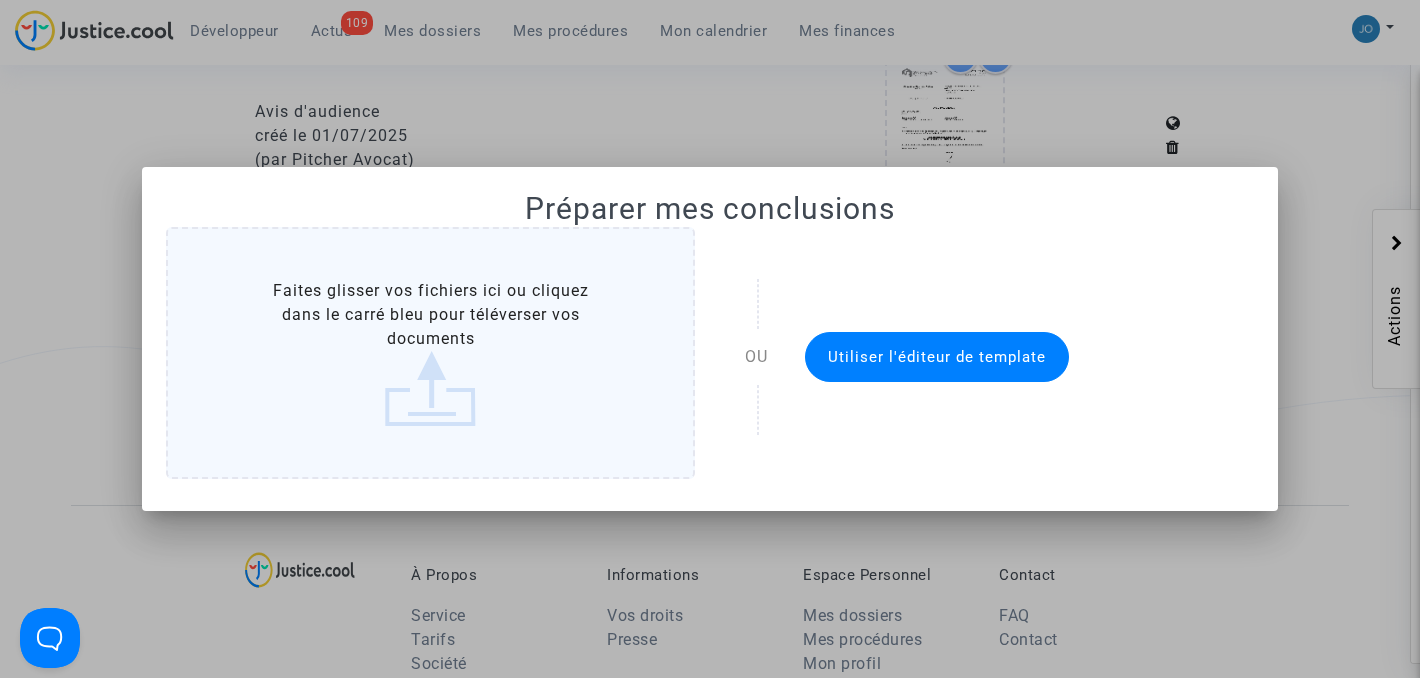 click on "Utiliser l'éditeur de template" at bounding box center (937, 357) 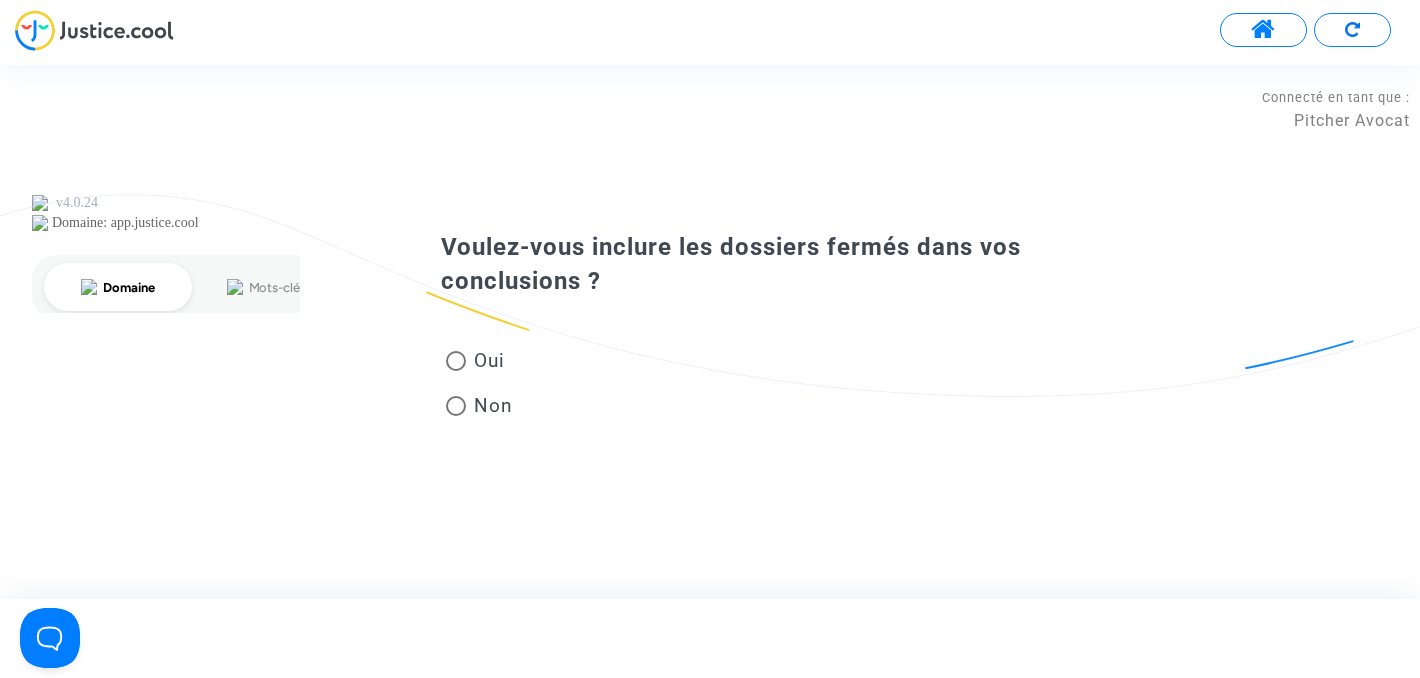 click at bounding box center (456, 361) 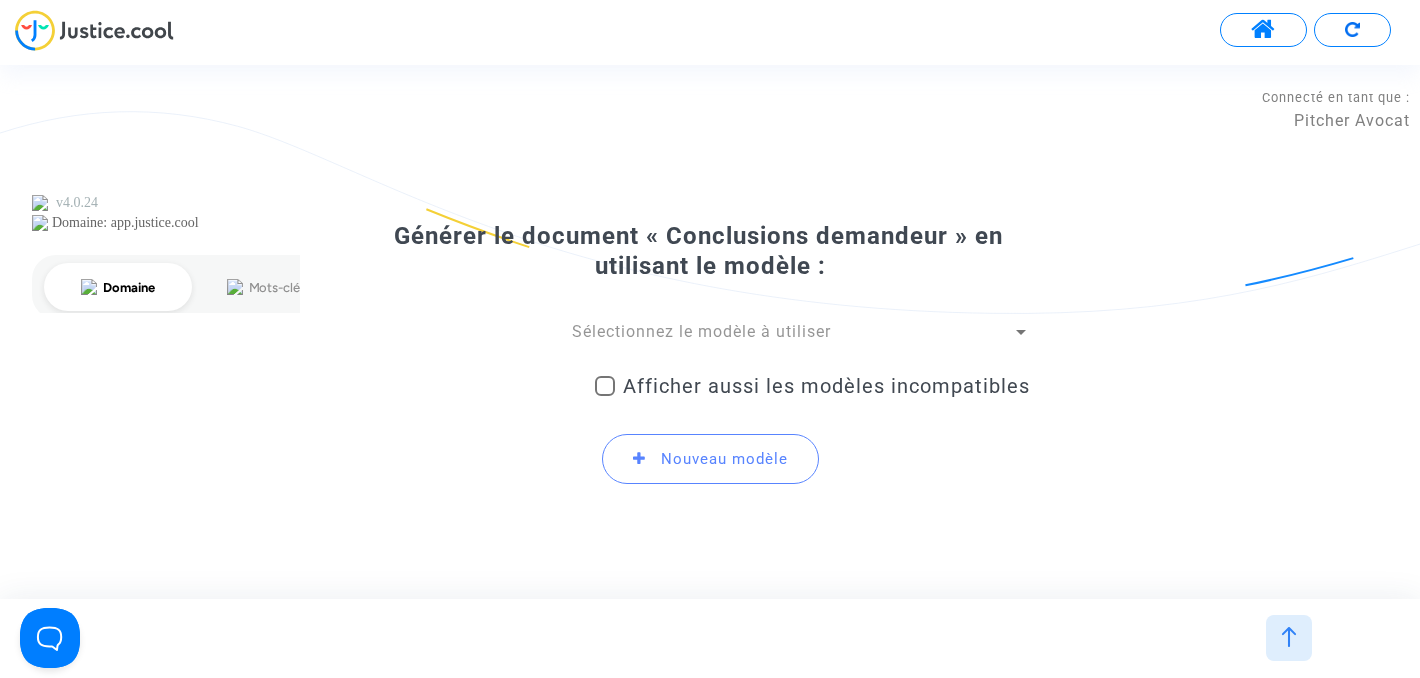 click on "Sélectionnez le modèle à utiliser" at bounding box center (701, 331) 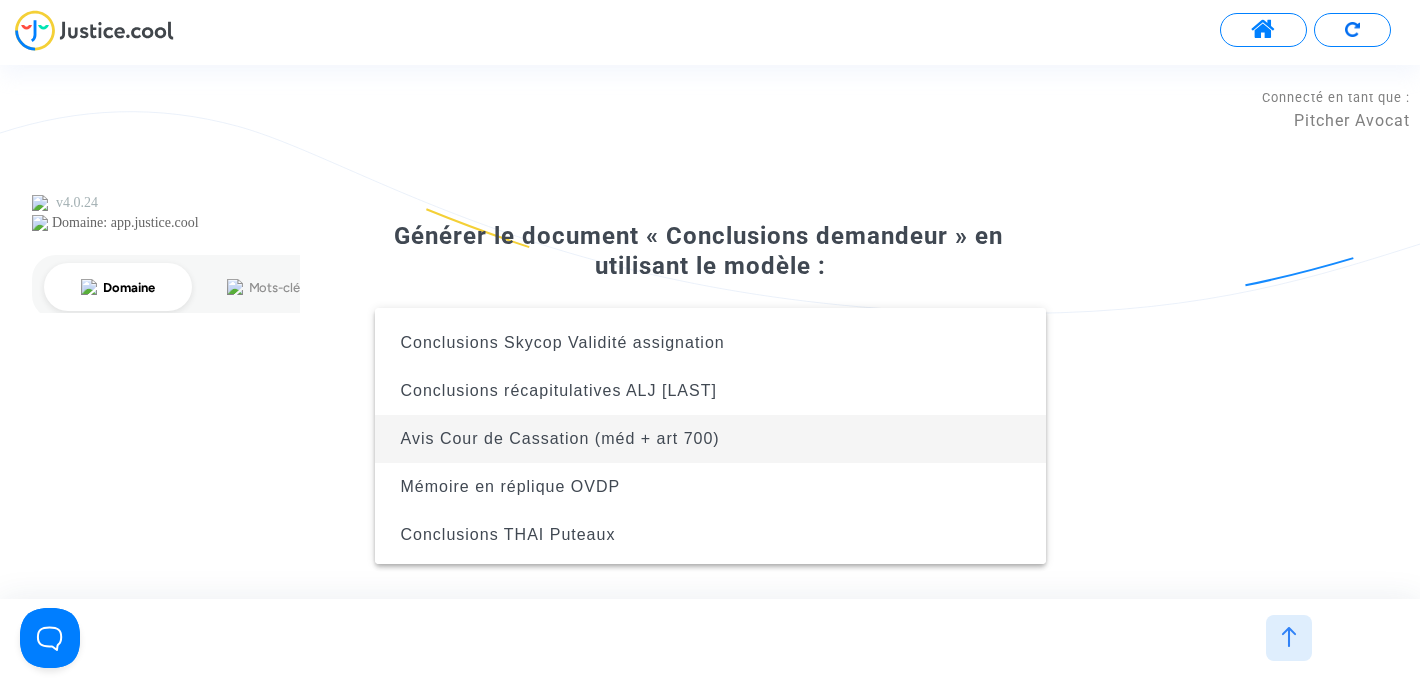 scroll, scrollTop: 84, scrollLeft: 0, axis: vertical 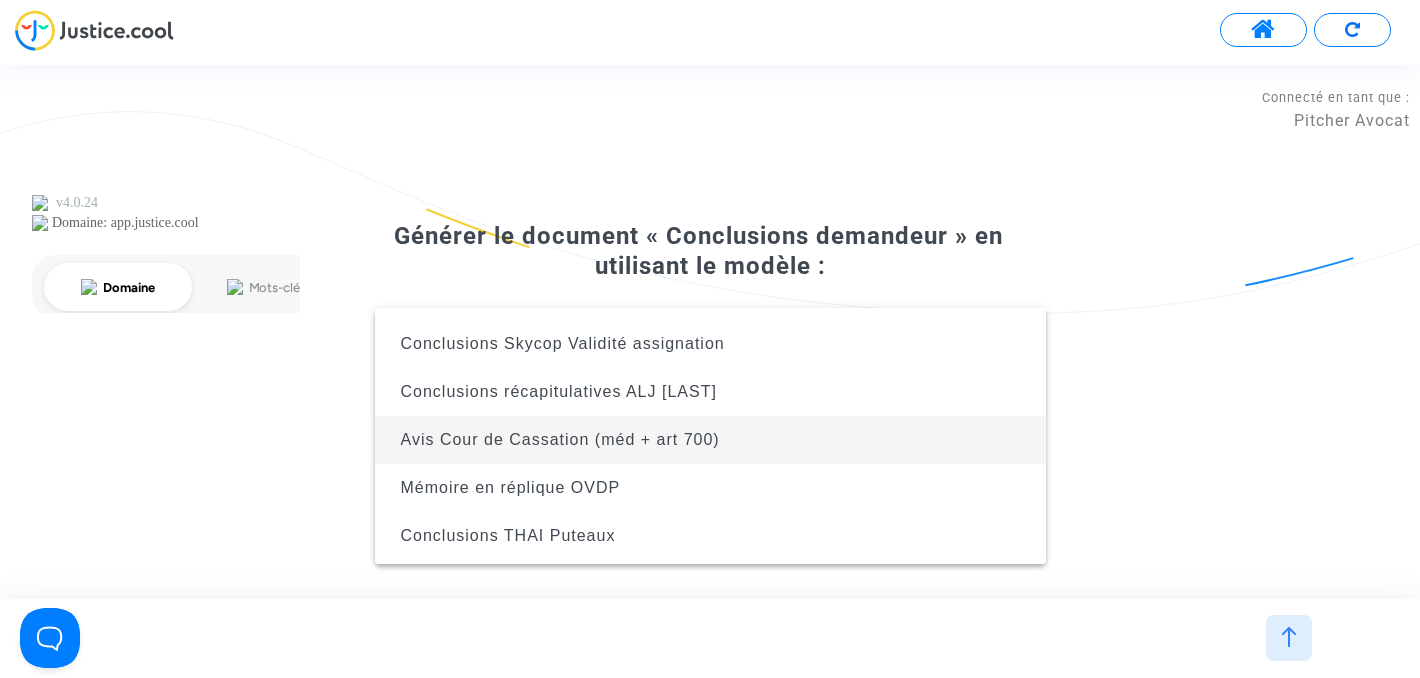 click on "Avis Cour de Cassation (méd + art 700)" at bounding box center (710, 440) 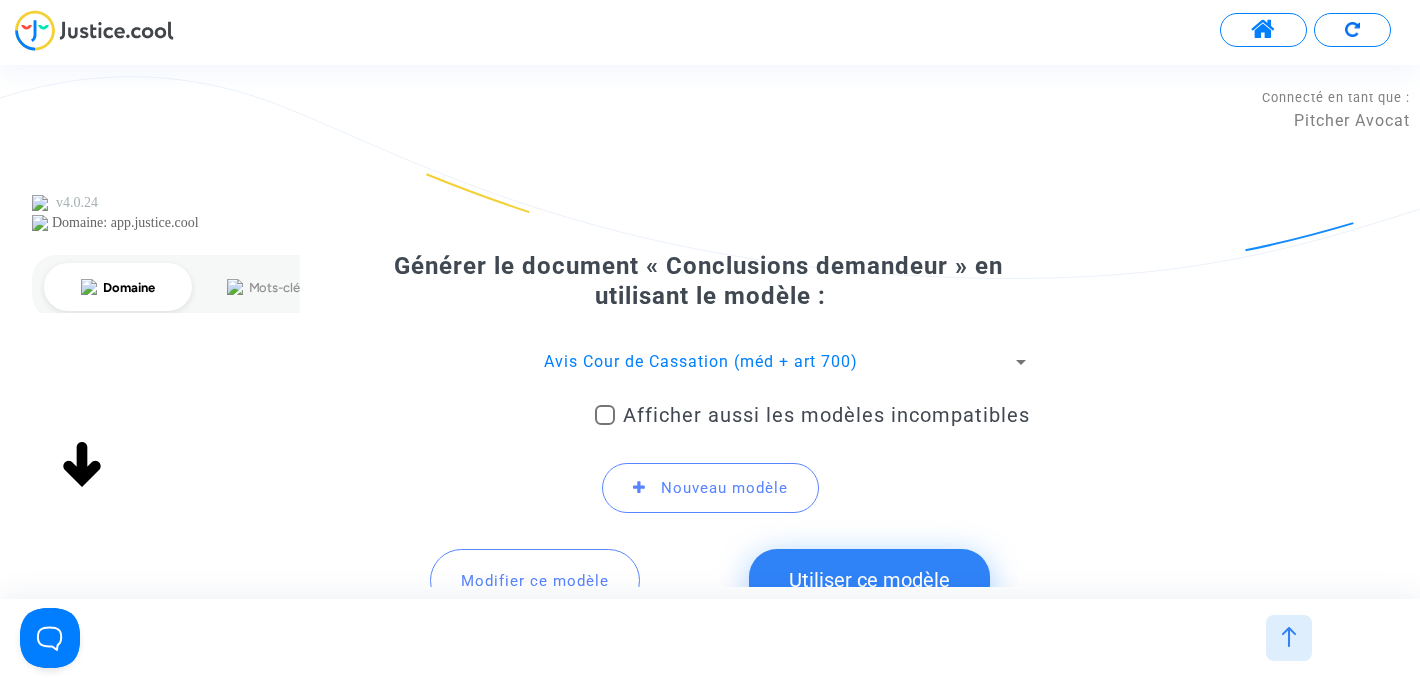 click on "Avis Cour de Cassation (méd + art 700)" at bounding box center (701, 361) 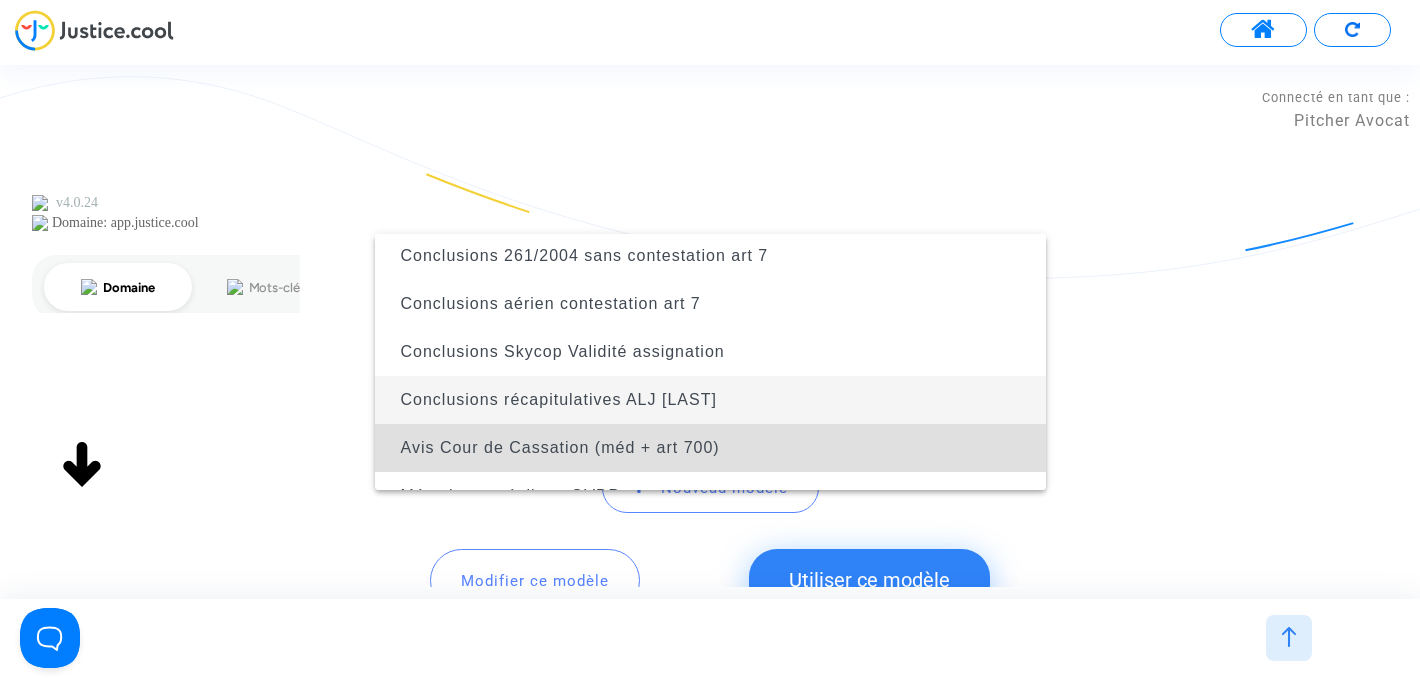 scroll, scrollTop: 0, scrollLeft: 0, axis: both 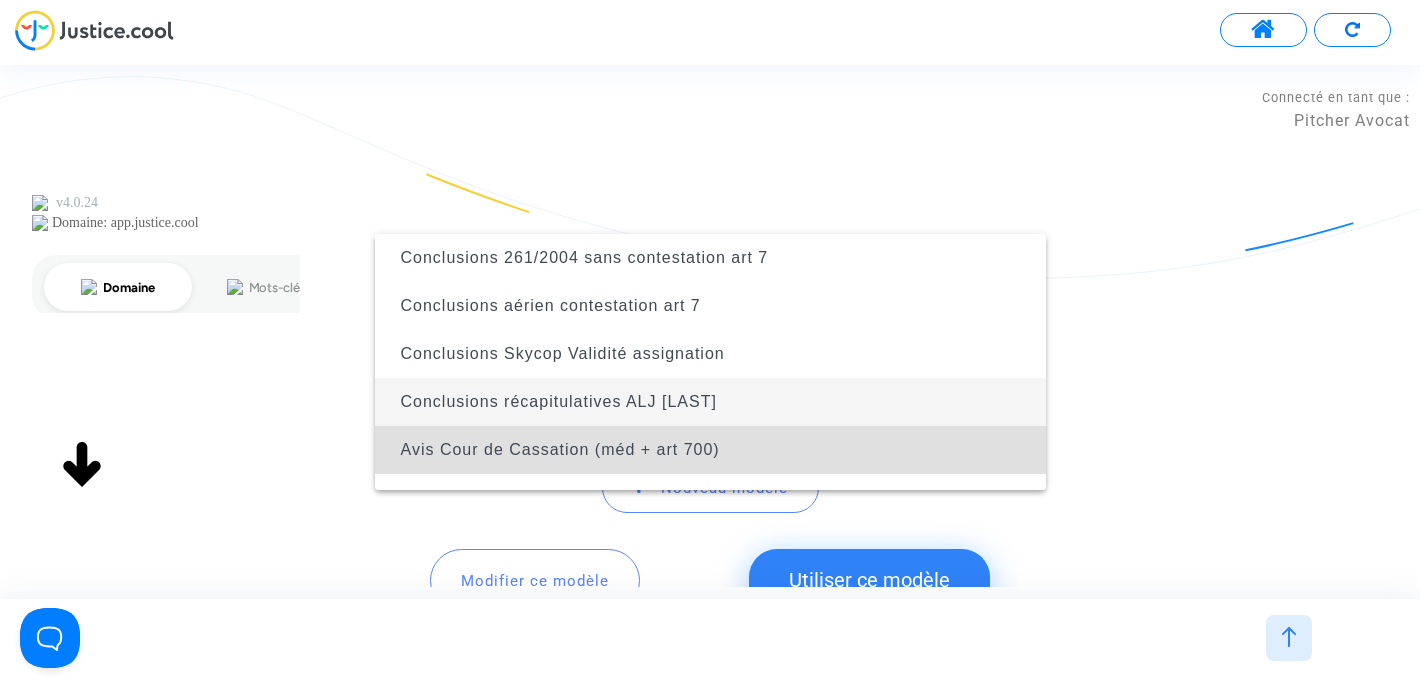 click on "Conclusions récapitulatives ALJ [LAST]" at bounding box center (710, 402) 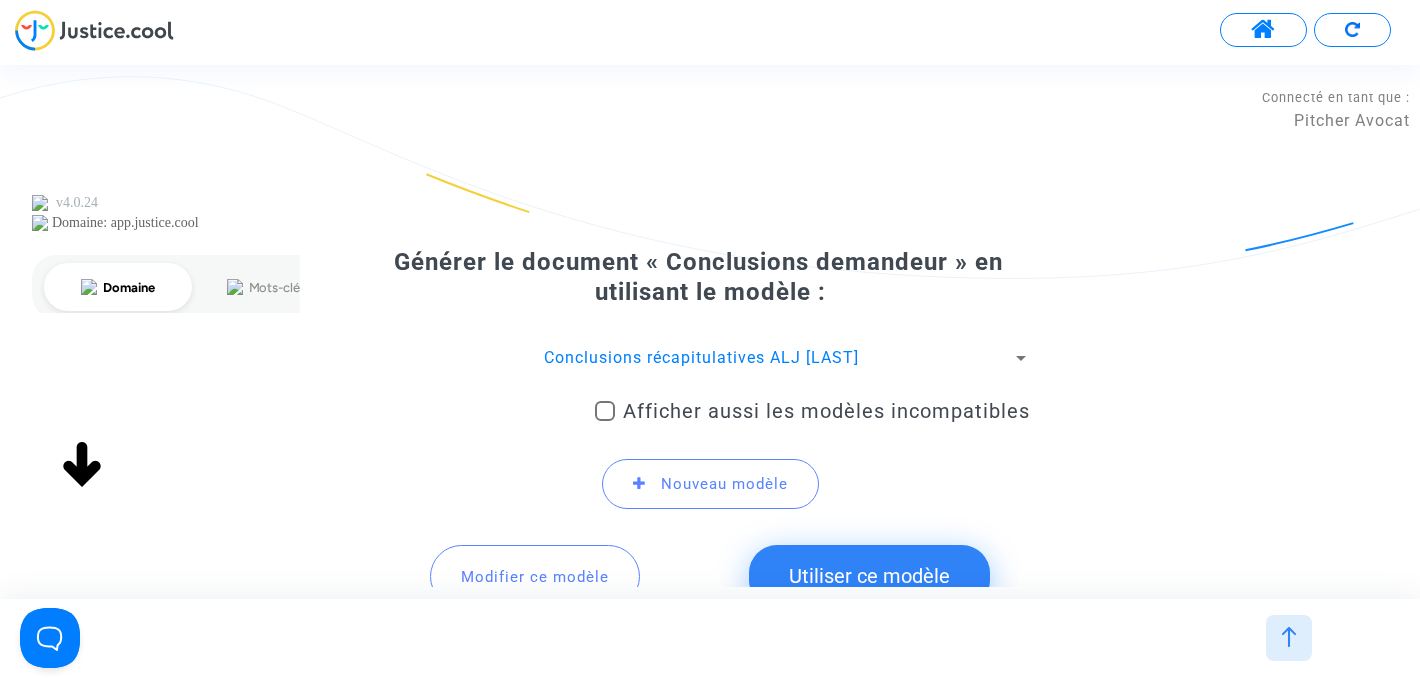 scroll, scrollTop: 0, scrollLeft: 0, axis: both 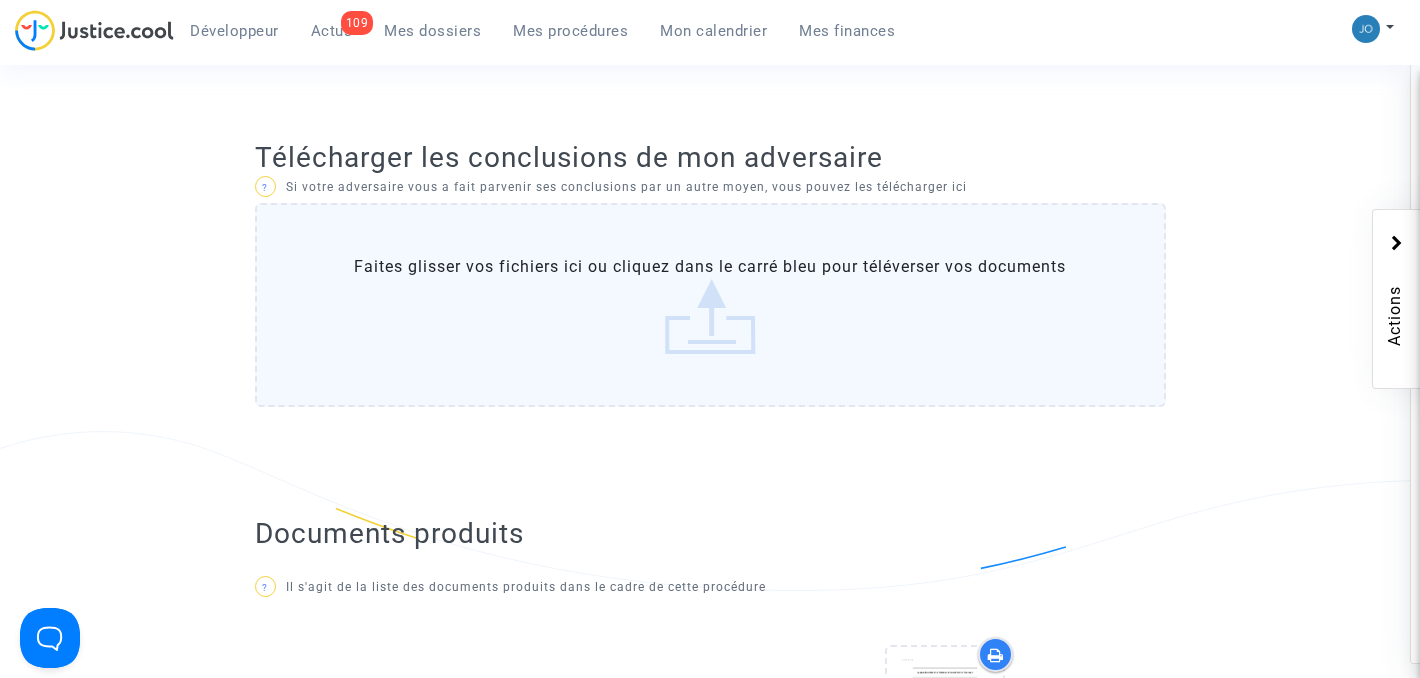 click on "Mon calendrier" at bounding box center (713, 31) 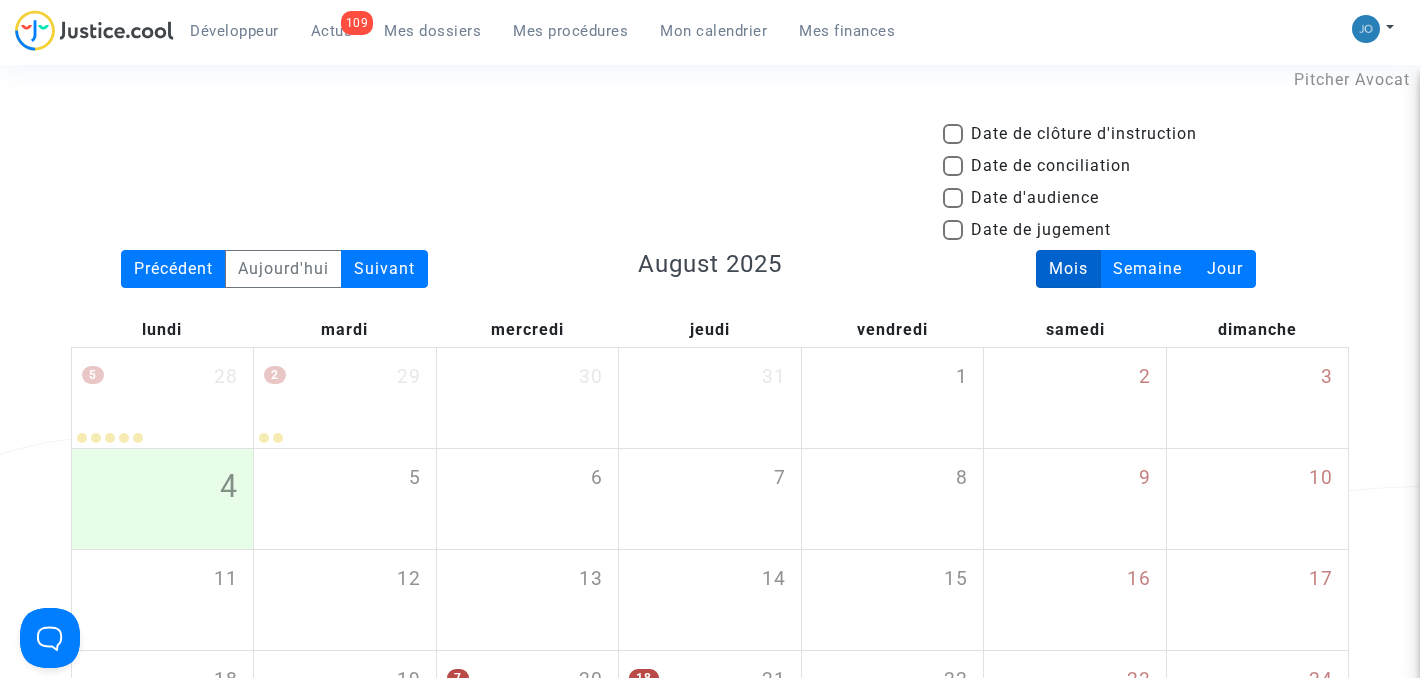 scroll, scrollTop: 39, scrollLeft: 0, axis: vertical 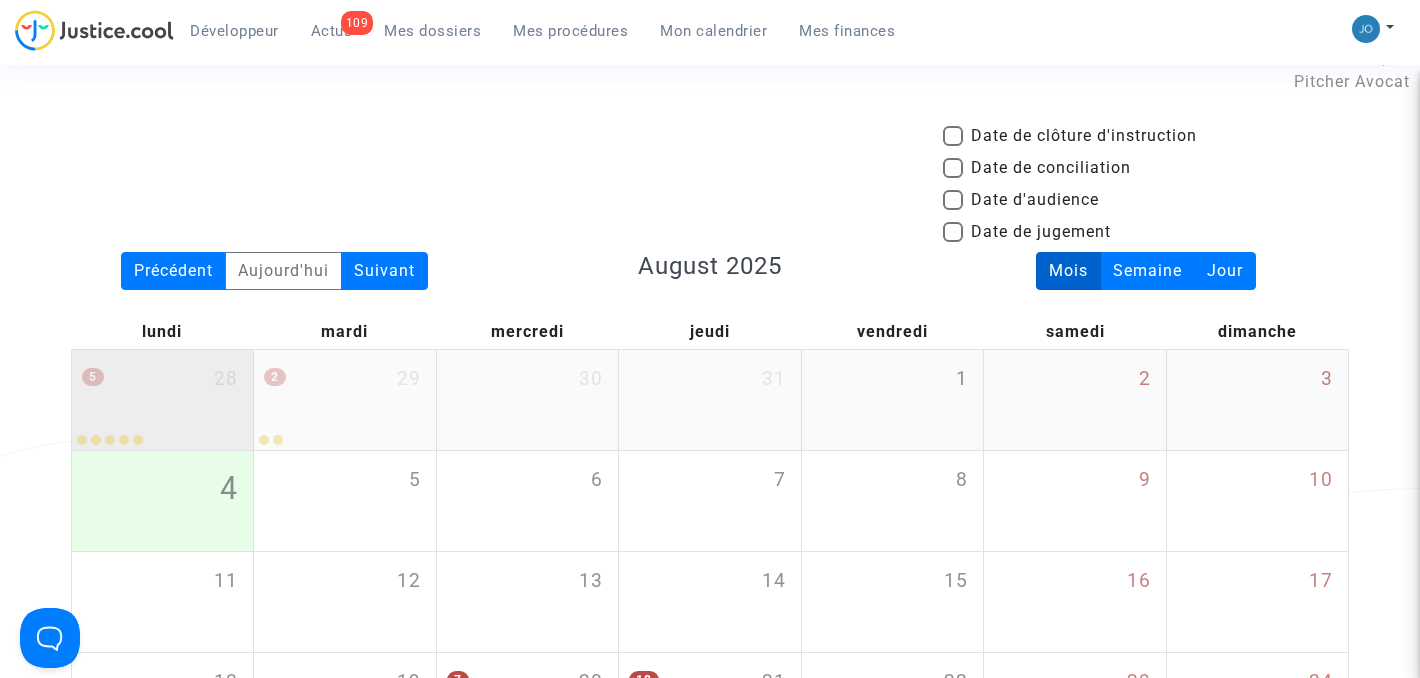 click on "5 28" 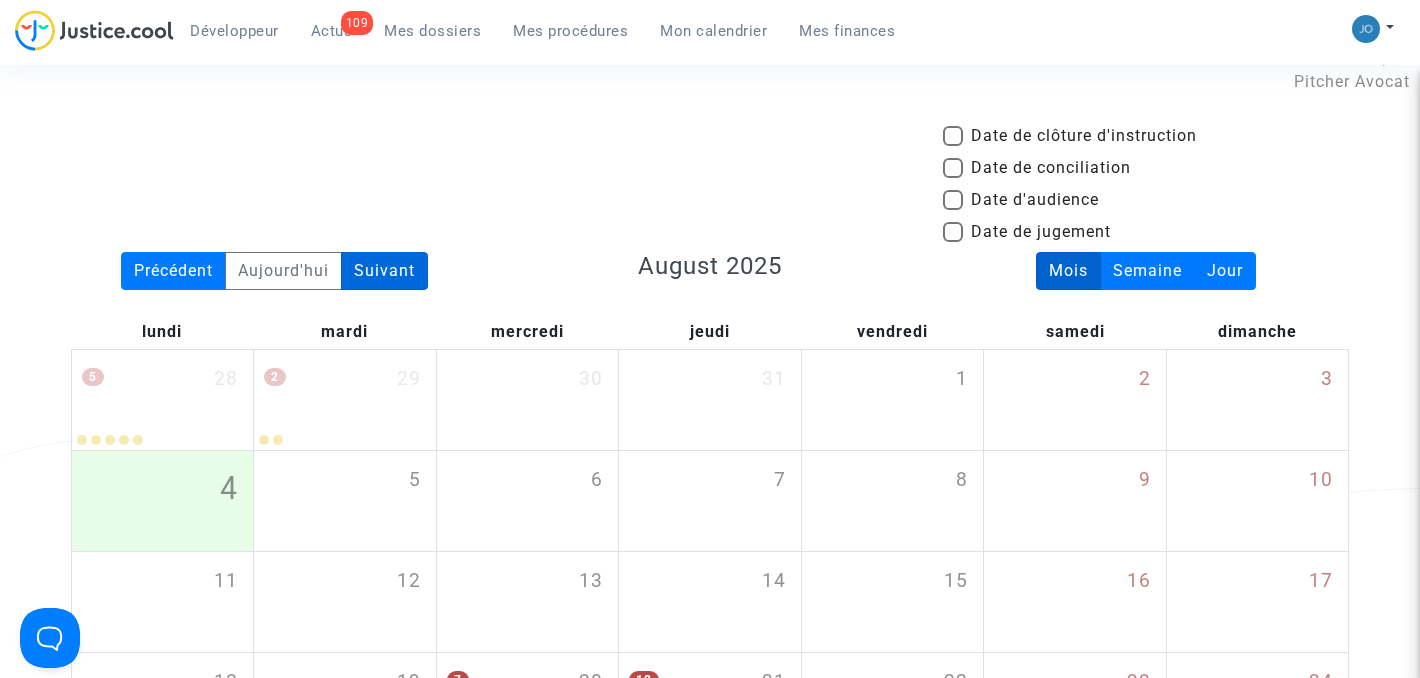 click on "Suivant" 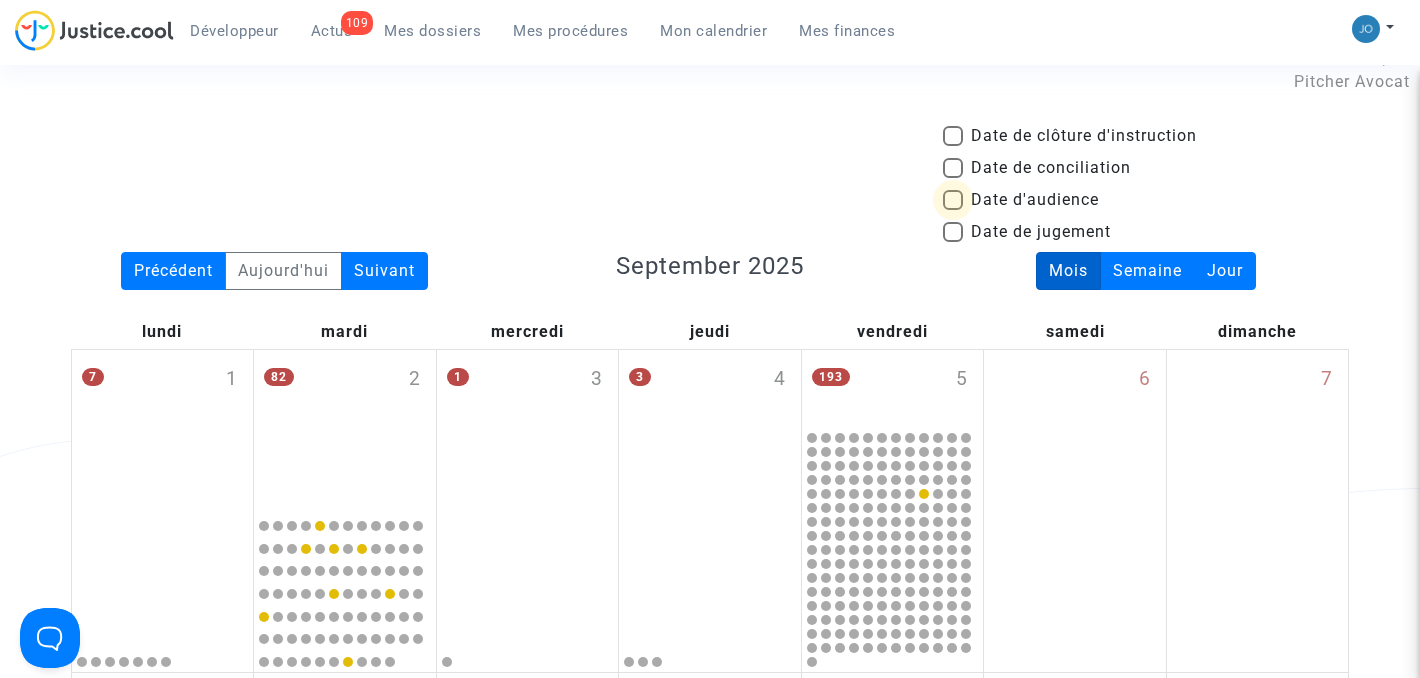 click at bounding box center (953, 200) 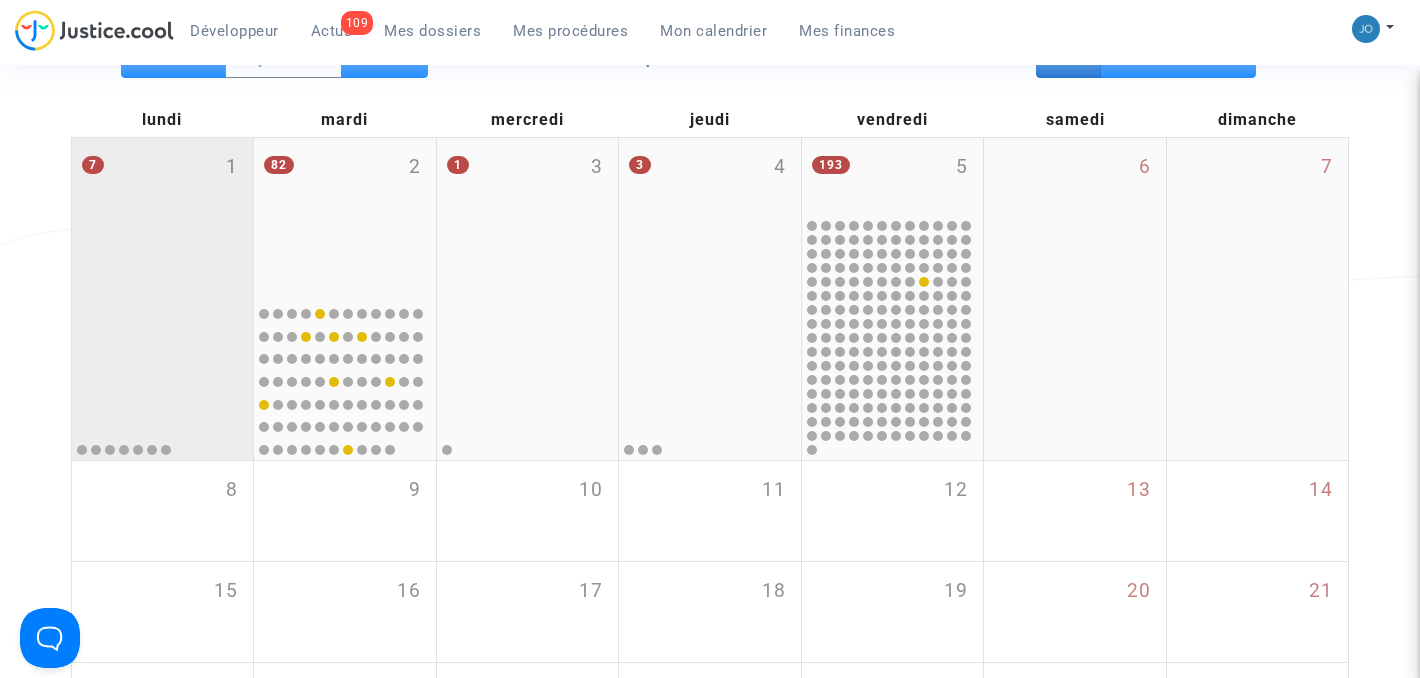 scroll, scrollTop: 254, scrollLeft: 0, axis: vertical 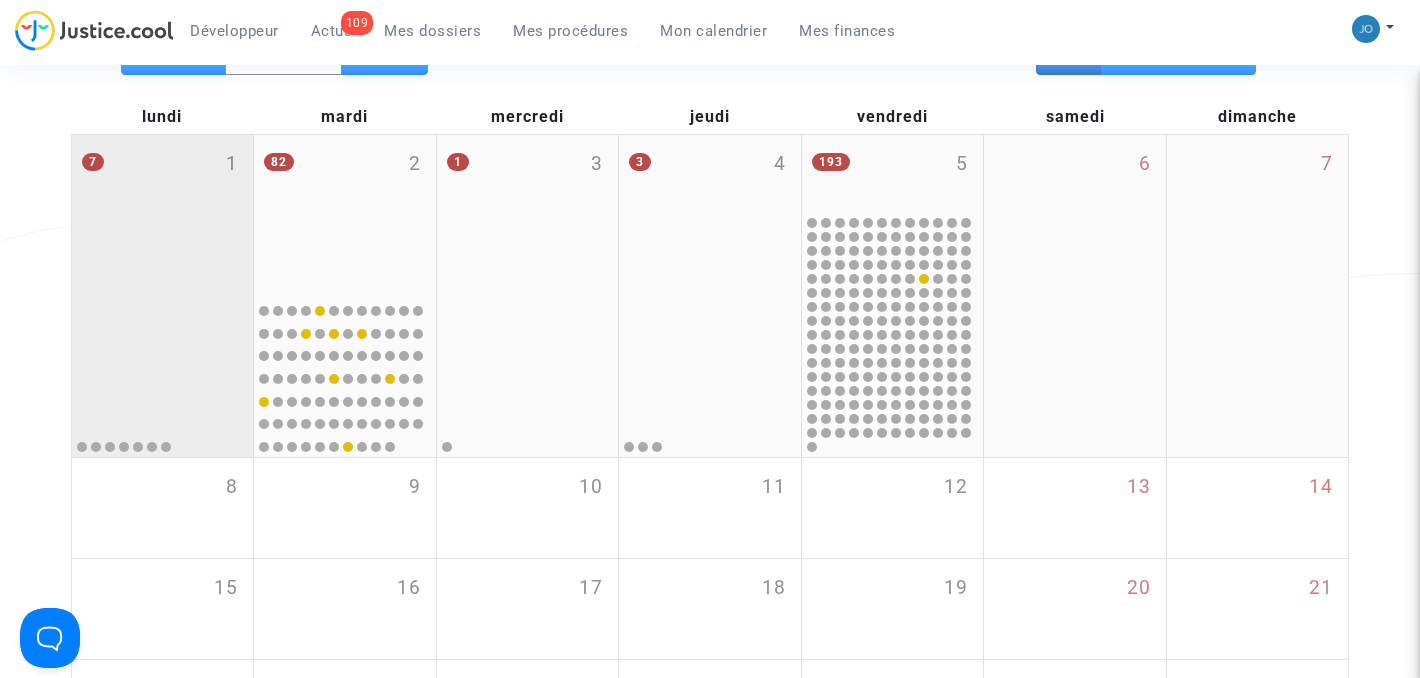 click 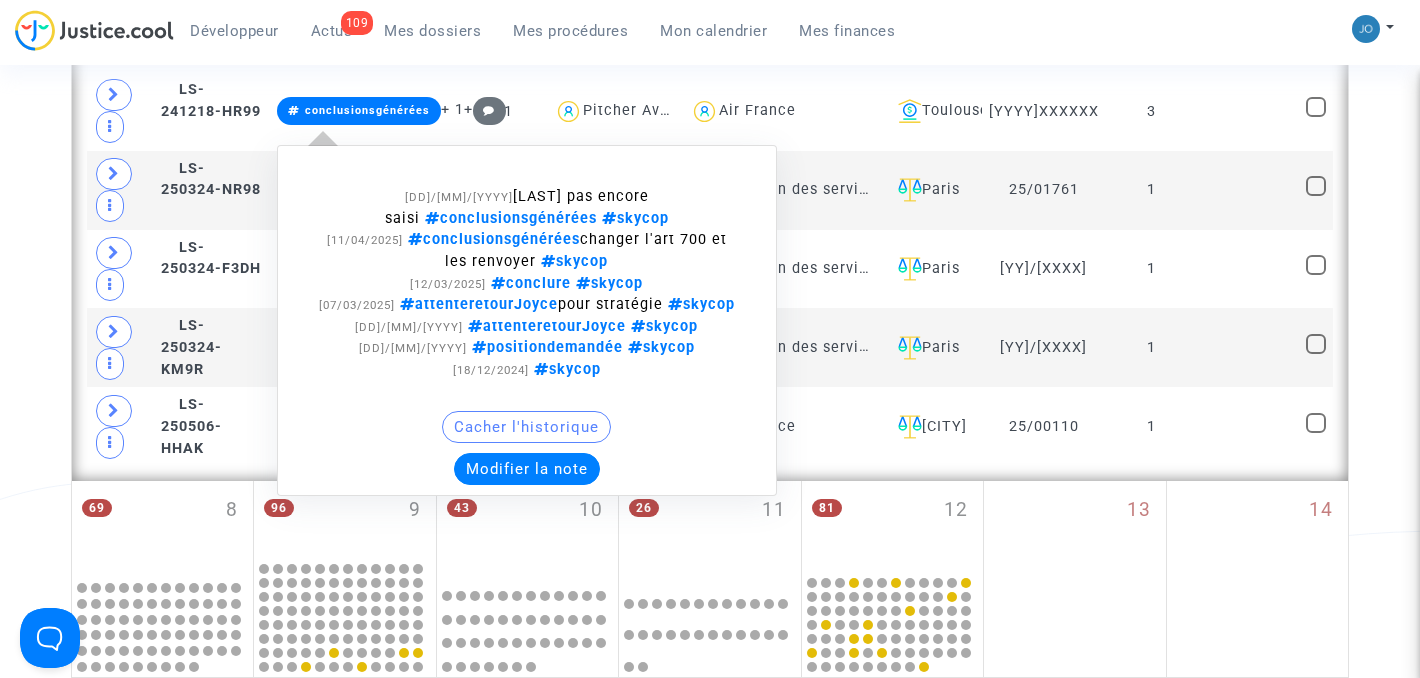 scroll, scrollTop: 800, scrollLeft: 0, axis: vertical 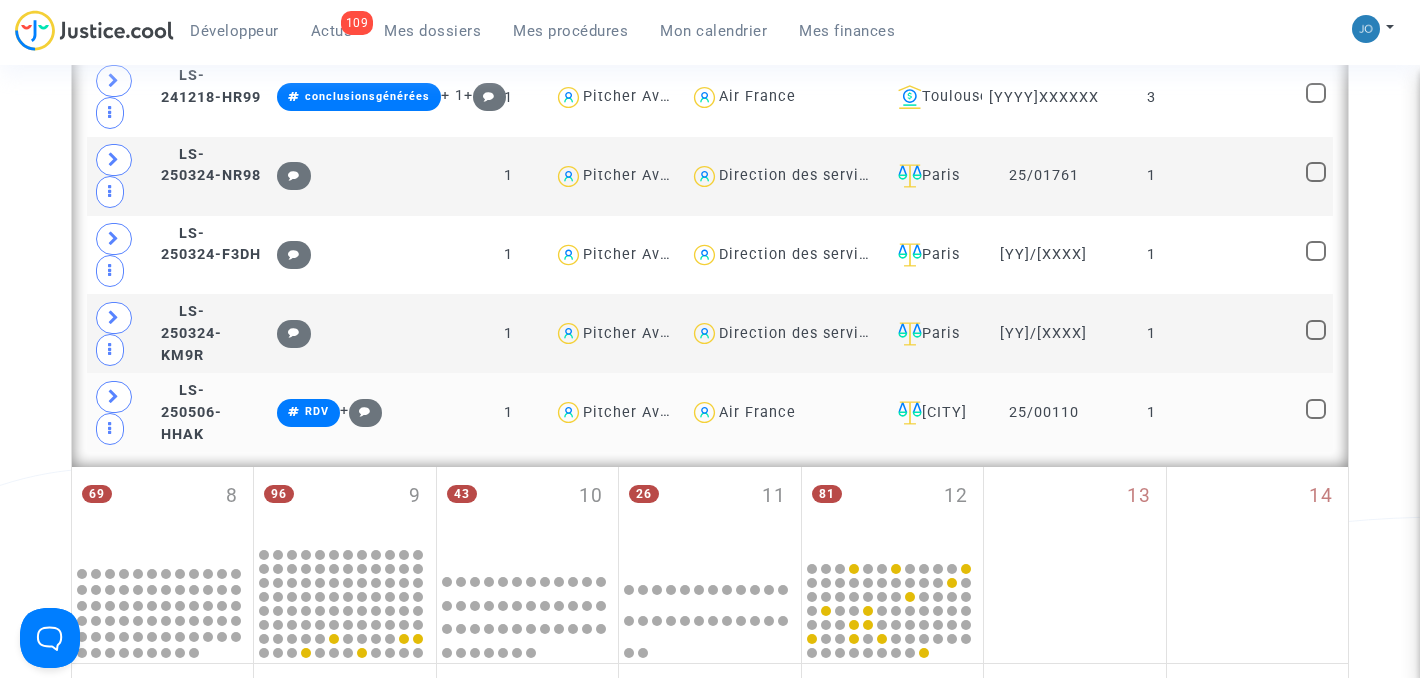 click on "1" 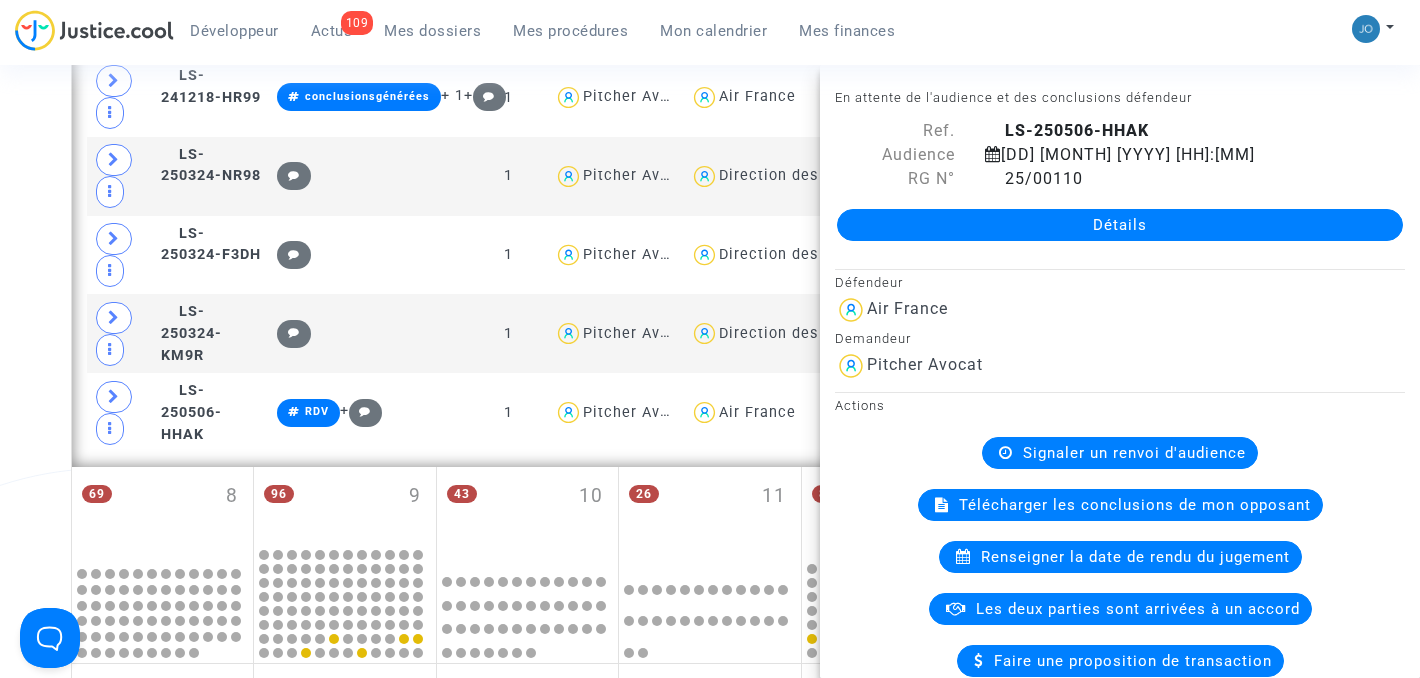 scroll, scrollTop: 2, scrollLeft: 0, axis: vertical 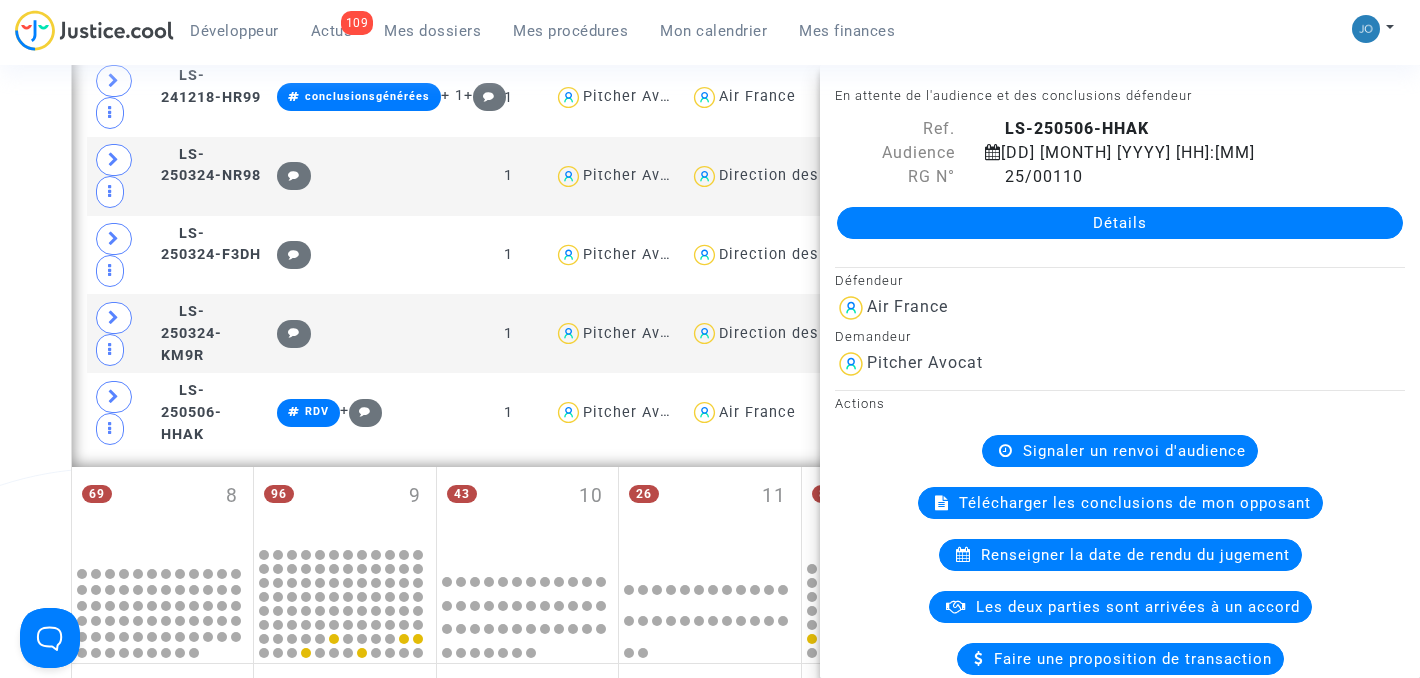 click on "Détails" 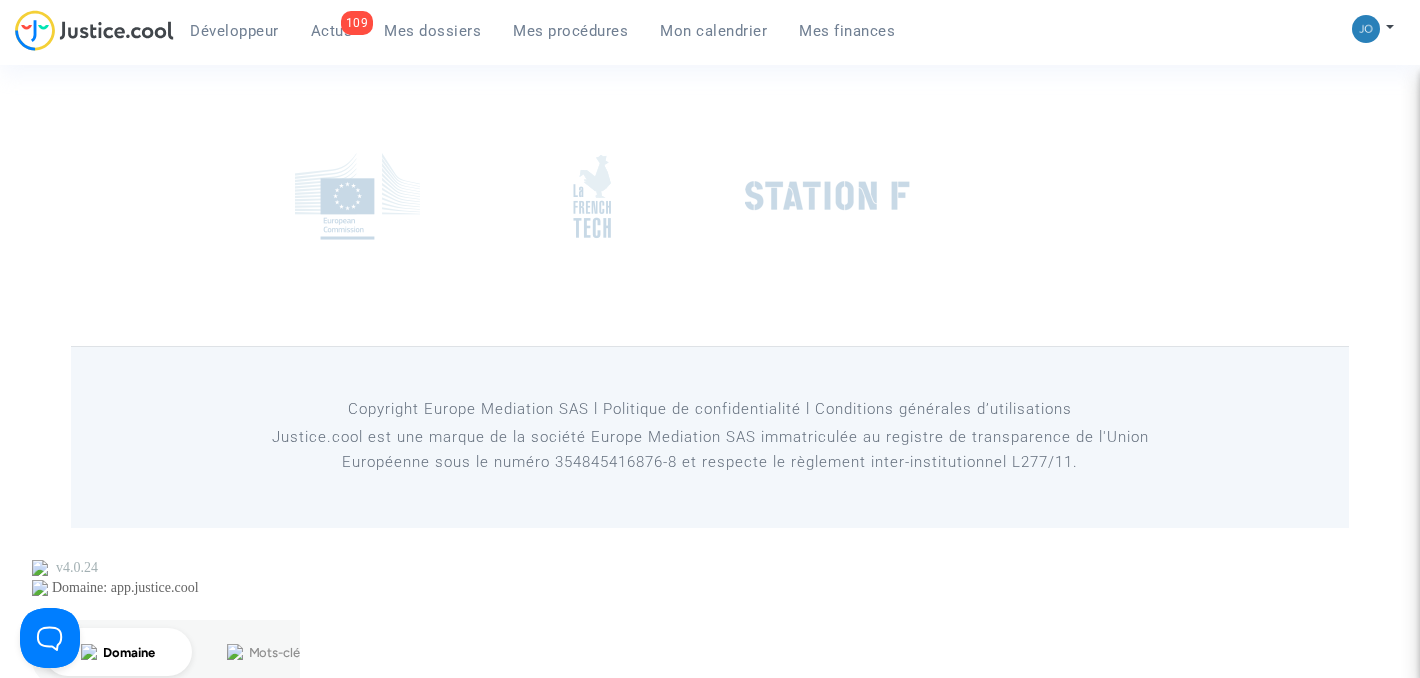 scroll, scrollTop: 697, scrollLeft: 0, axis: vertical 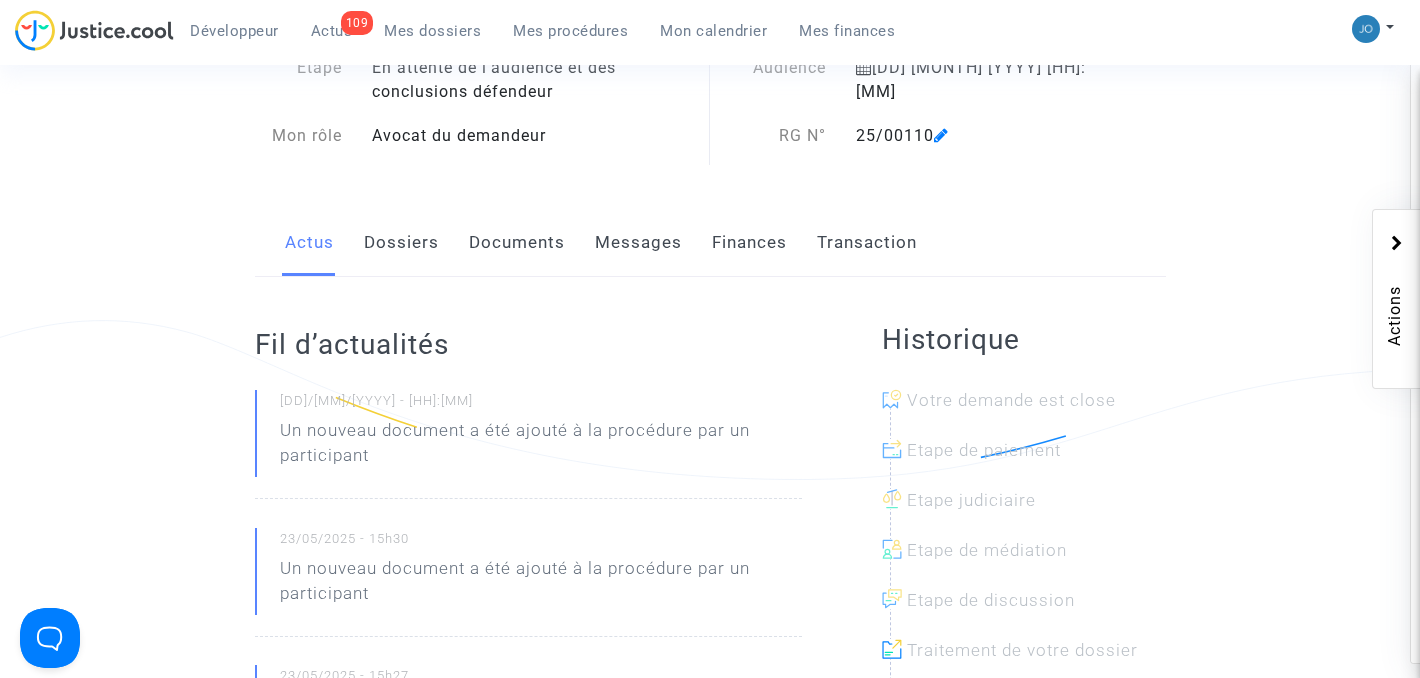 click on "Documents" 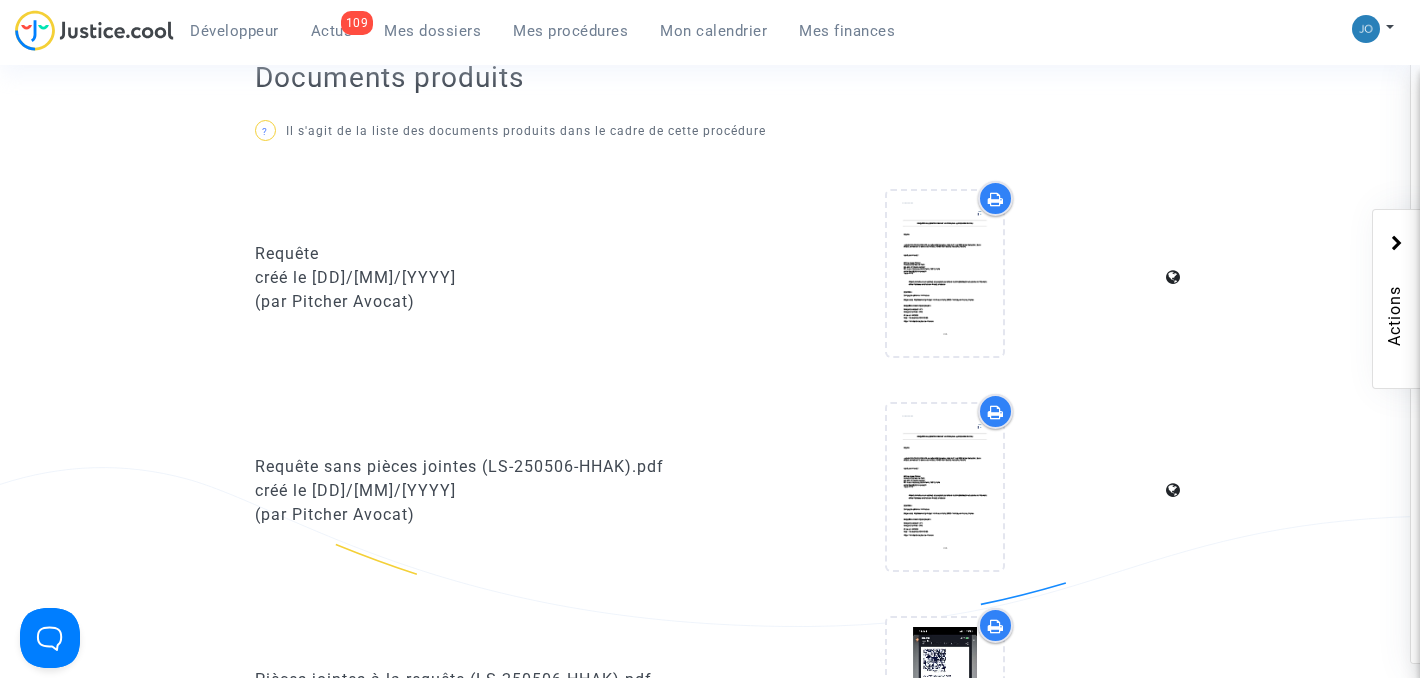 scroll, scrollTop: 794, scrollLeft: 0, axis: vertical 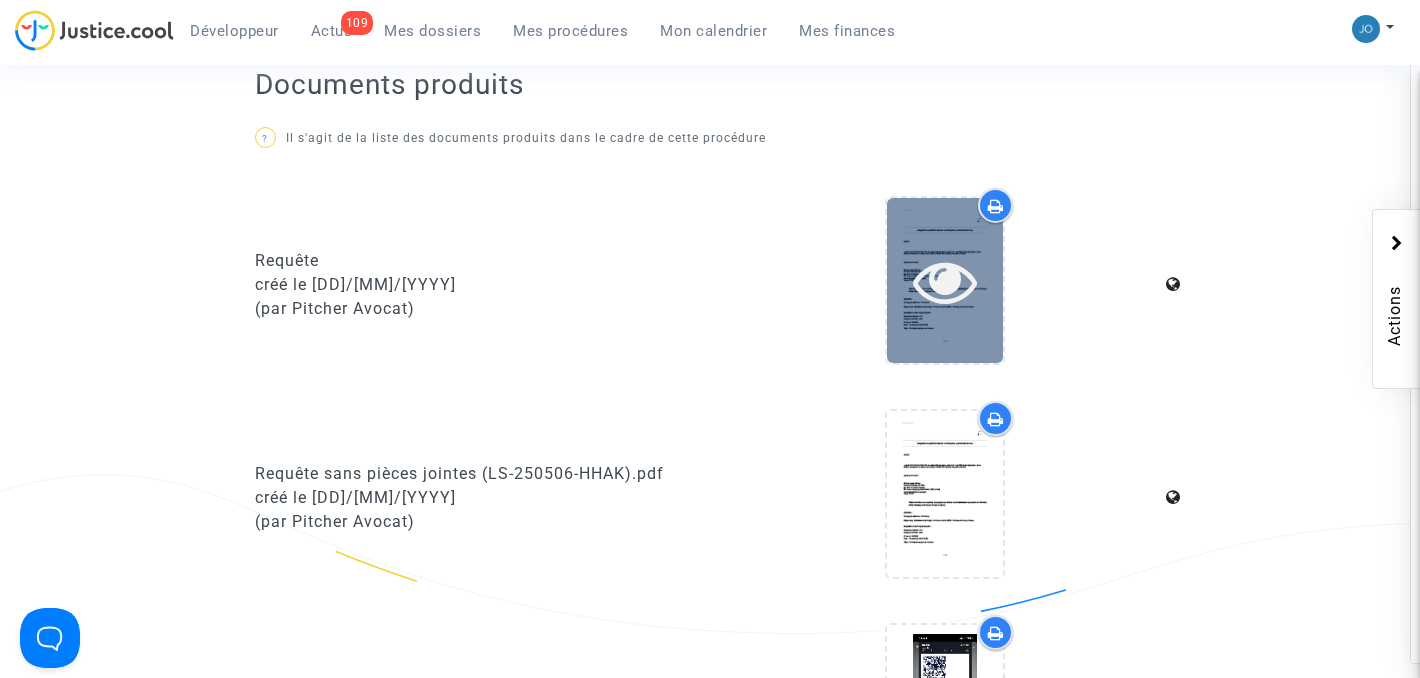 click at bounding box center (945, 280) 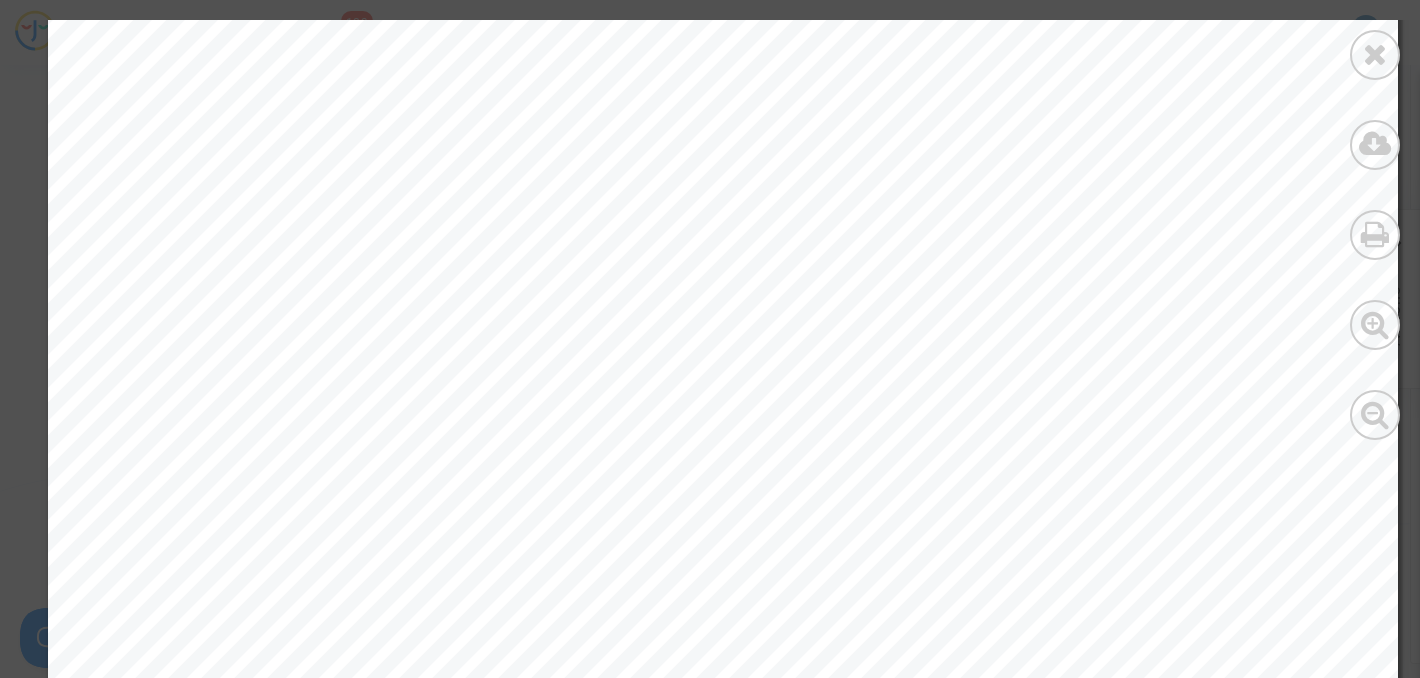scroll, scrollTop: 11716, scrollLeft: 0, axis: vertical 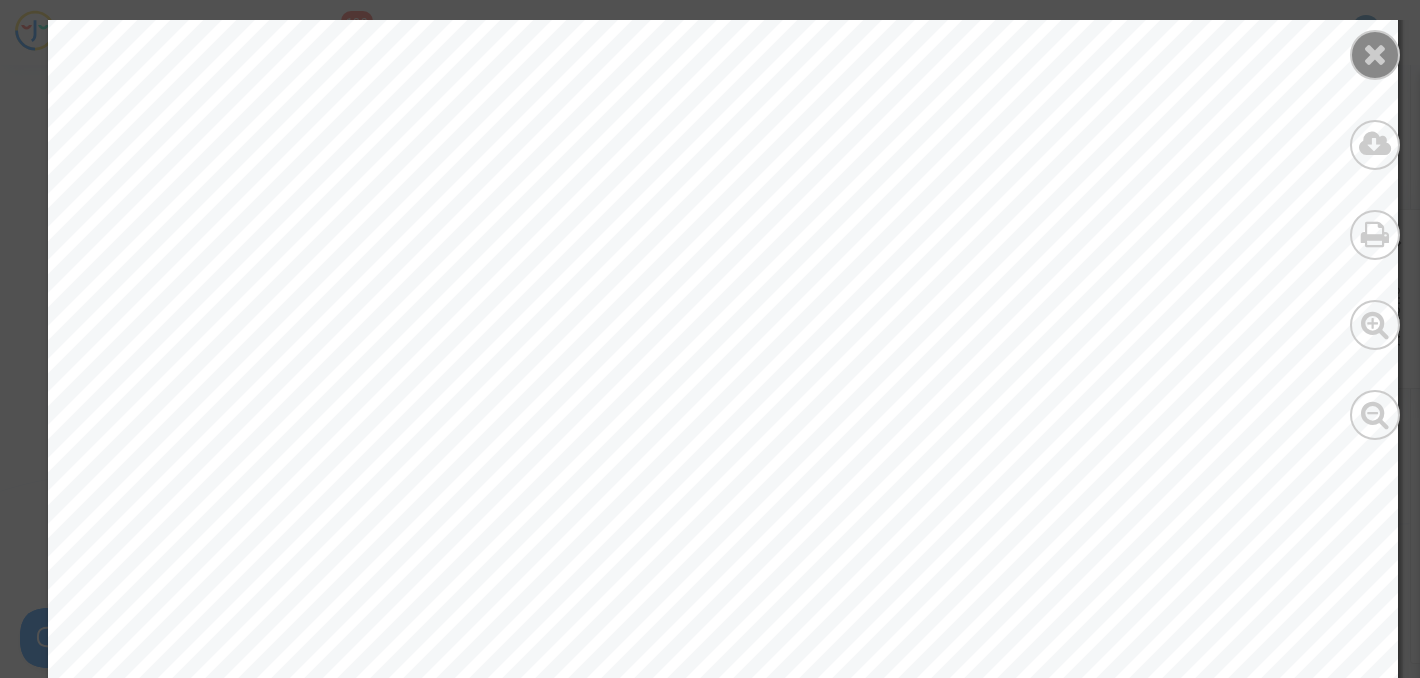 click at bounding box center [1375, 55] 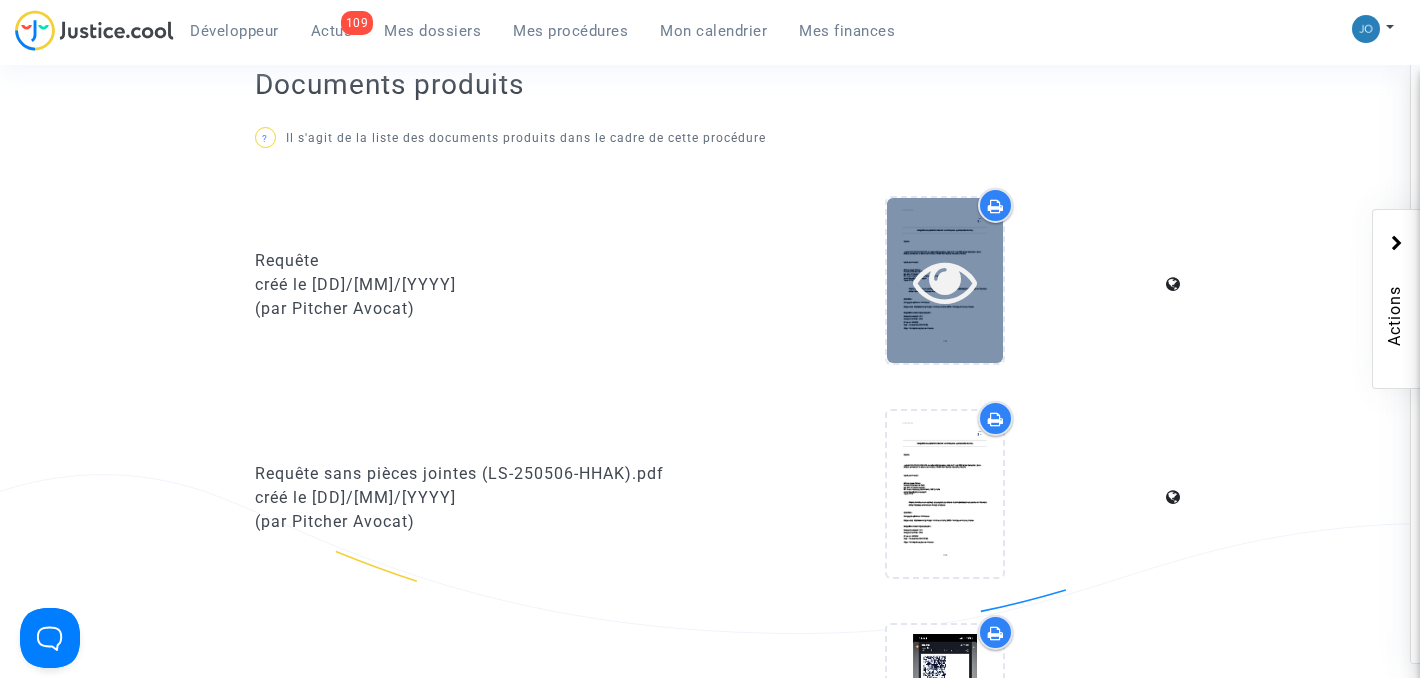click at bounding box center (945, 281) 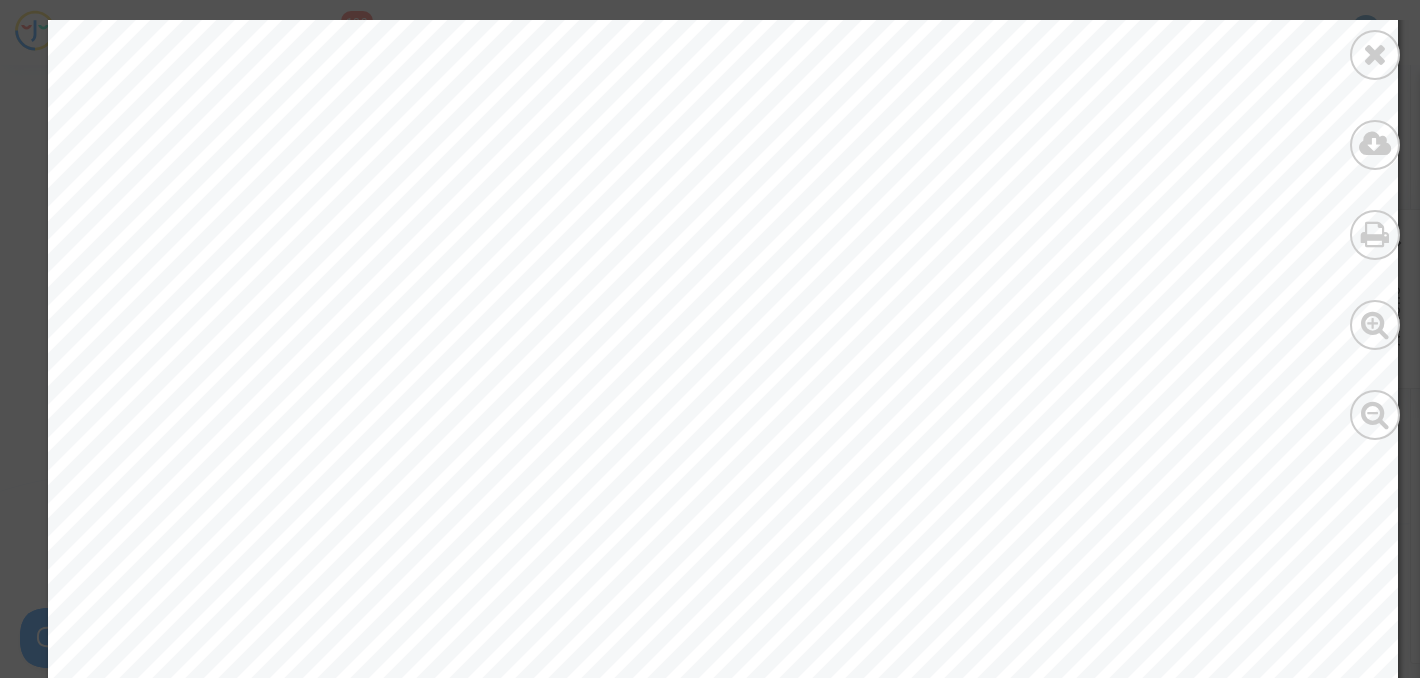scroll, scrollTop: 609, scrollLeft: 0, axis: vertical 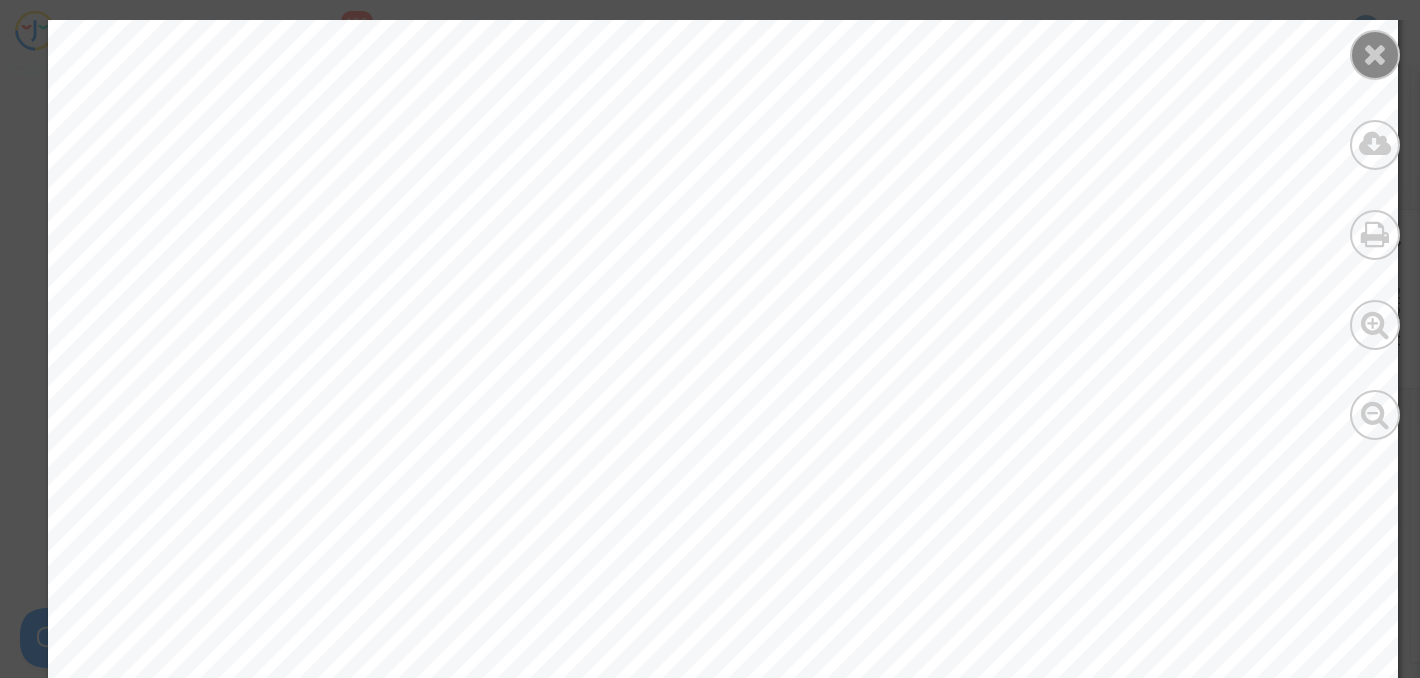 click at bounding box center [1375, 54] 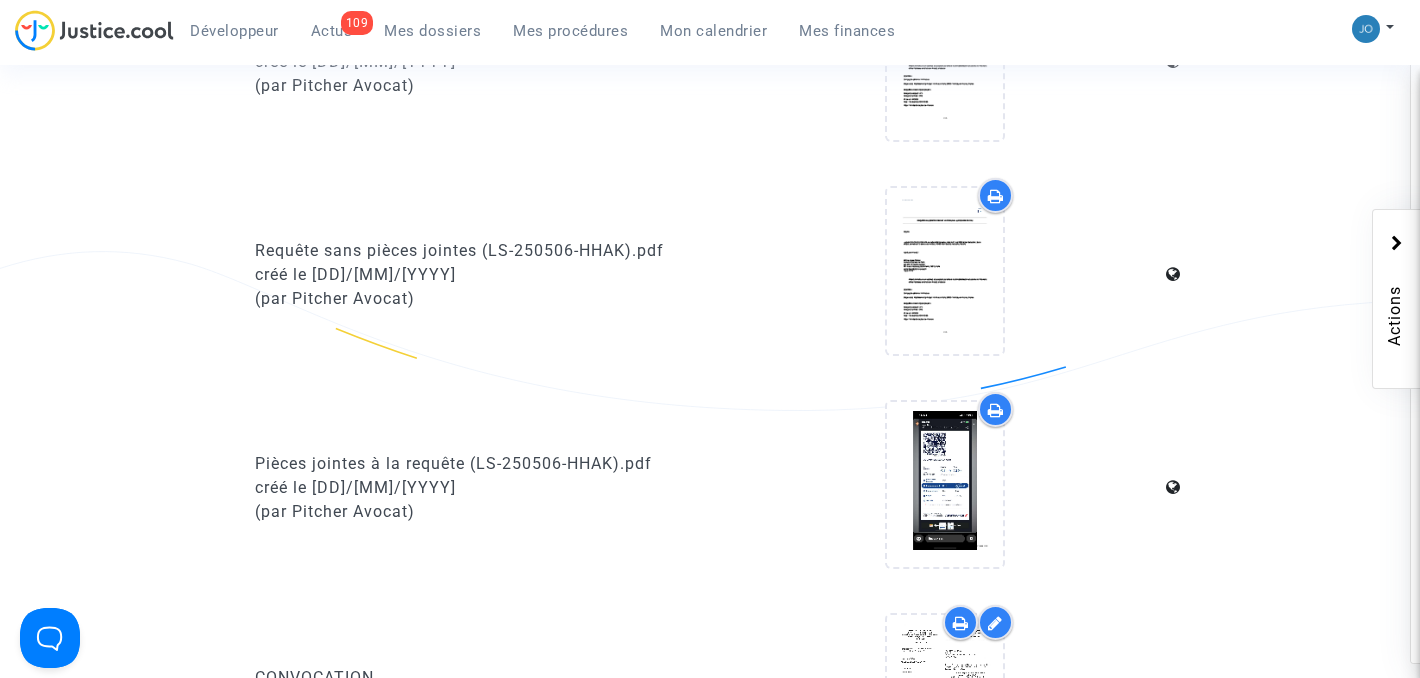 scroll, scrollTop: 1023, scrollLeft: 0, axis: vertical 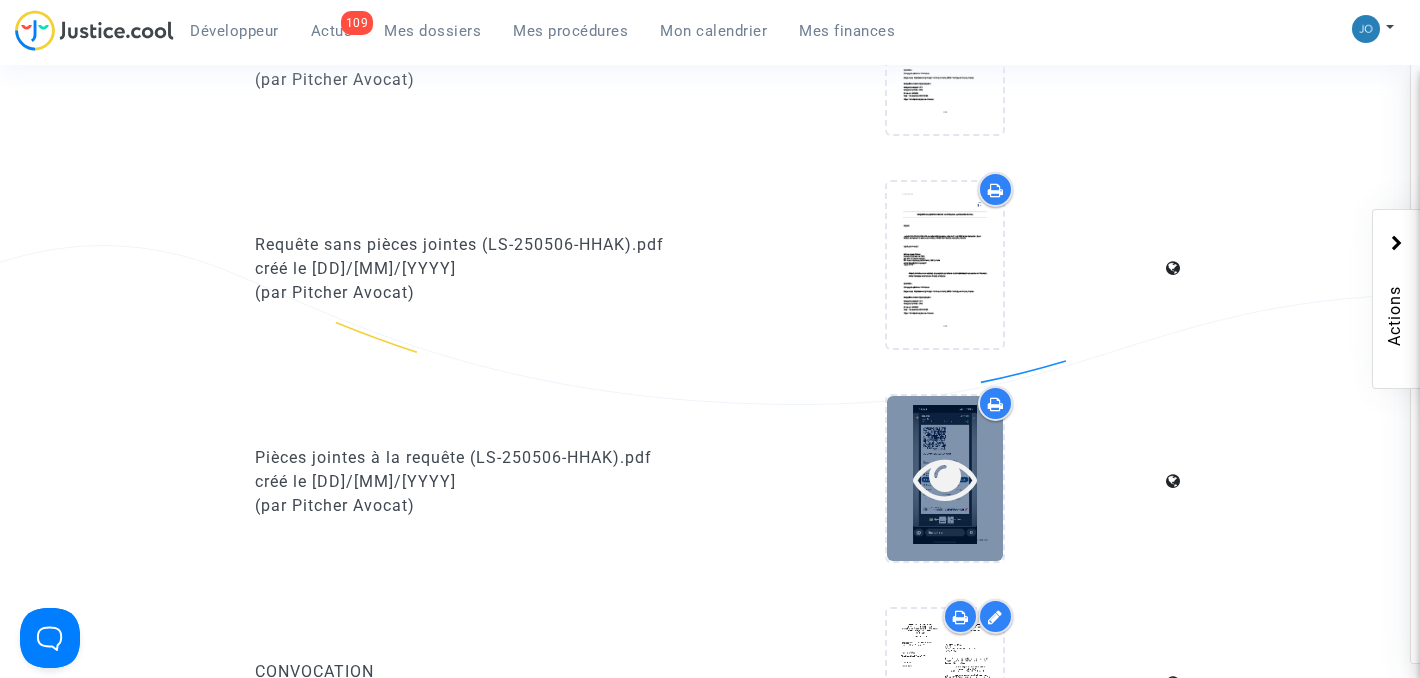 click at bounding box center (945, 478) 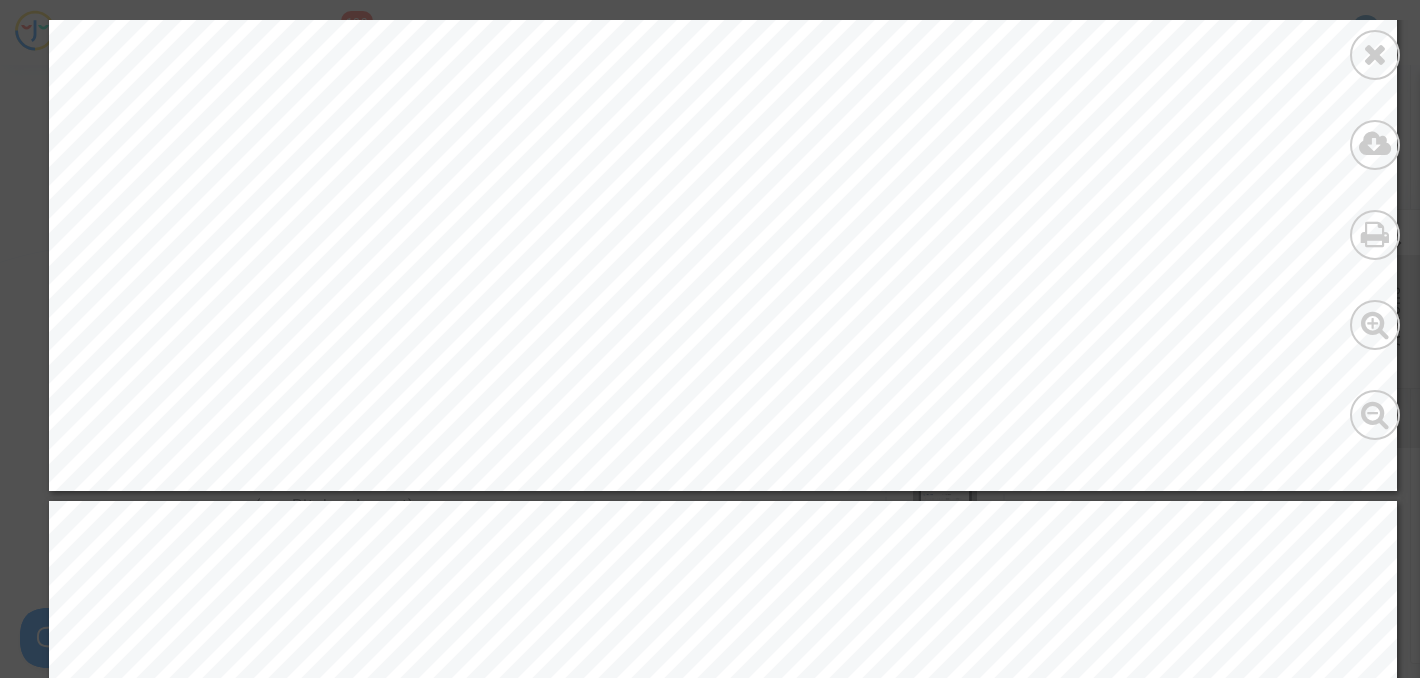 scroll, scrollTop: 1262, scrollLeft: 0, axis: vertical 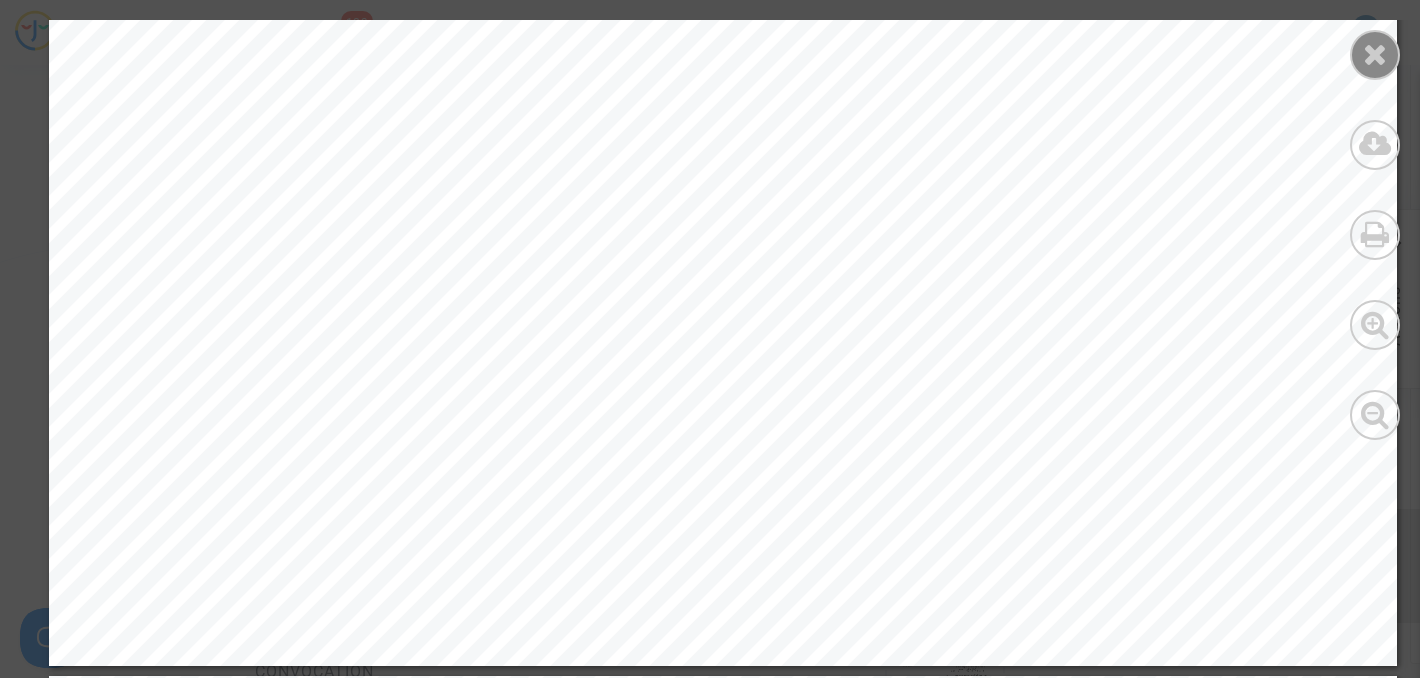 click at bounding box center (1375, 54) 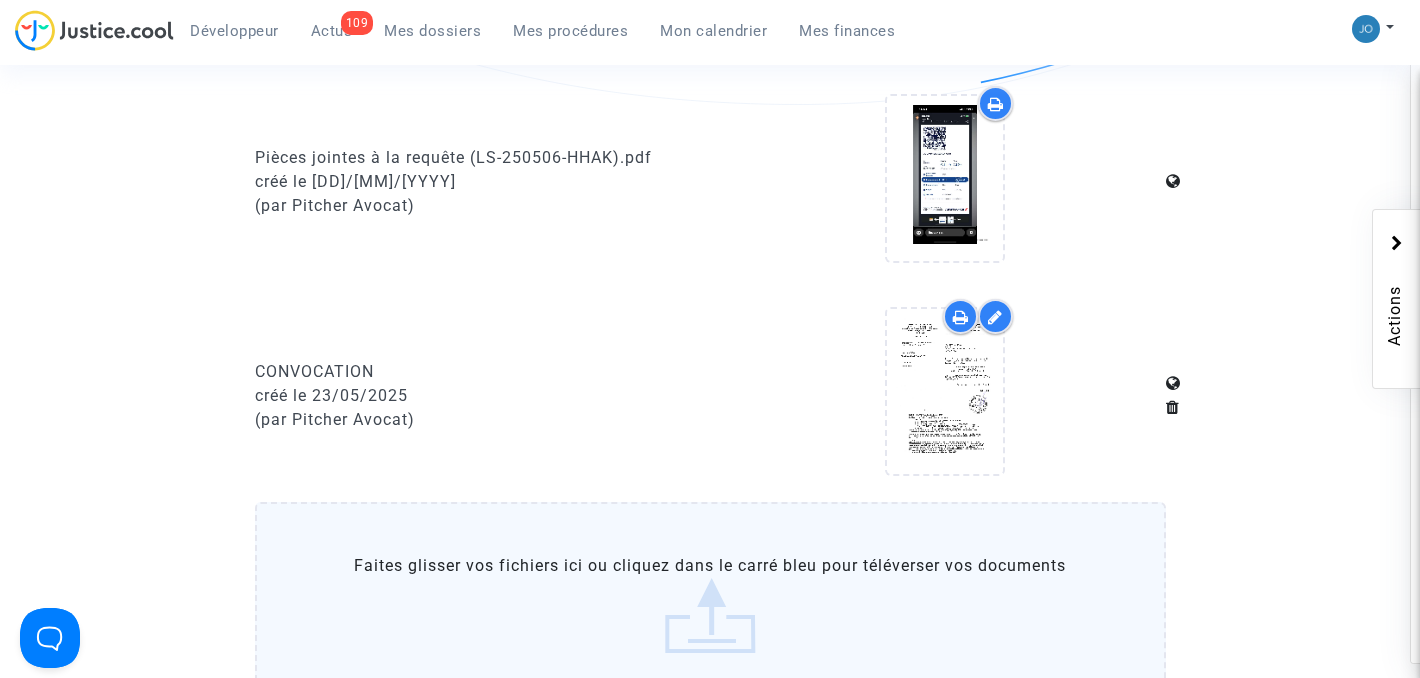 scroll, scrollTop: 1322, scrollLeft: 0, axis: vertical 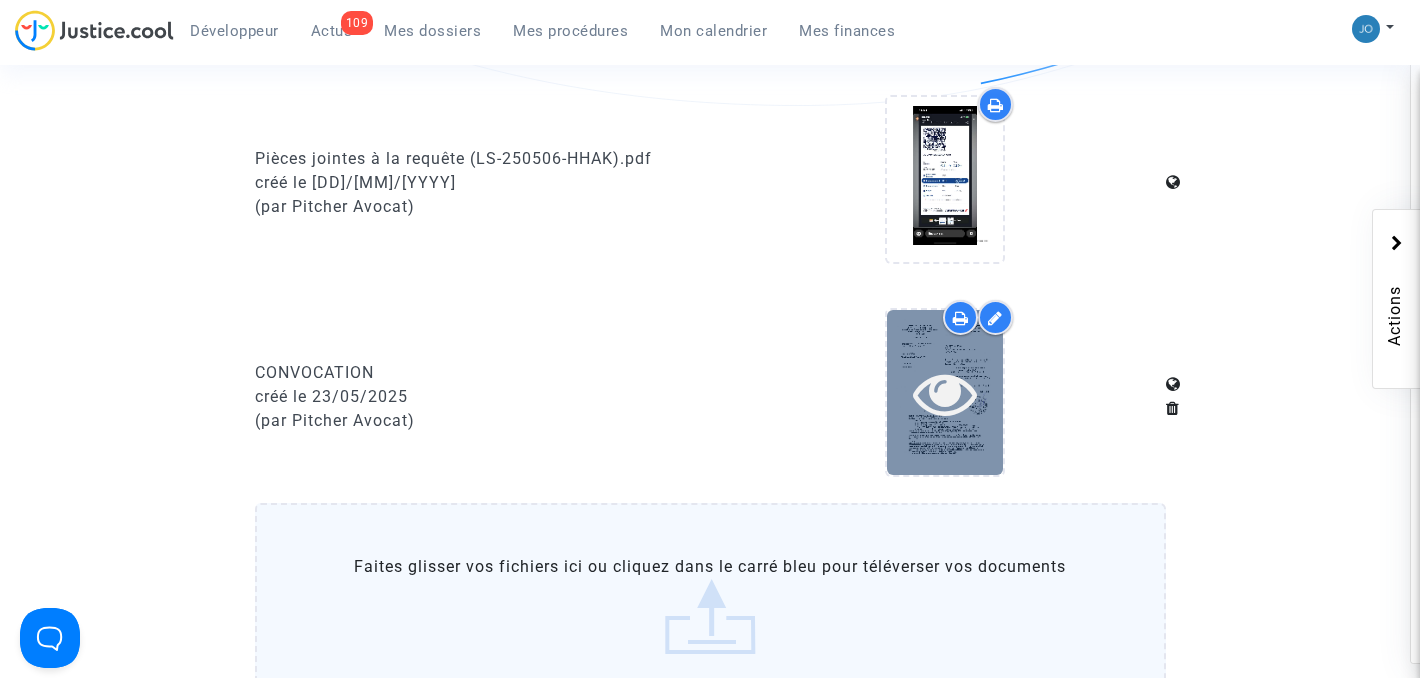 click at bounding box center [945, 393] 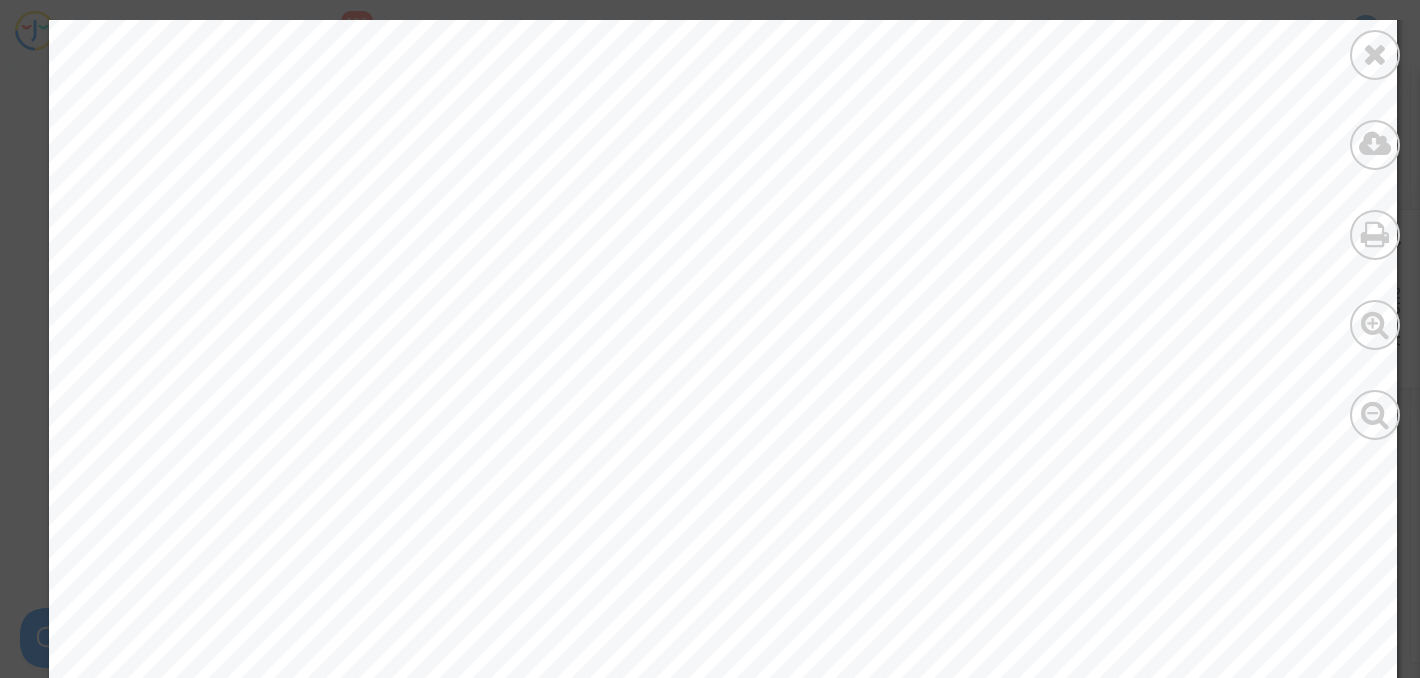 scroll, scrollTop: 418, scrollLeft: 0, axis: vertical 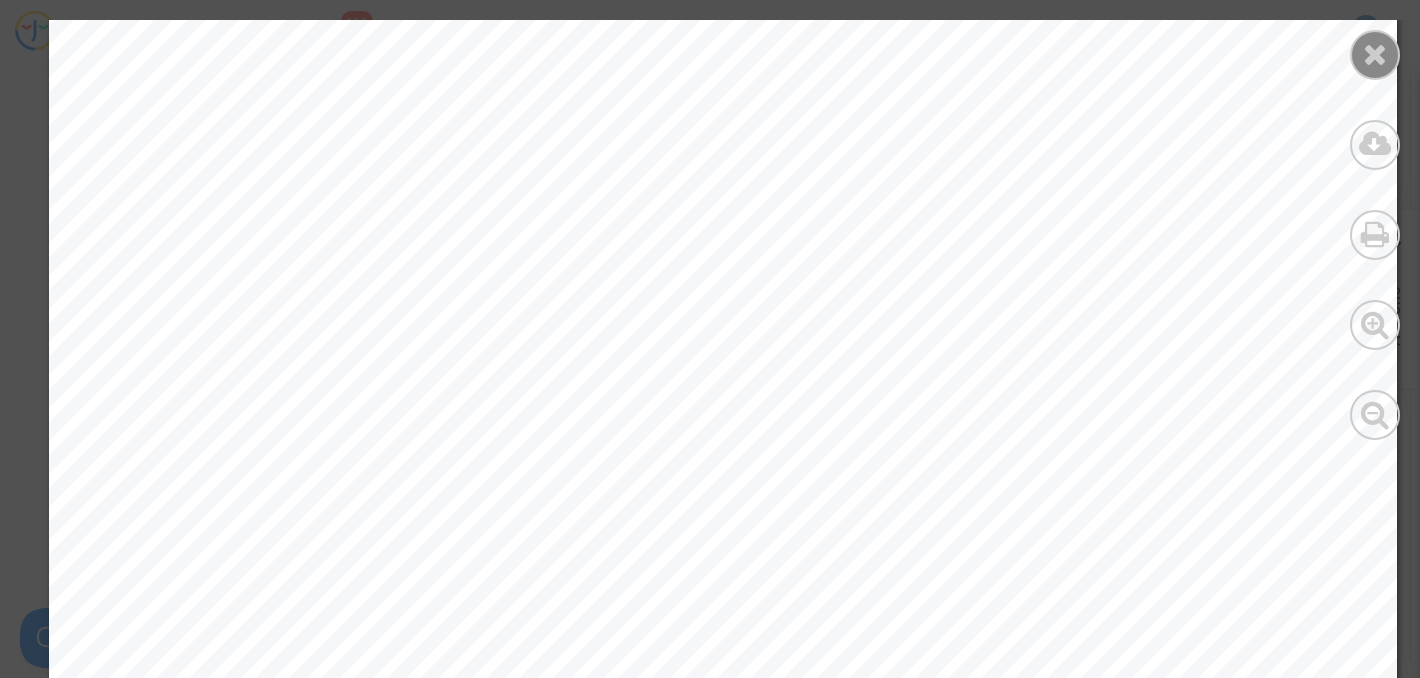 click at bounding box center (1375, 54) 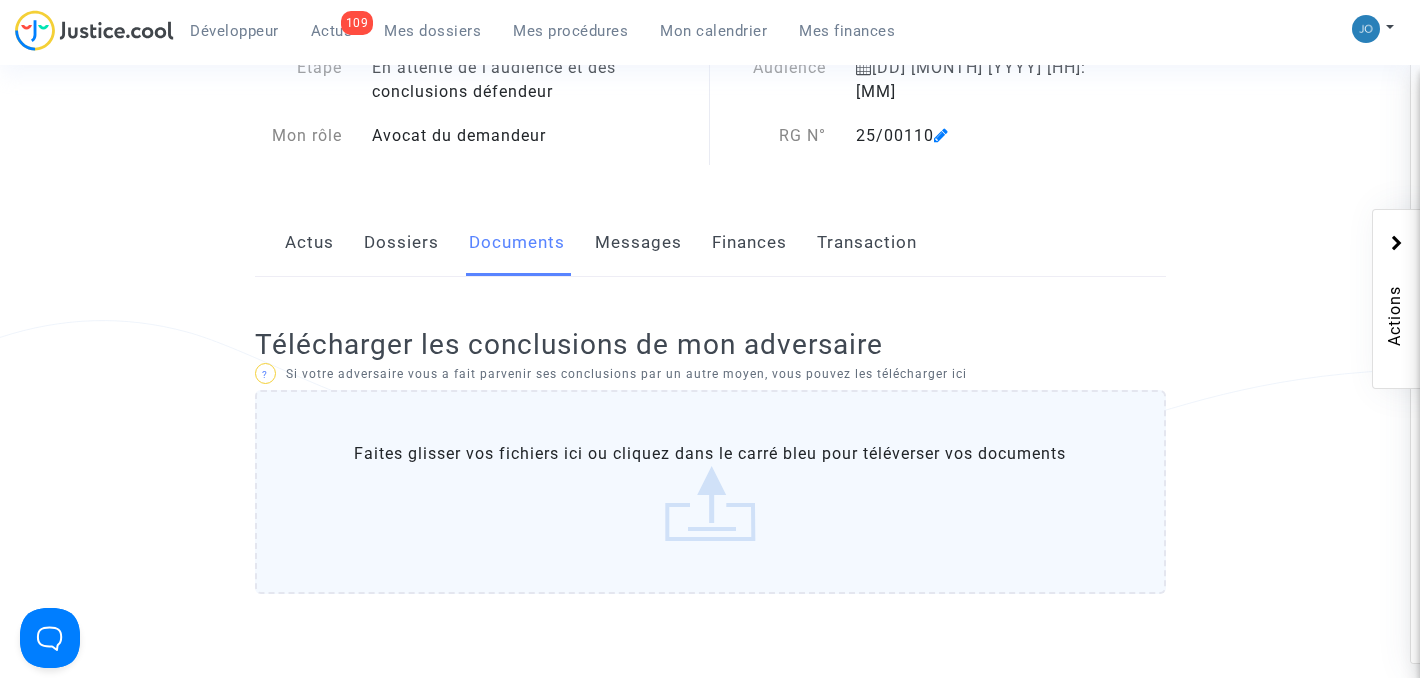 scroll, scrollTop: 157, scrollLeft: 0, axis: vertical 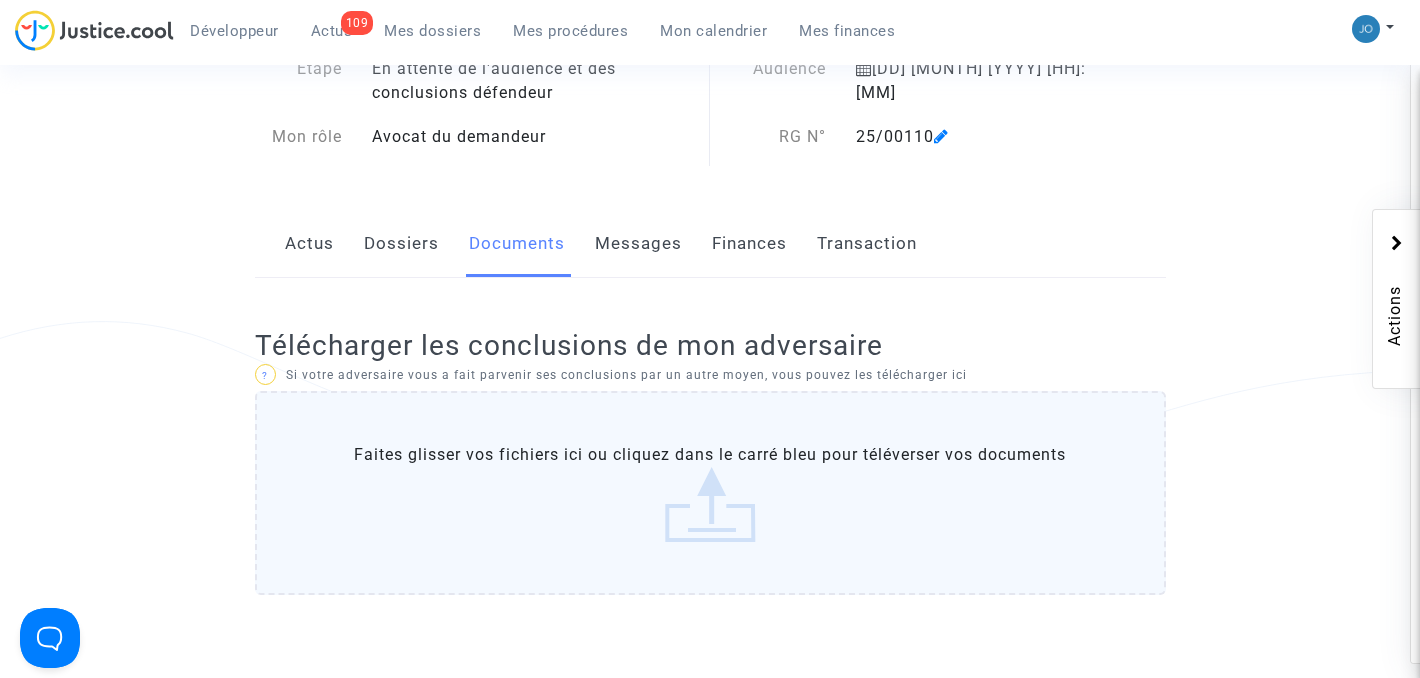 click on "Messages" 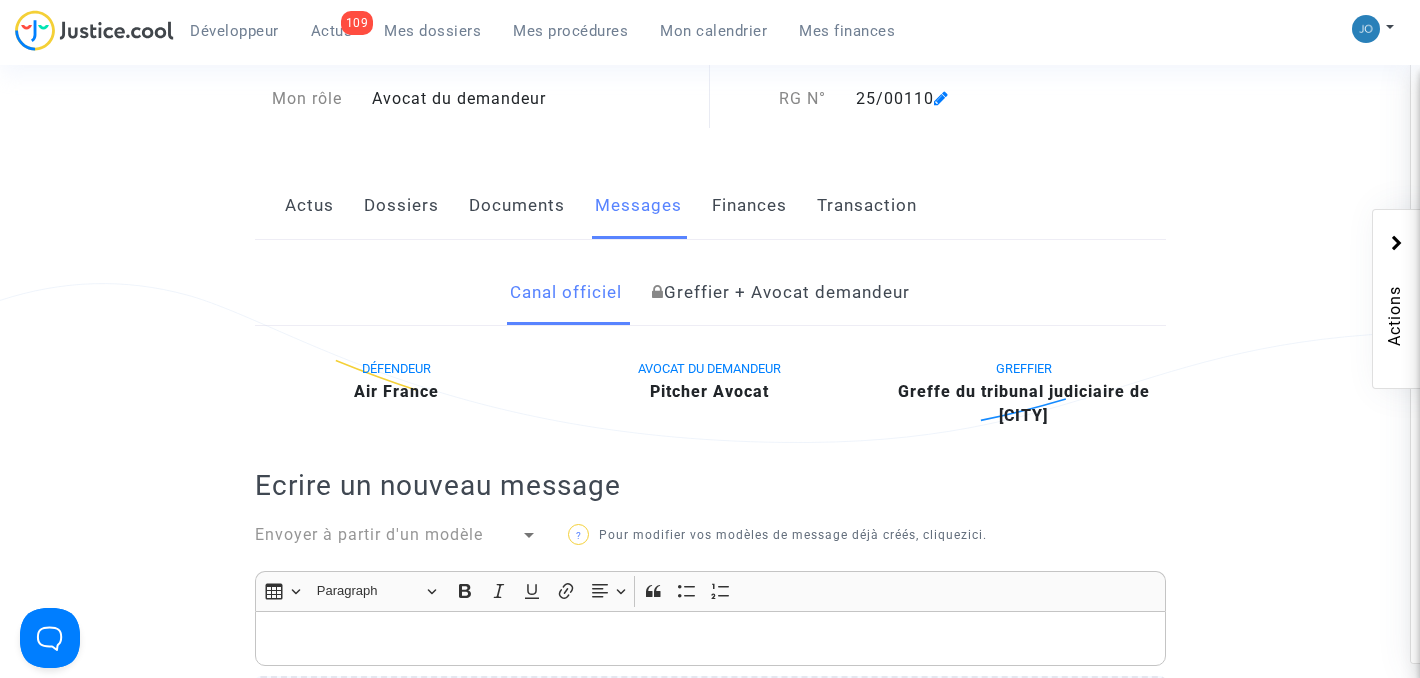 scroll, scrollTop: 190, scrollLeft: 0, axis: vertical 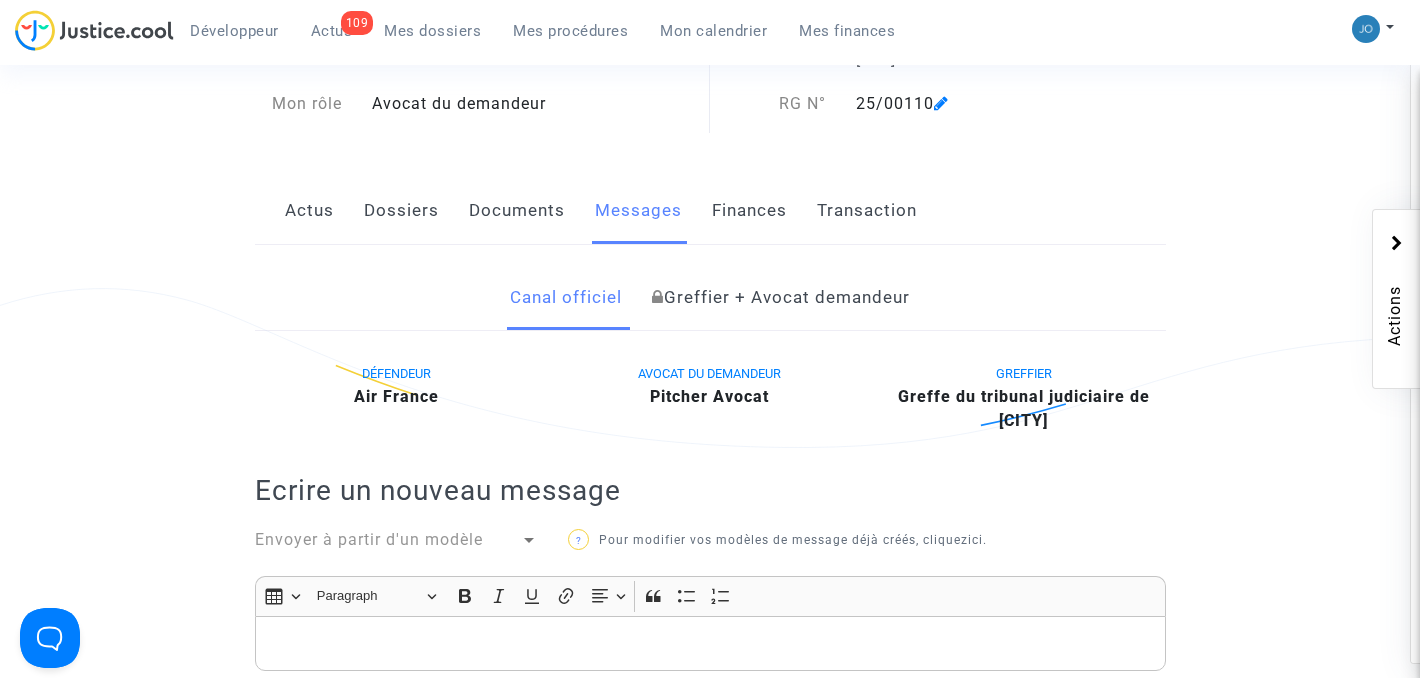 click on "AVOCAT DU DEMANDEUR Pitcher Avocat" 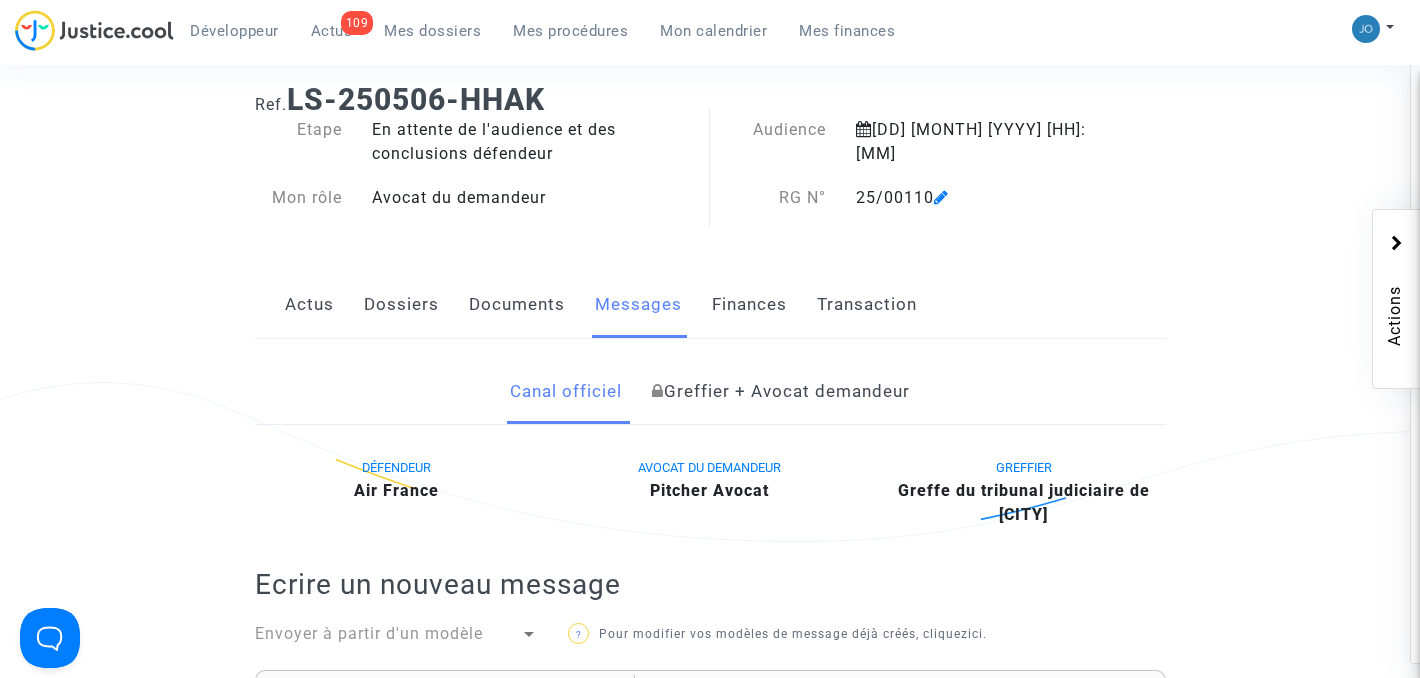 scroll, scrollTop: 0, scrollLeft: 0, axis: both 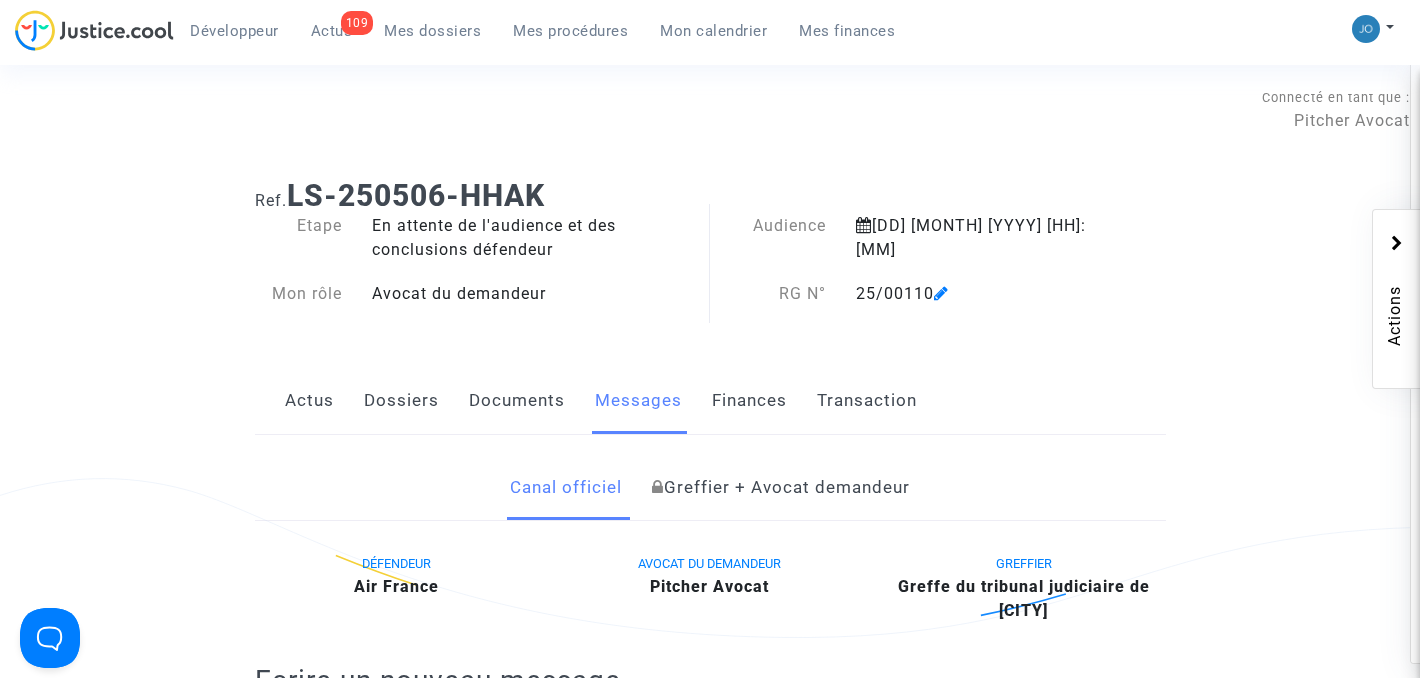 click on "Mon calendrier" at bounding box center (713, 31) 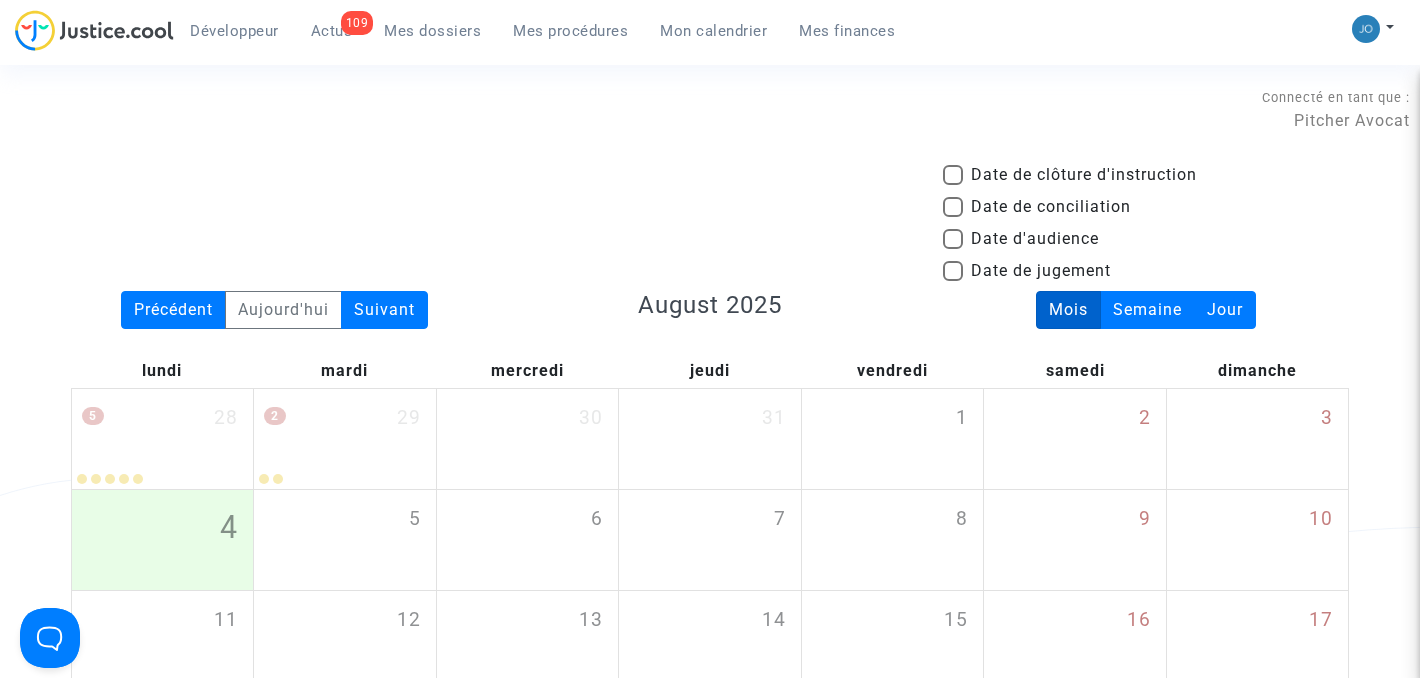 click at bounding box center [953, 239] 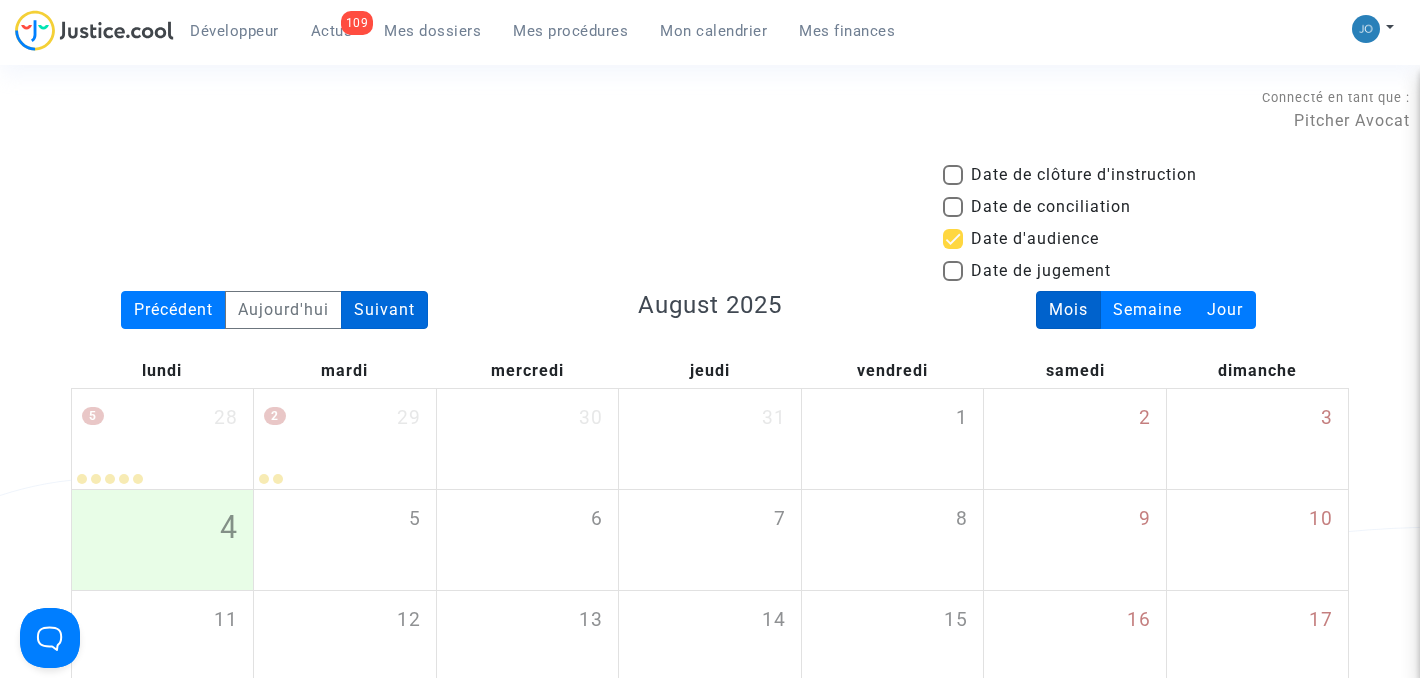 click on "Suivant" 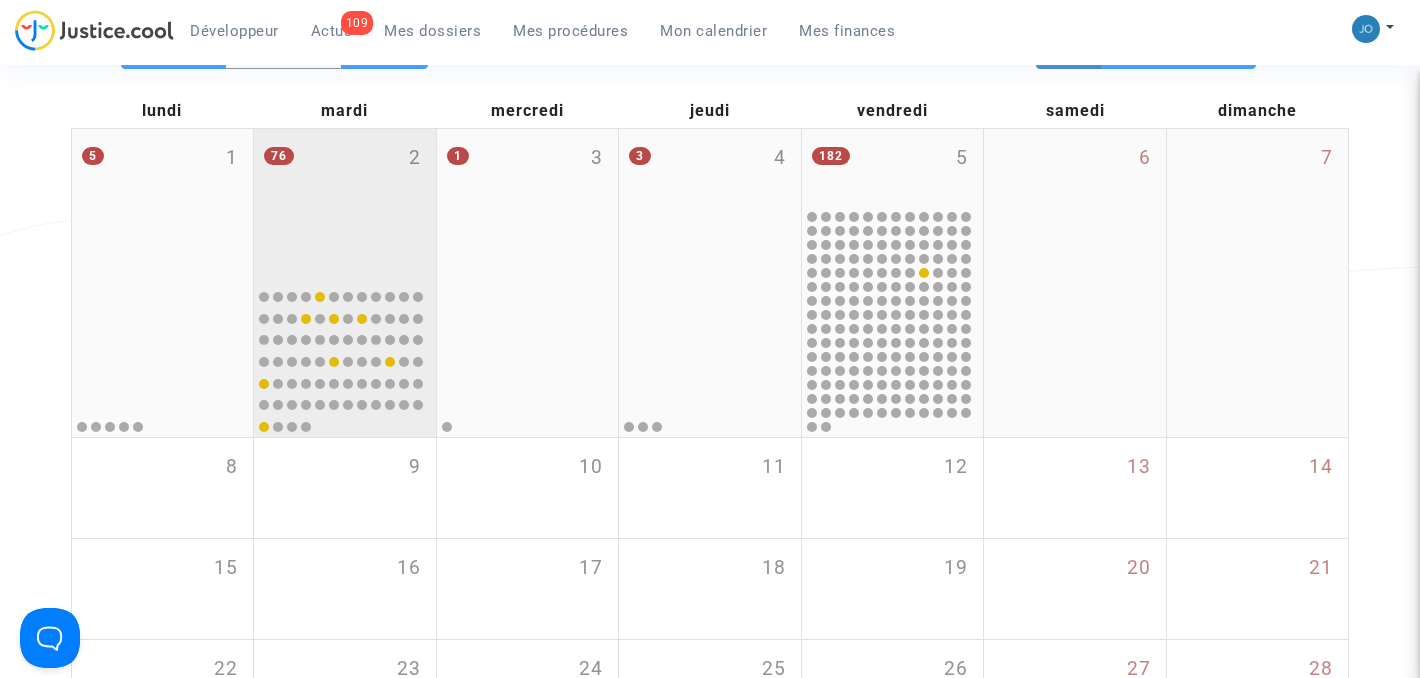 scroll, scrollTop: 261, scrollLeft: 0, axis: vertical 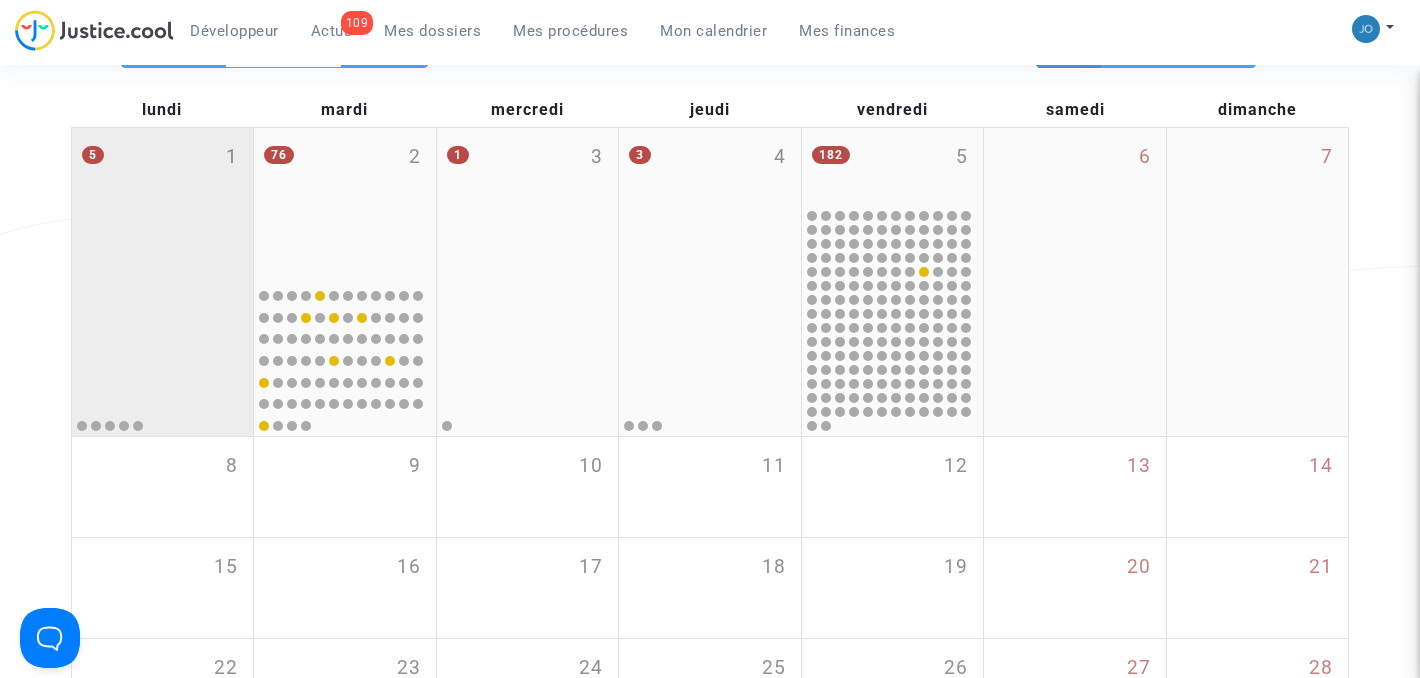 click 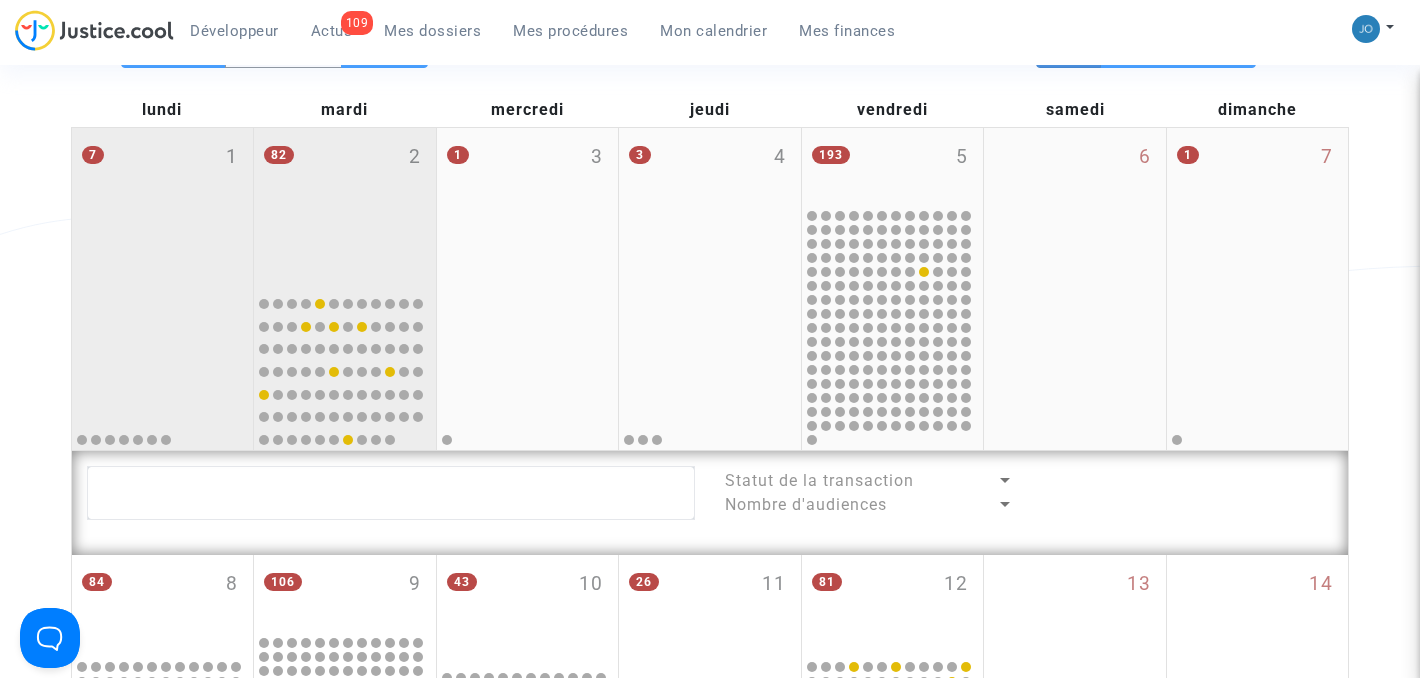 click on "82 2" 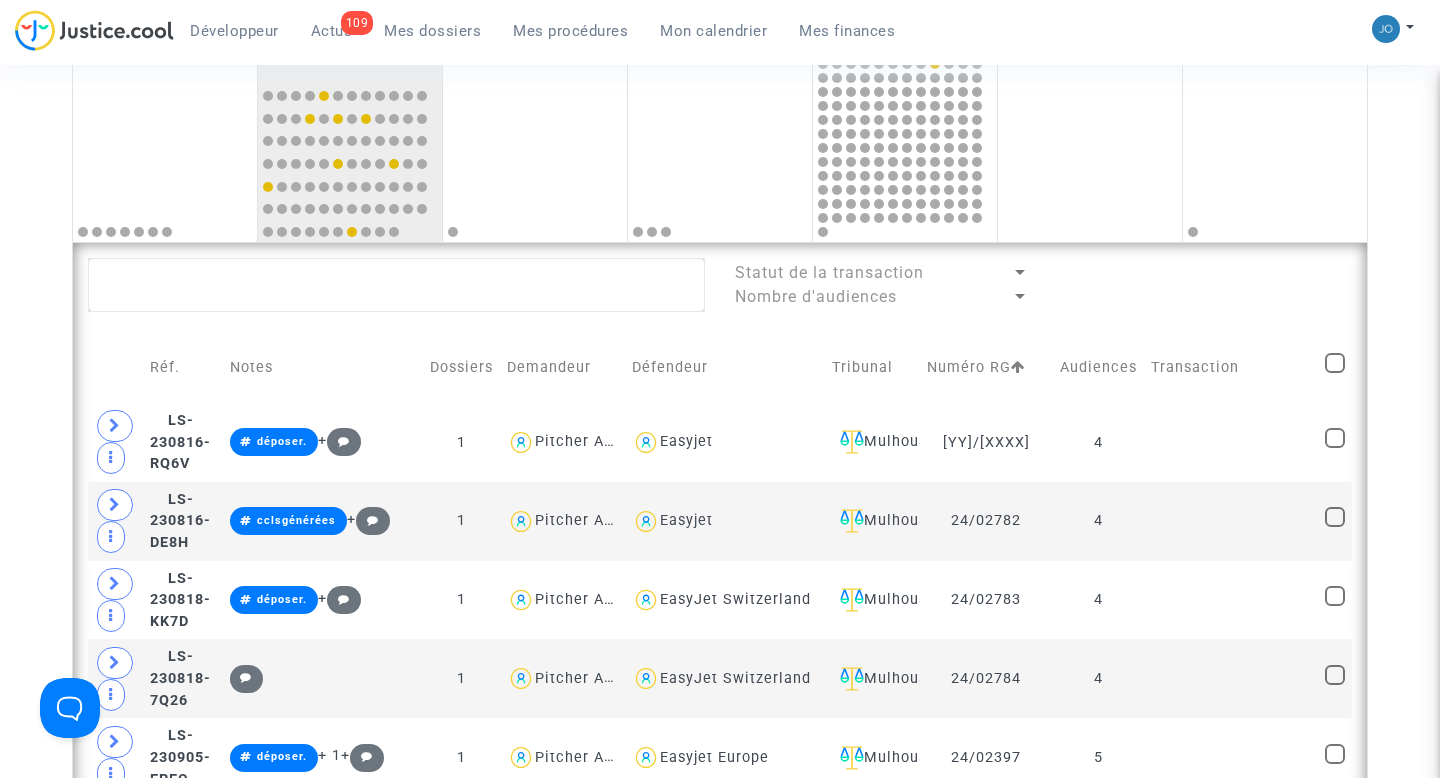 scroll, scrollTop: 485, scrollLeft: 0, axis: vertical 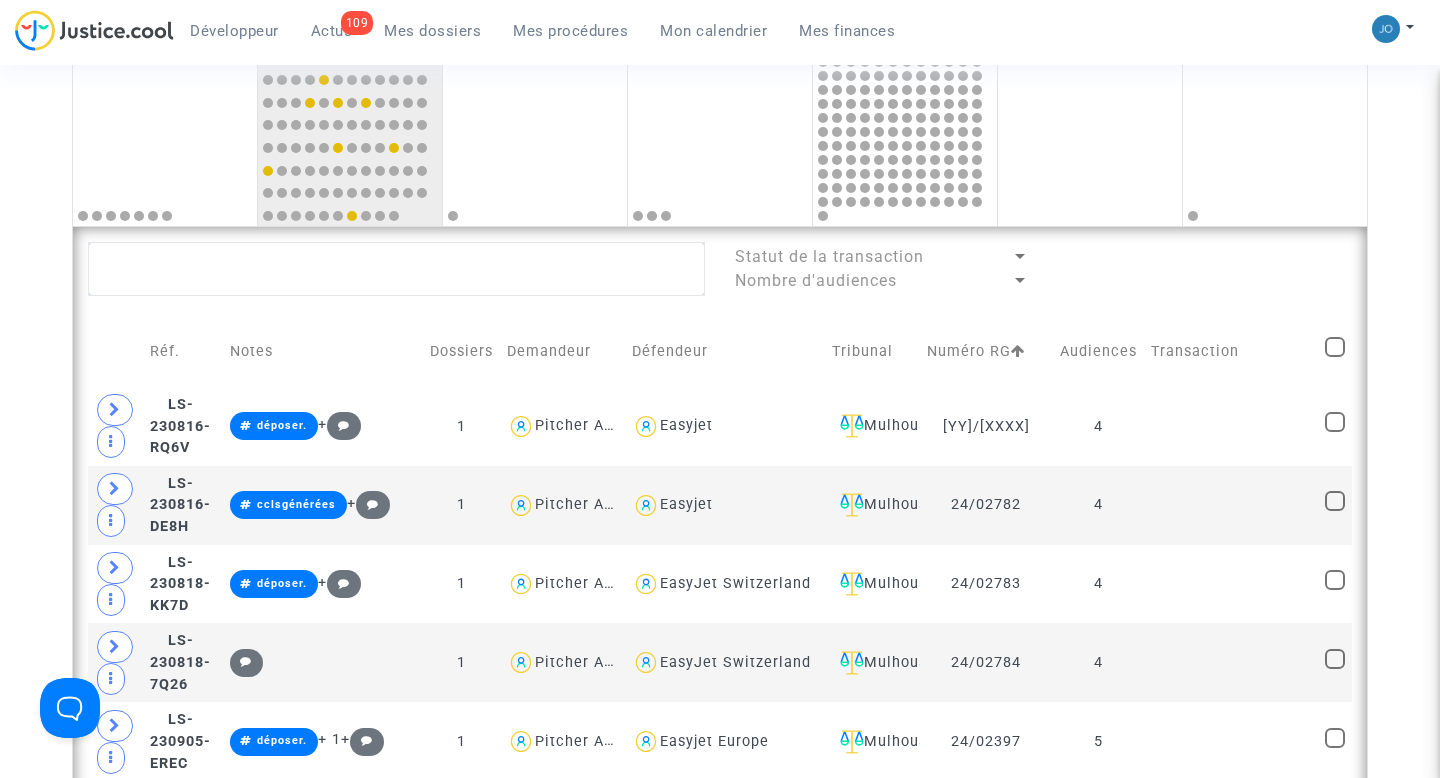 click 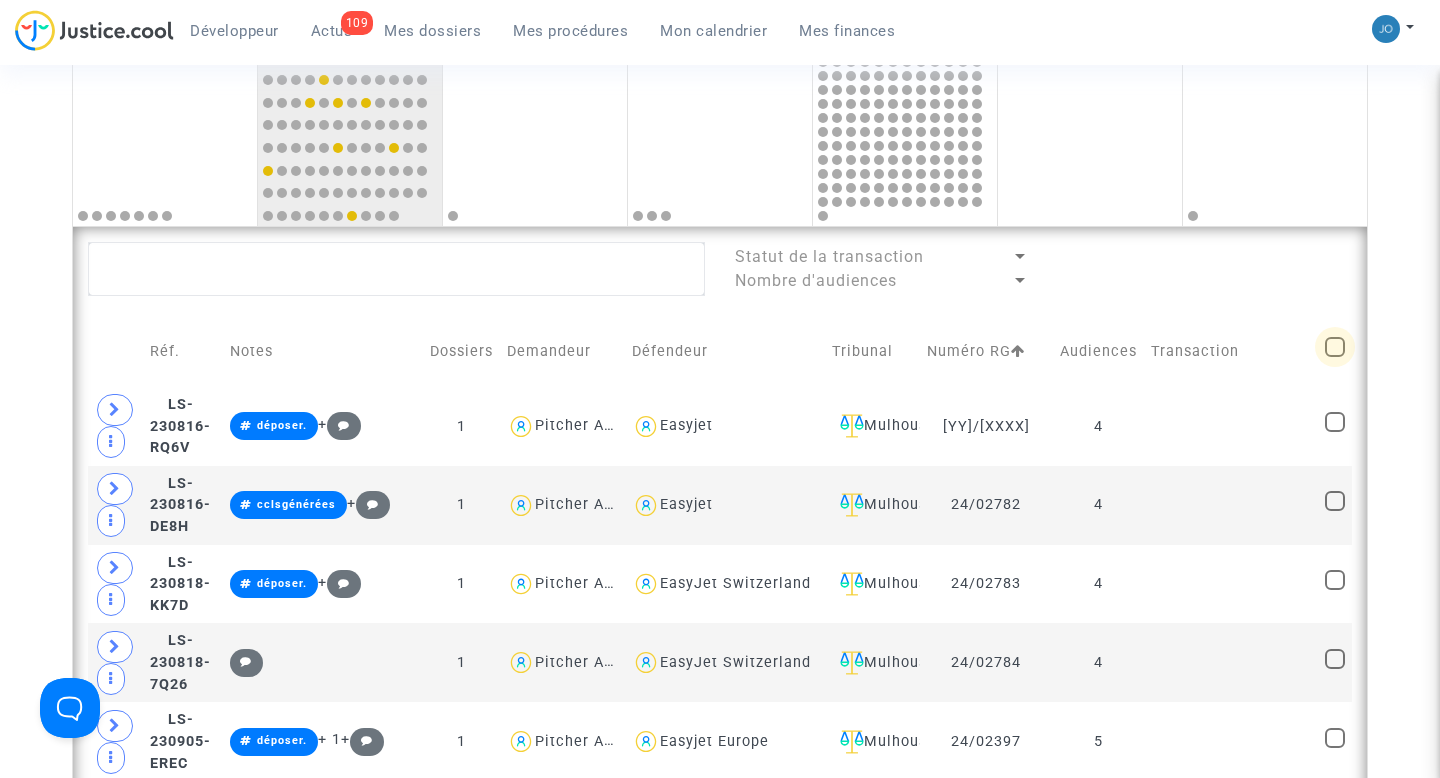 click at bounding box center [1335, 347] 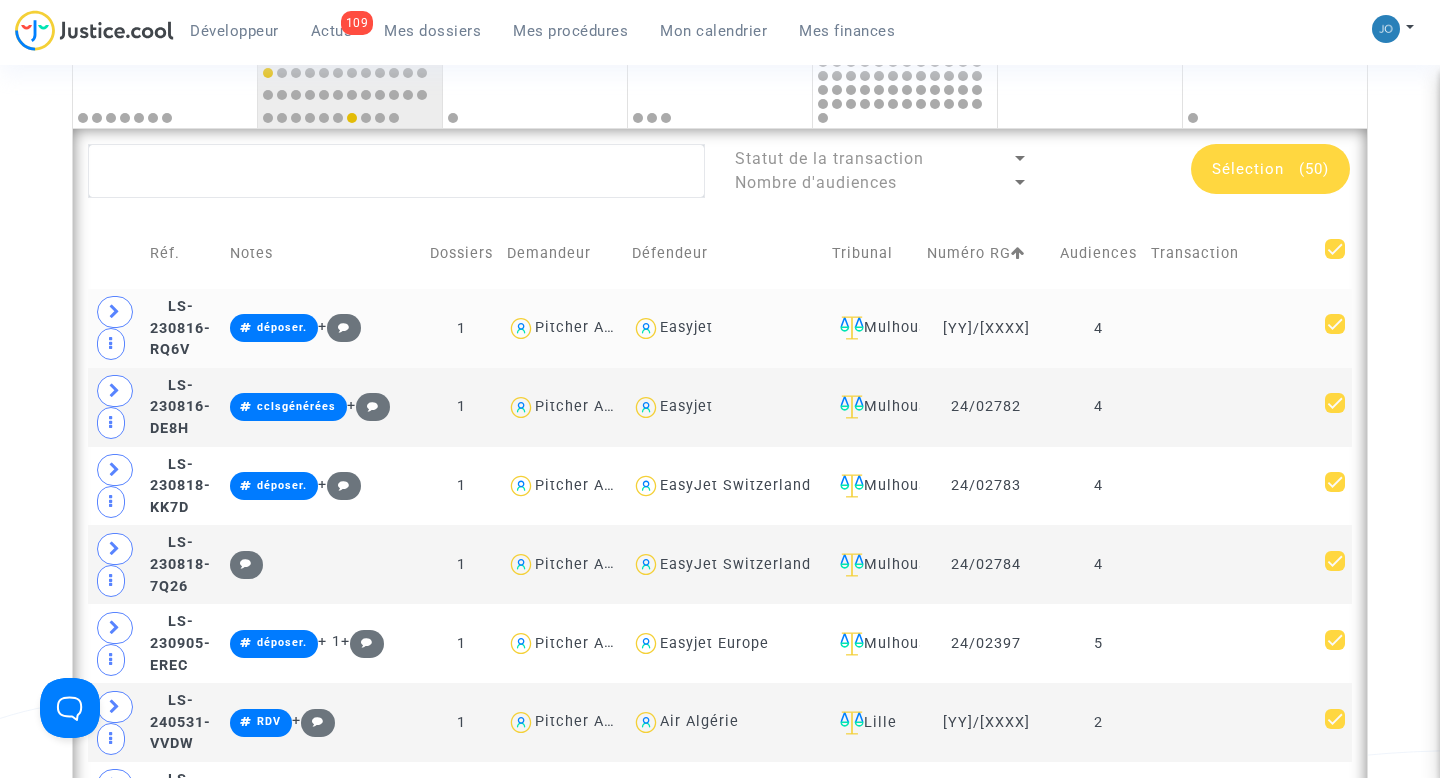 scroll, scrollTop: 631, scrollLeft: 0, axis: vertical 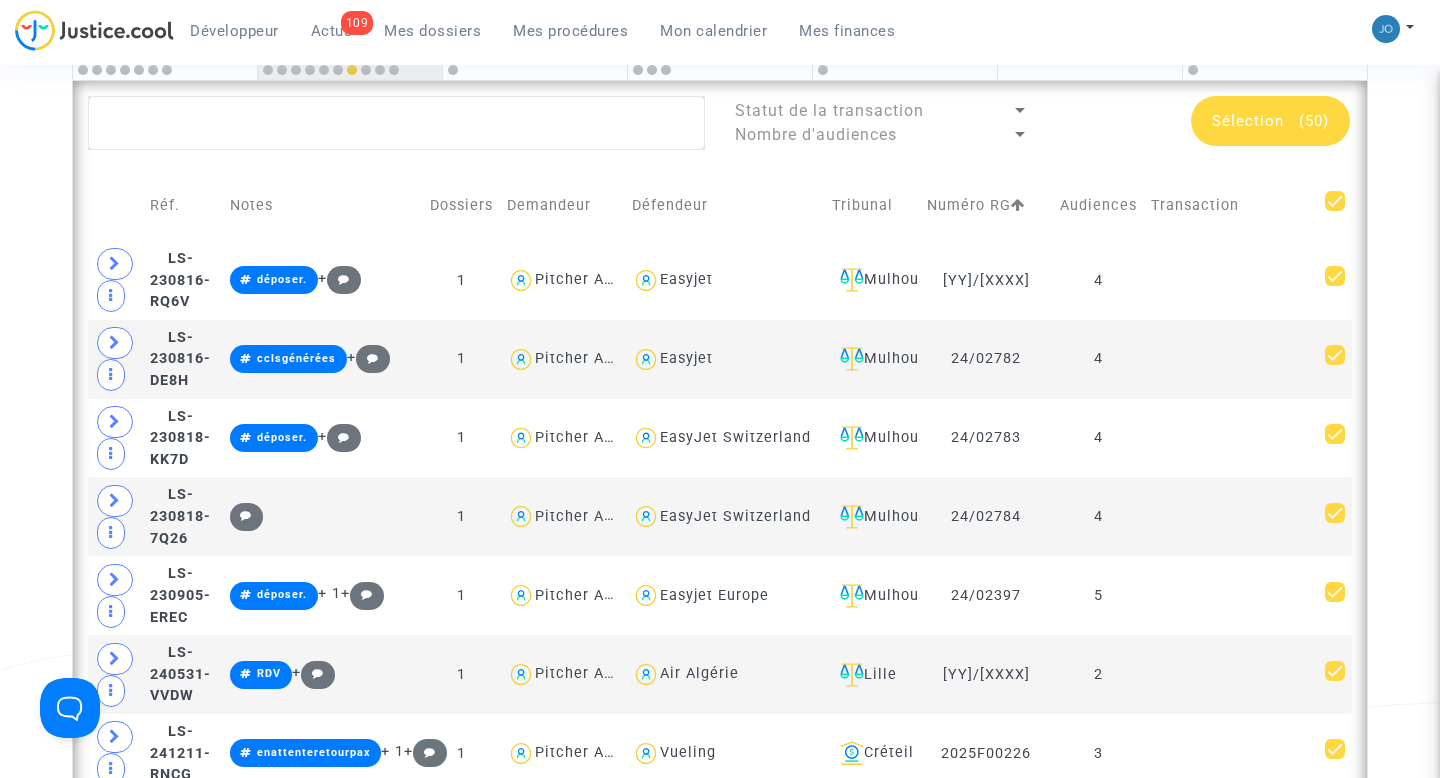 click on "Sélection" 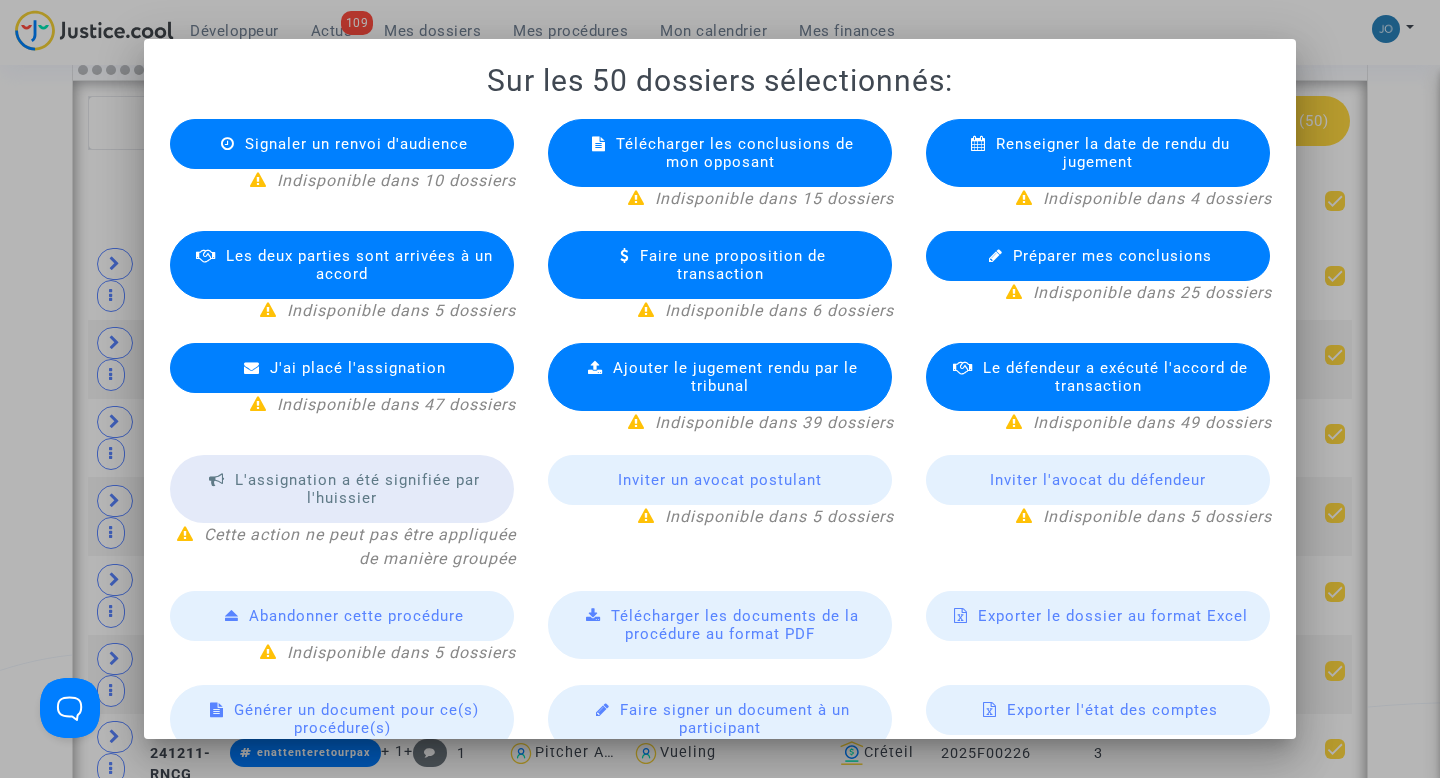 scroll, scrollTop: 38, scrollLeft: 0, axis: vertical 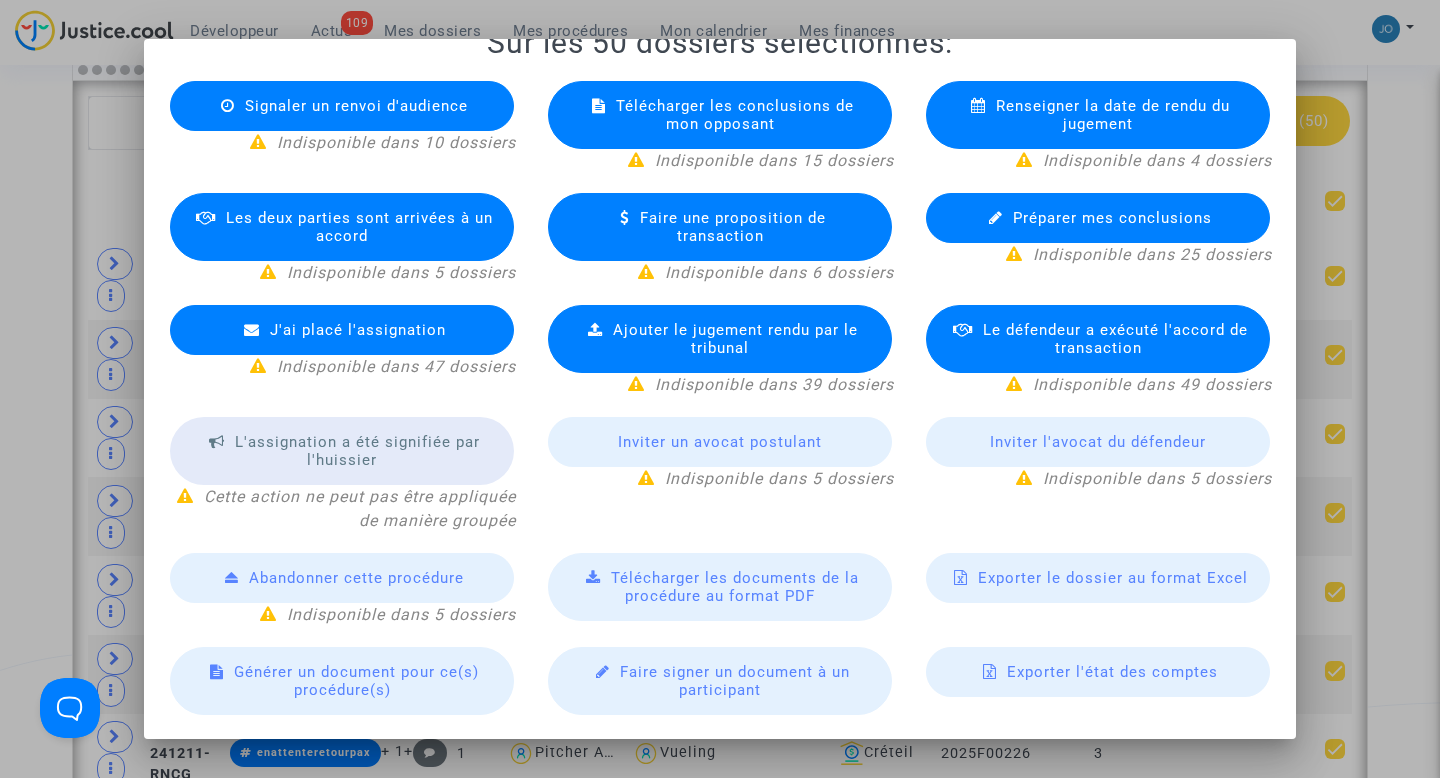click on "Exporter le dossier au format Excel" at bounding box center [1113, 578] 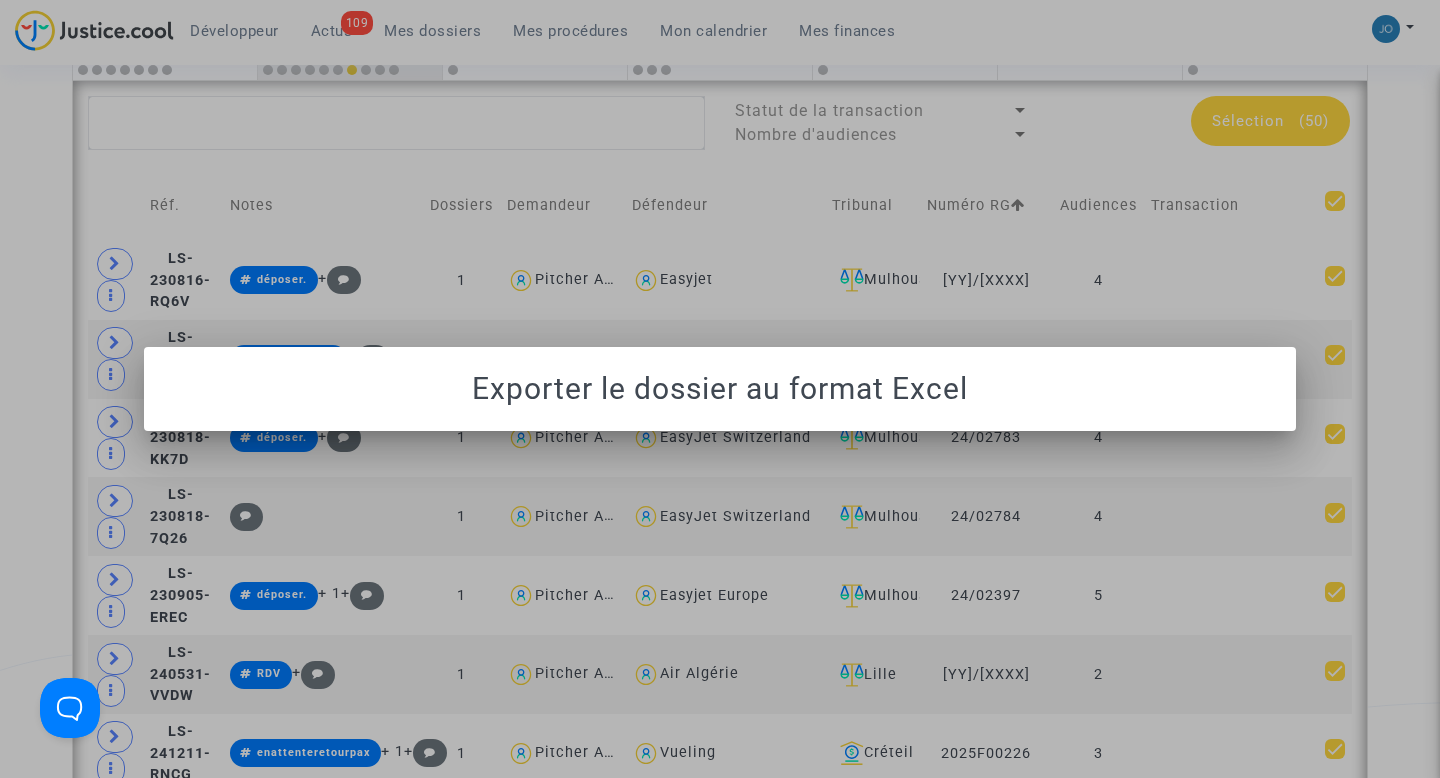 scroll, scrollTop: 0, scrollLeft: 0, axis: both 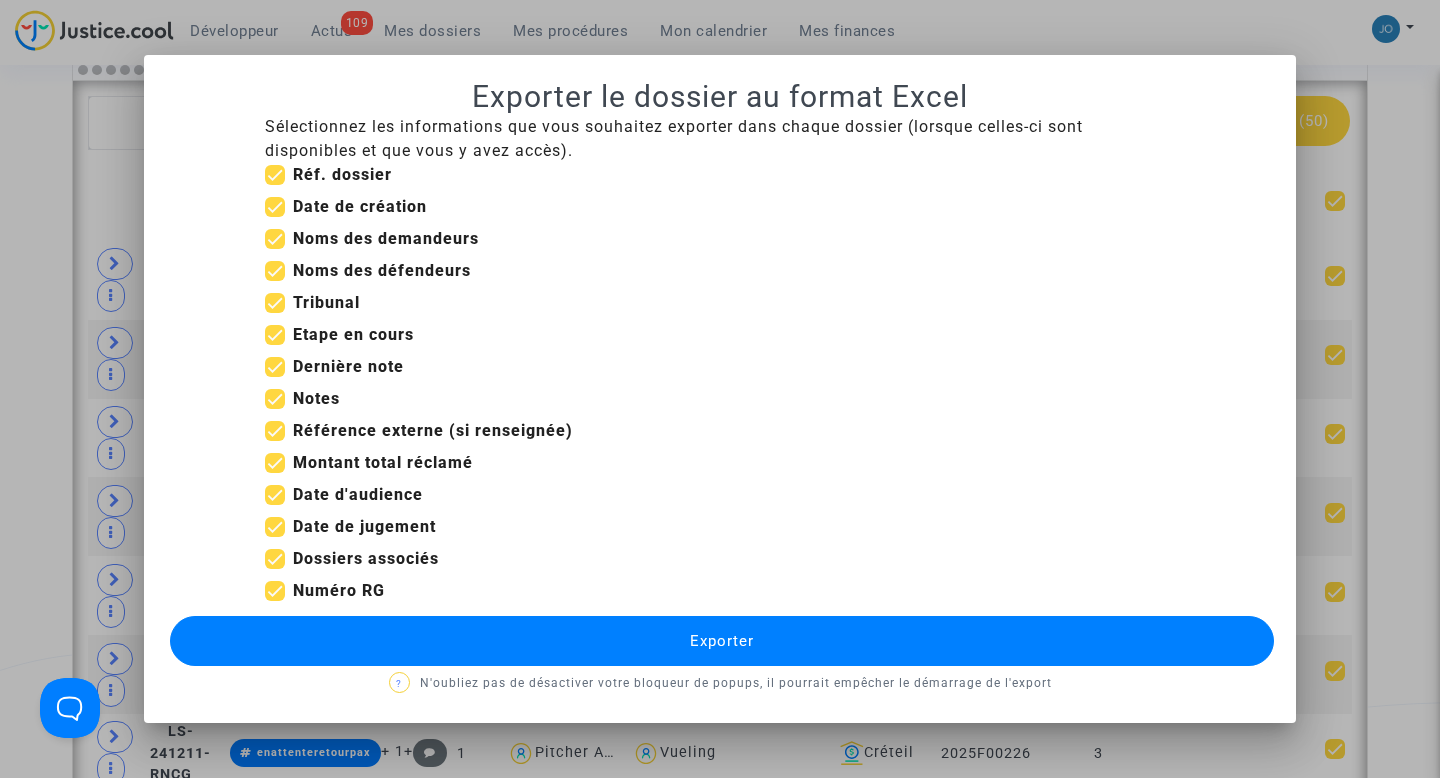 click on "Exporter" at bounding box center [722, 641] 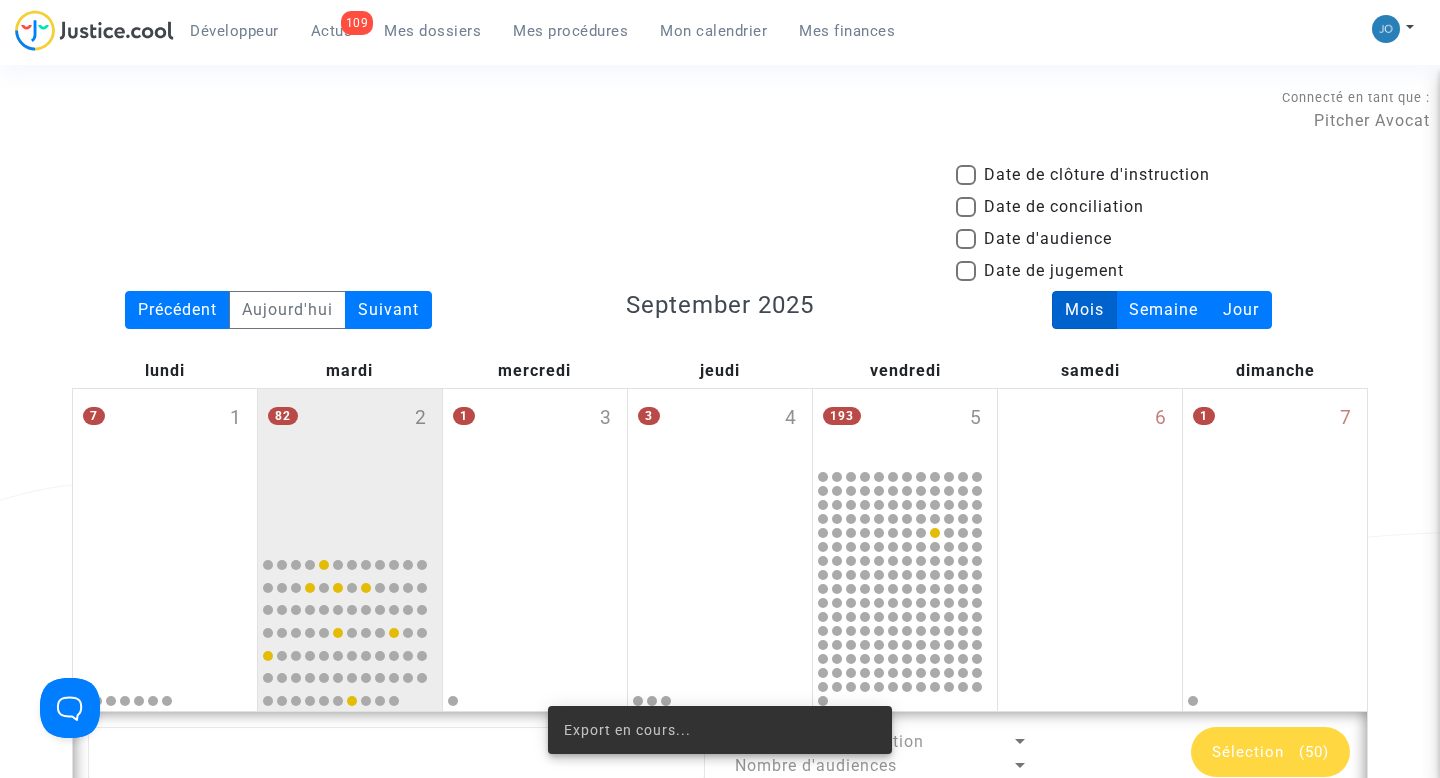scroll, scrollTop: 631, scrollLeft: 0, axis: vertical 